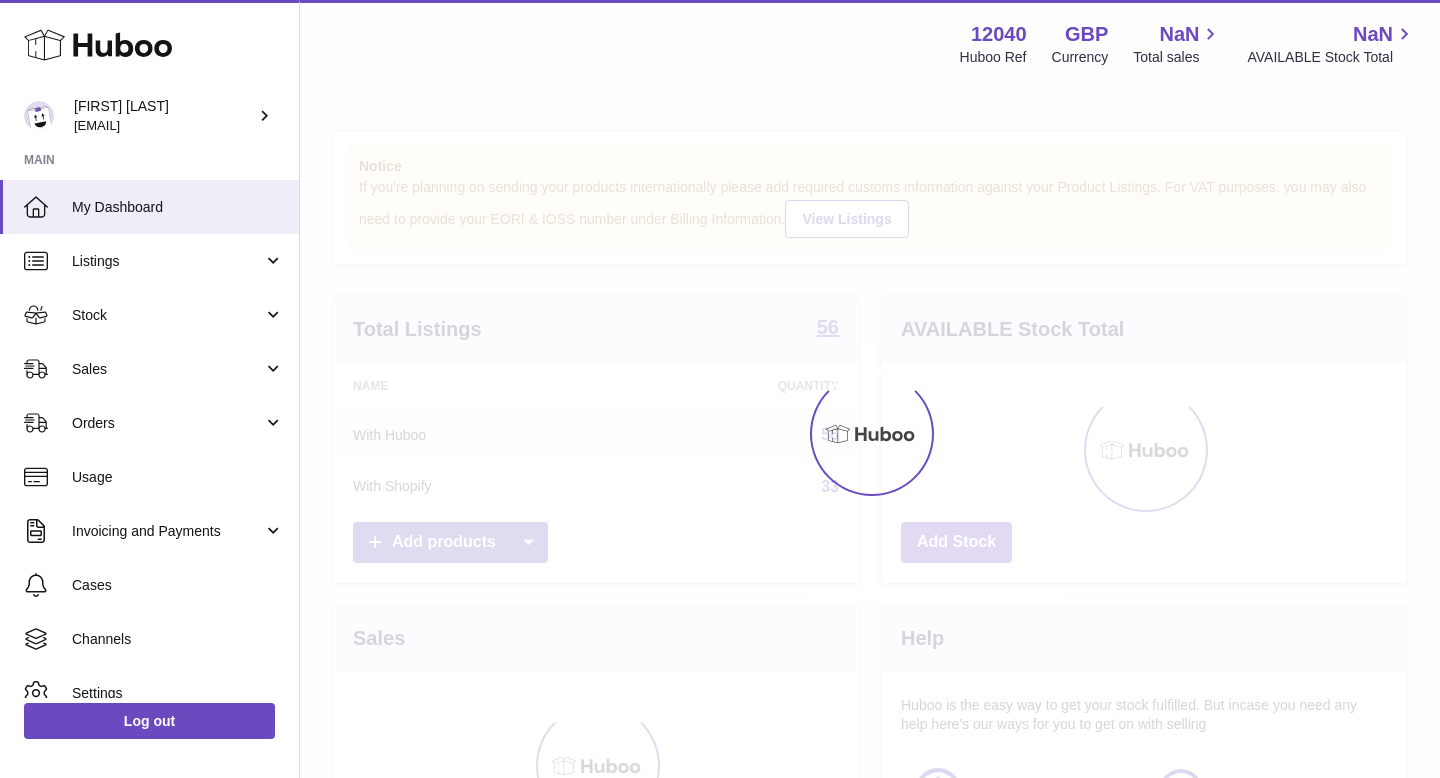 scroll, scrollTop: 0, scrollLeft: 0, axis: both 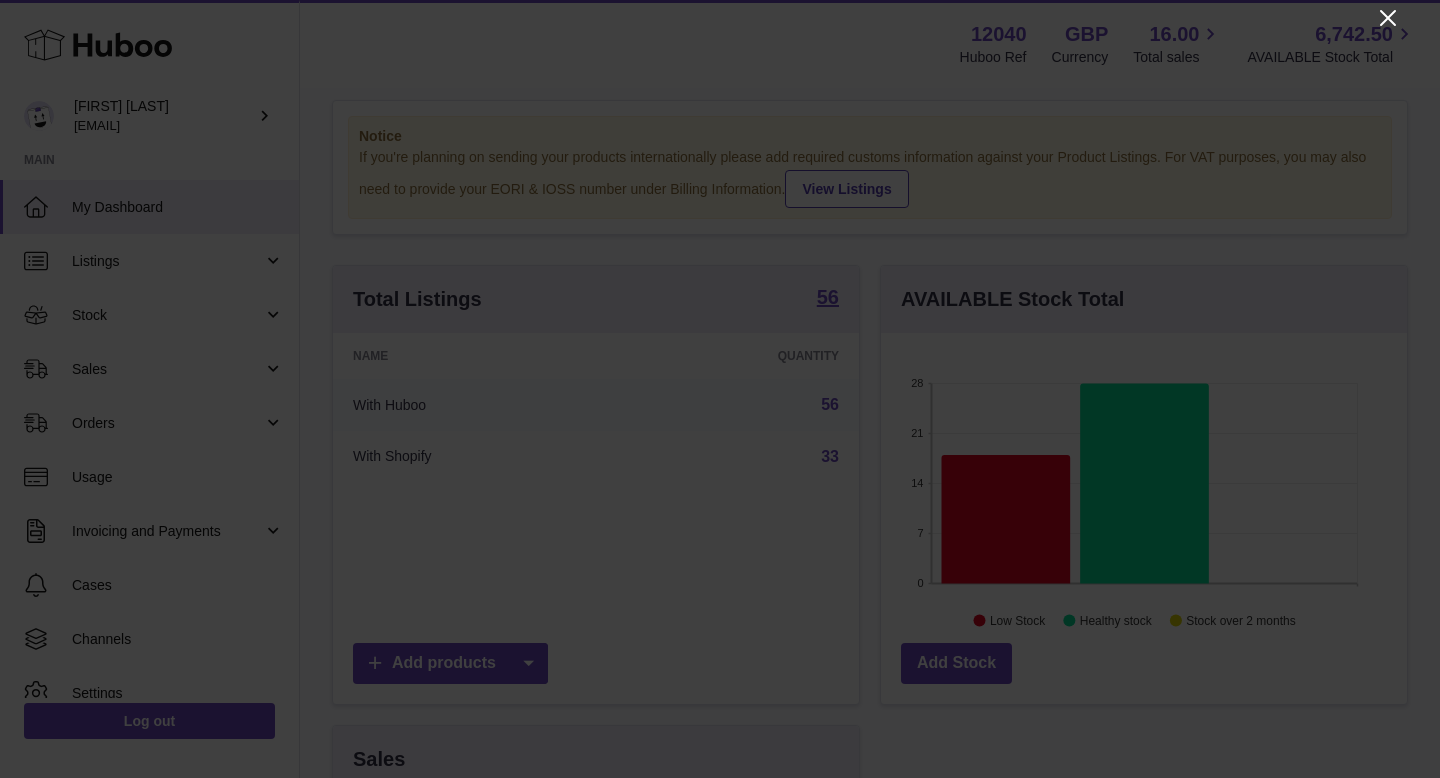 click 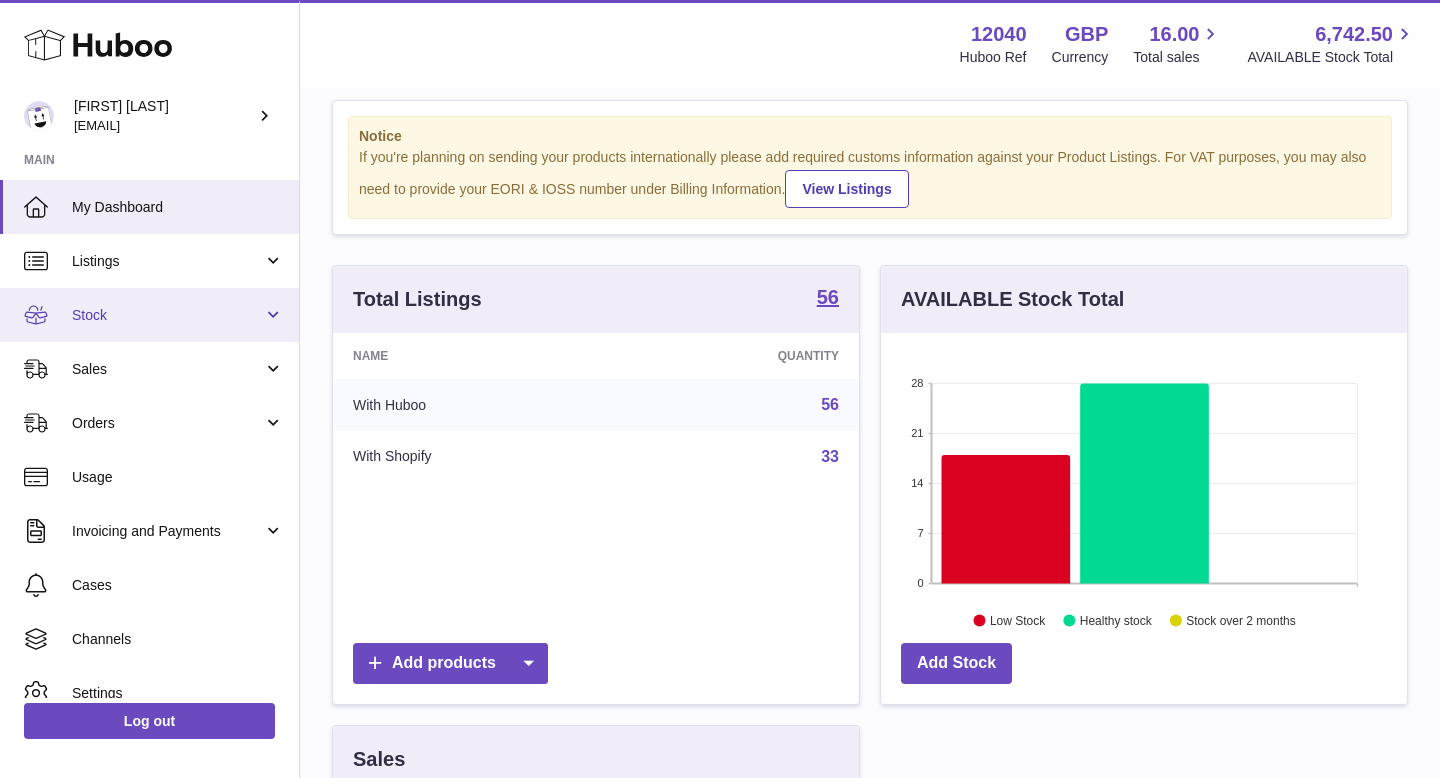 click on "Stock" at bounding box center (167, 315) 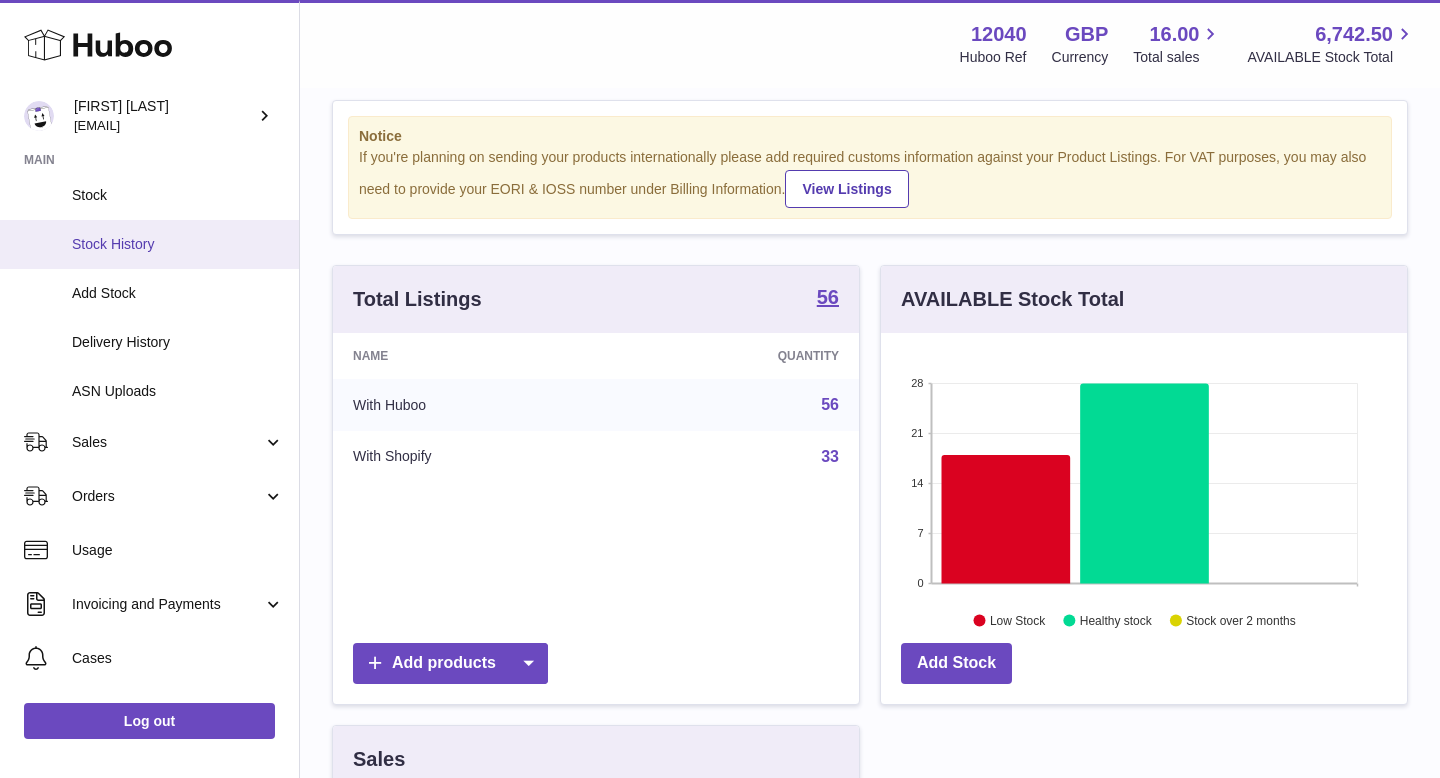 scroll, scrollTop: 210, scrollLeft: 0, axis: vertical 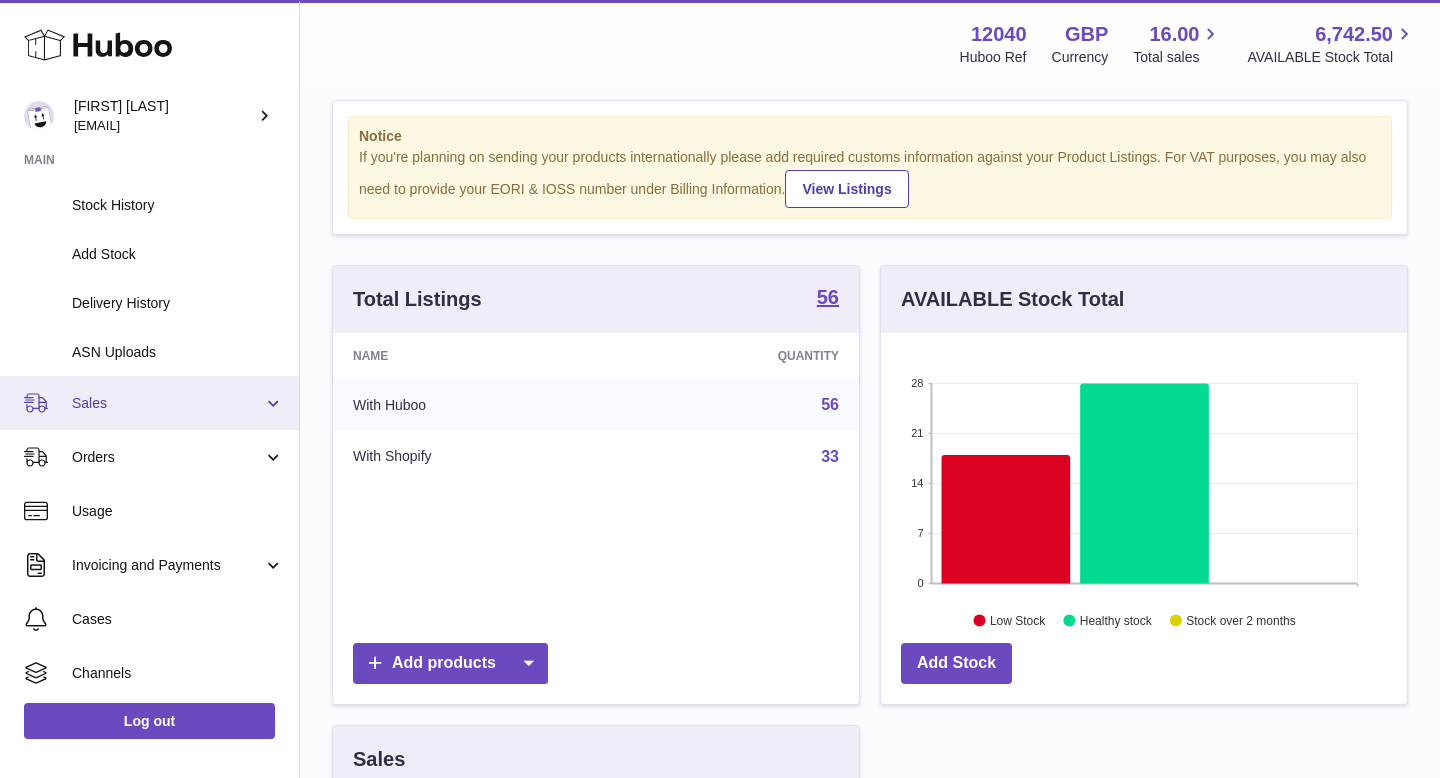 click on "Sales" at bounding box center (167, 403) 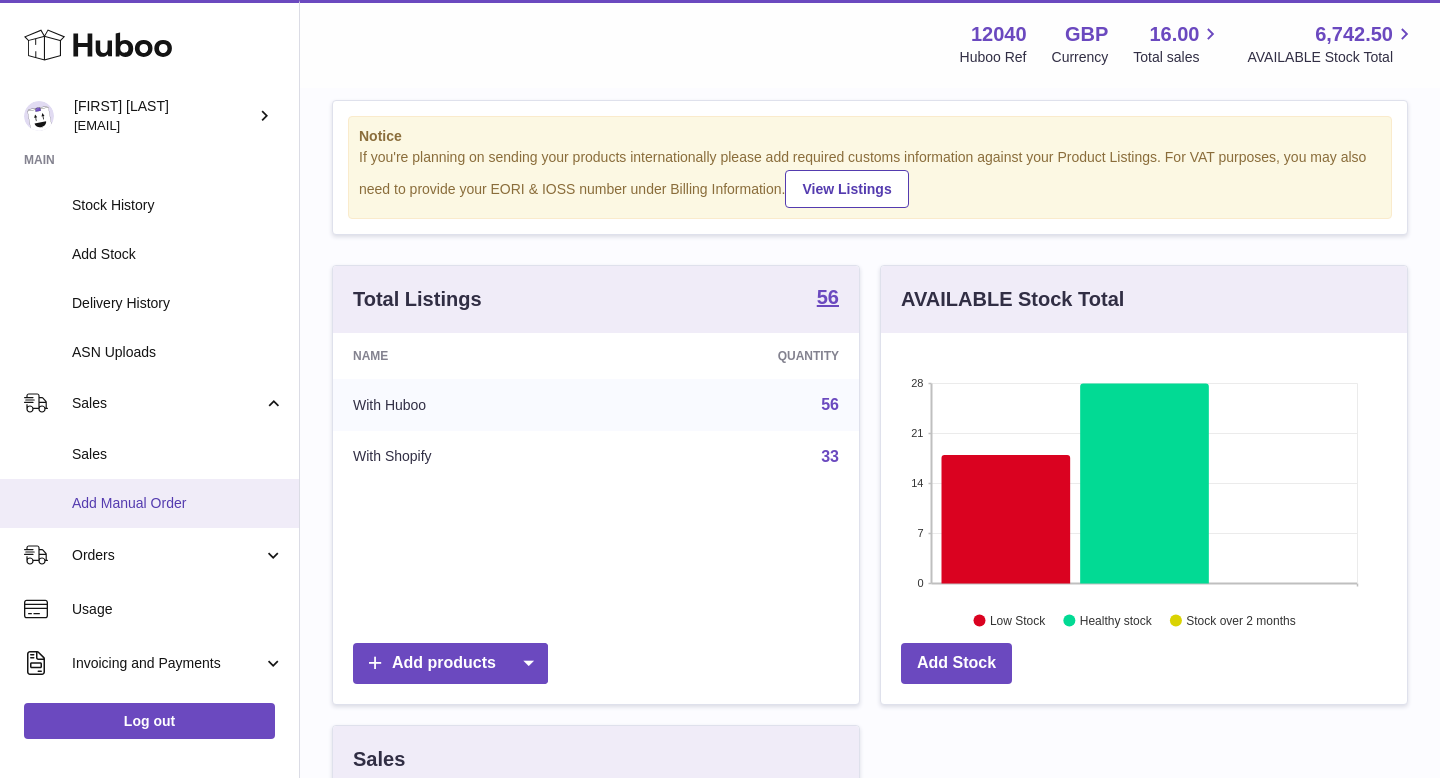 click on "Add Manual Order" at bounding box center [178, 503] 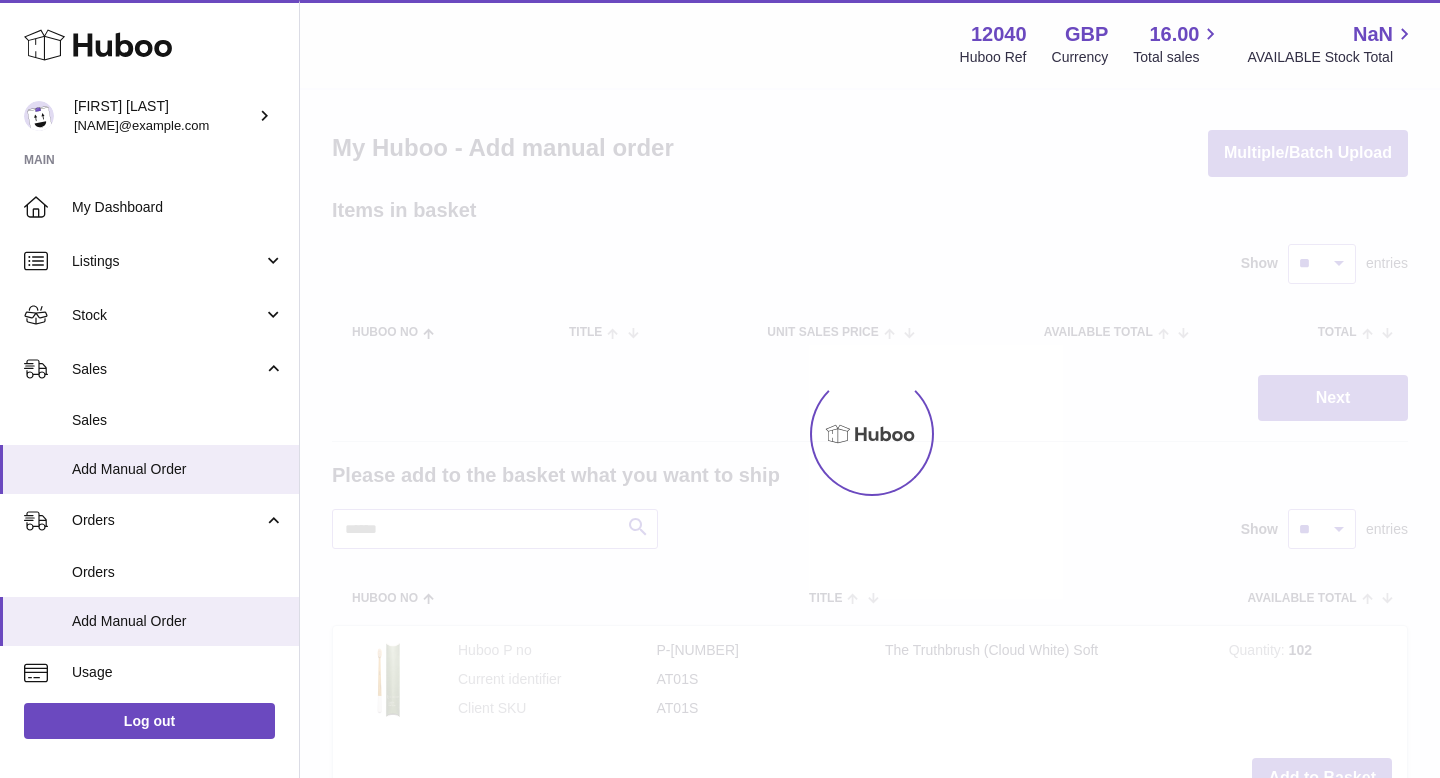 scroll, scrollTop: 0, scrollLeft: 0, axis: both 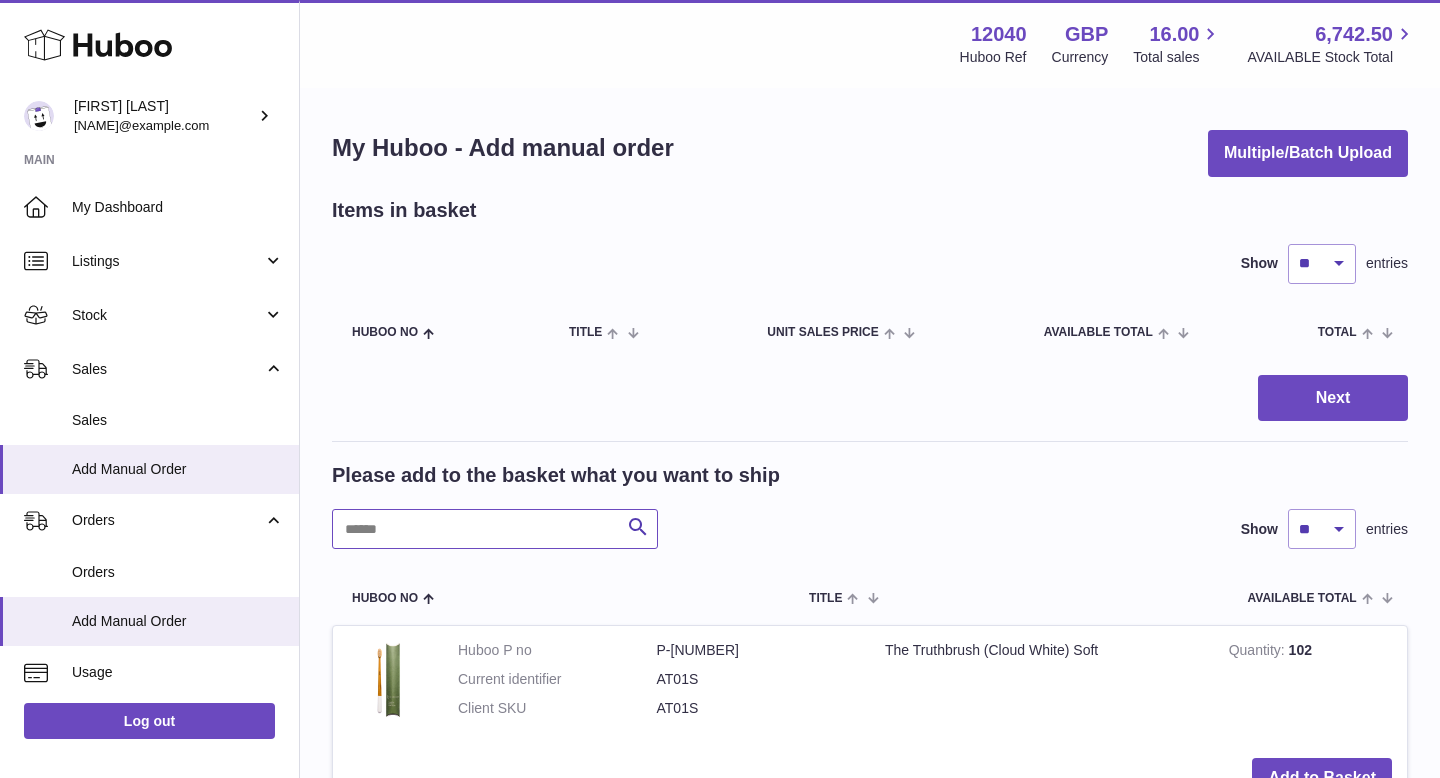 click at bounding box center [495, 529] 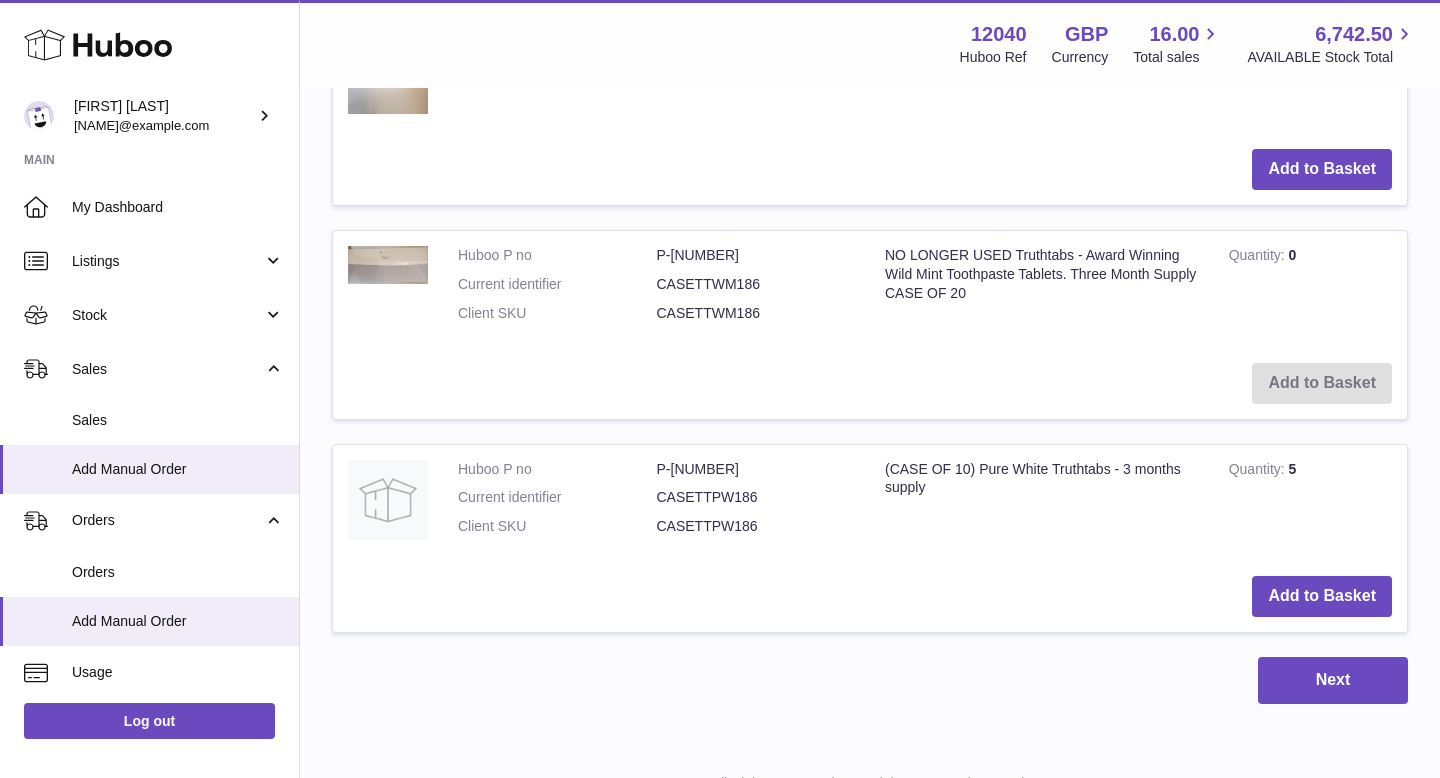 scroll, scrollTop: 930, scrollLeft: 0, axis: vertical 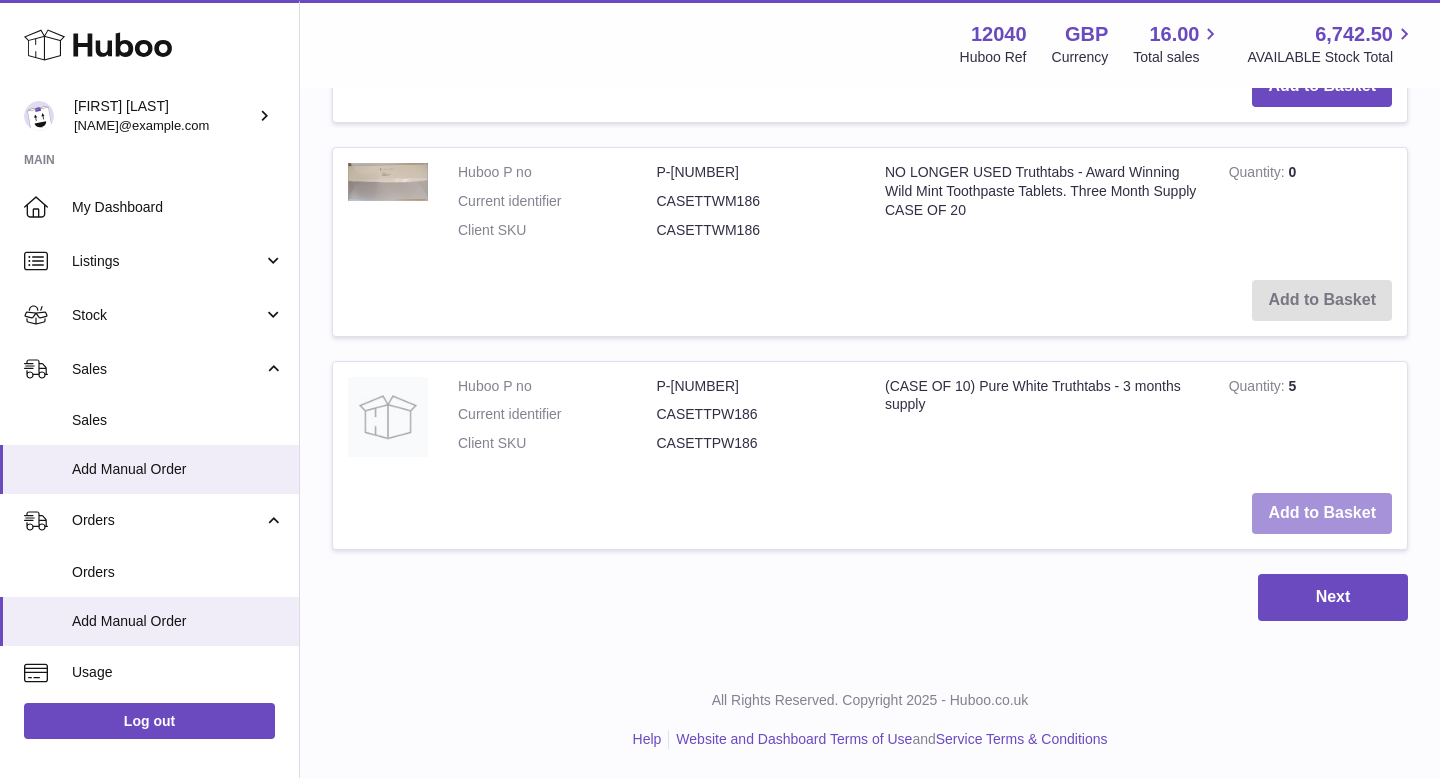 click on "Add to Basket" at bounding box center (1322, 513) 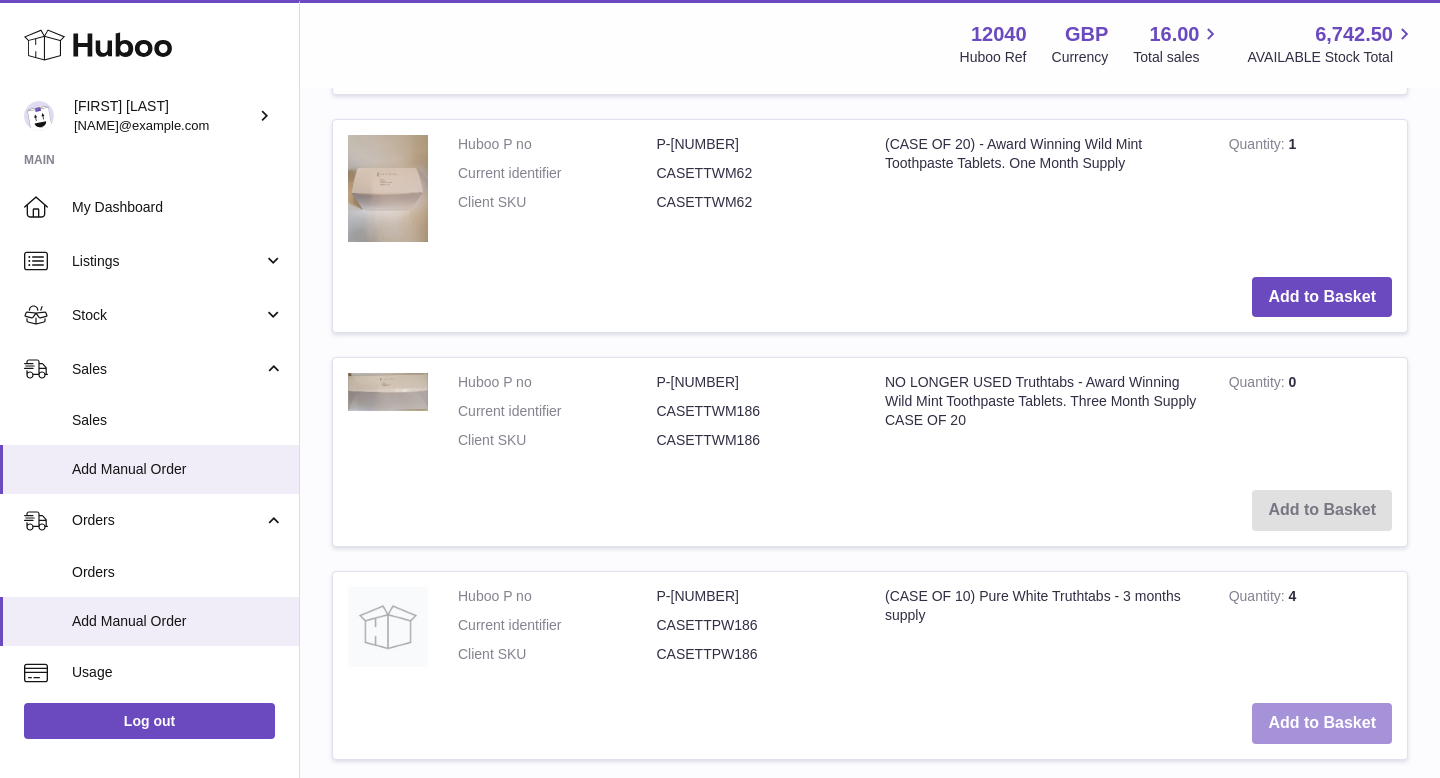 scroll, scrollTop: 1152, scrollLeft: 0, axis: vertical 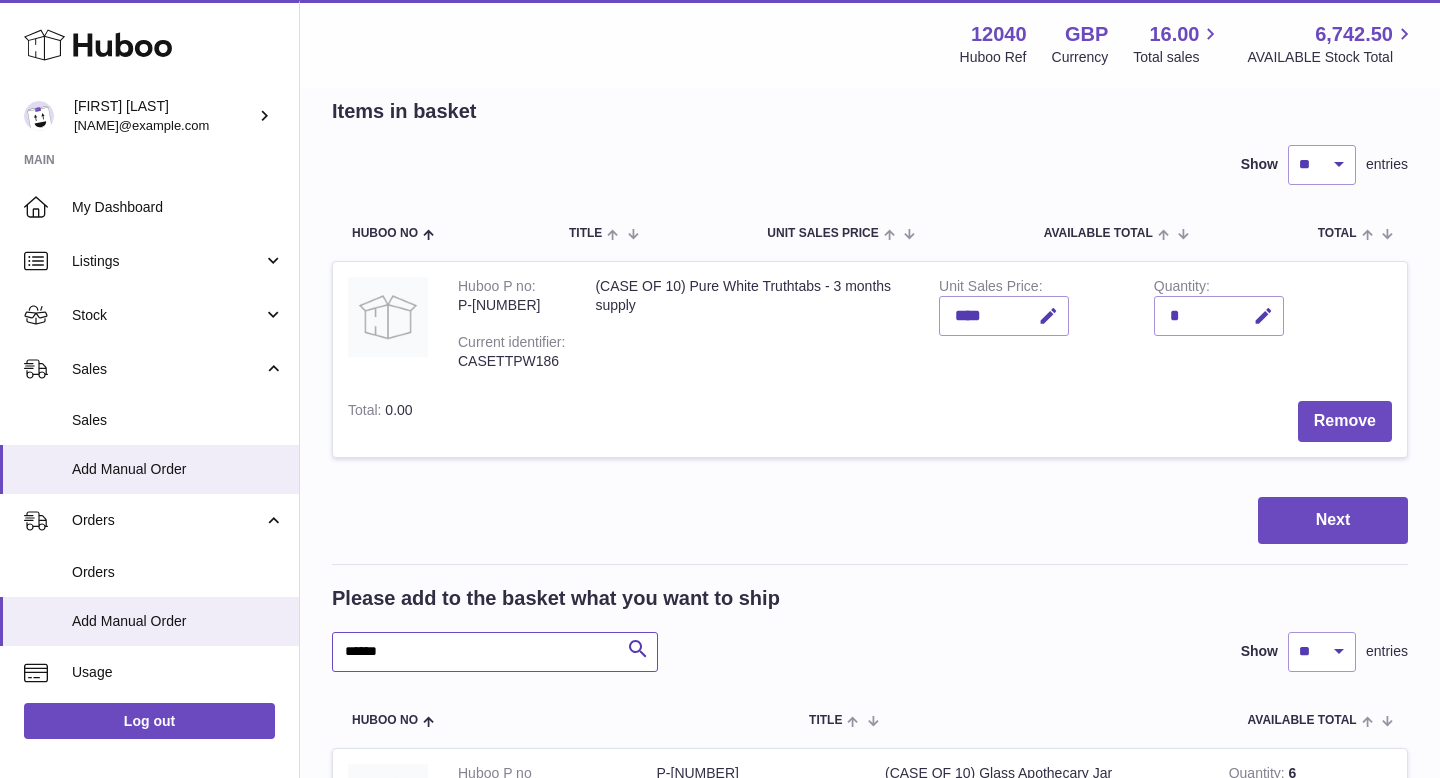 click on "******" at bounding box center [495, 652] 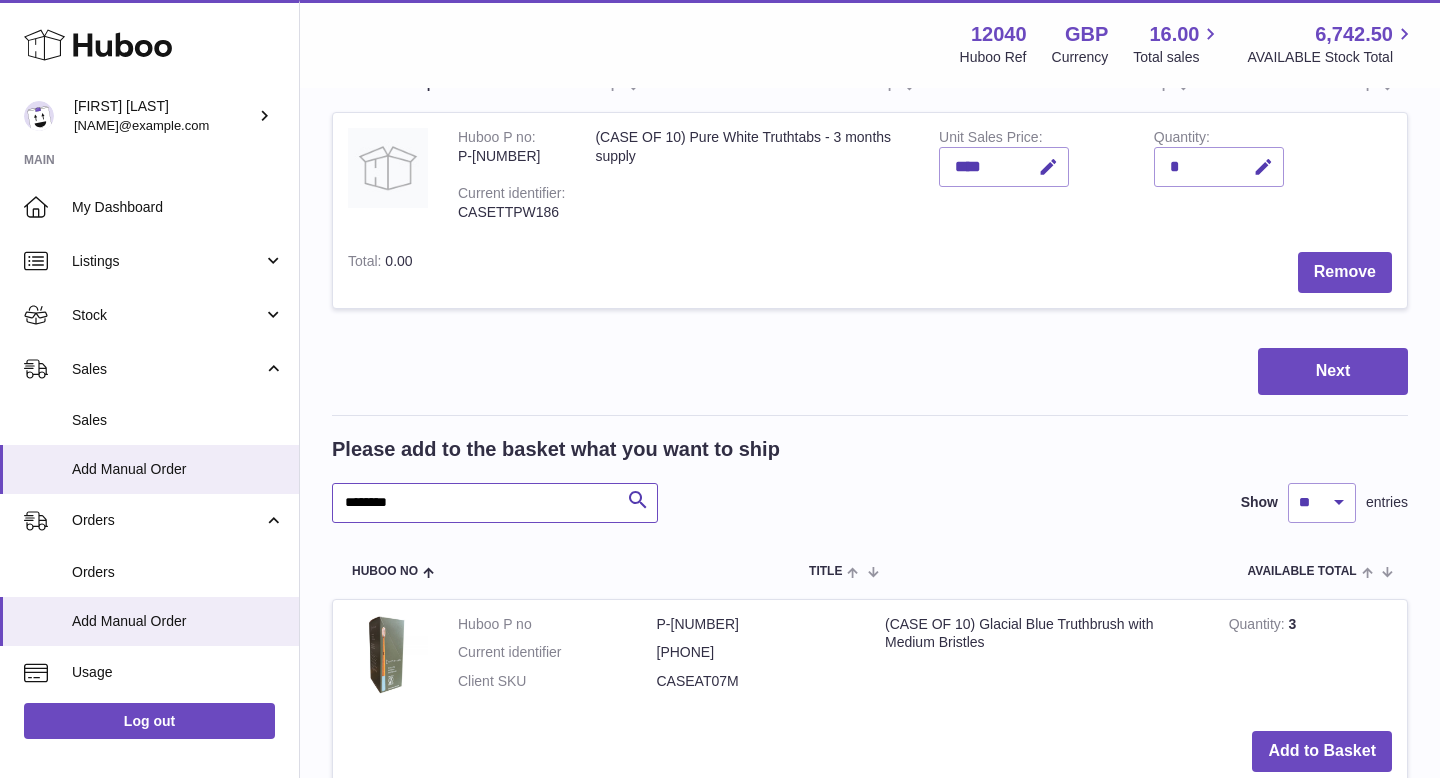 scroll, scrollTop: 514, scrollLeft: 0, axis: vertical 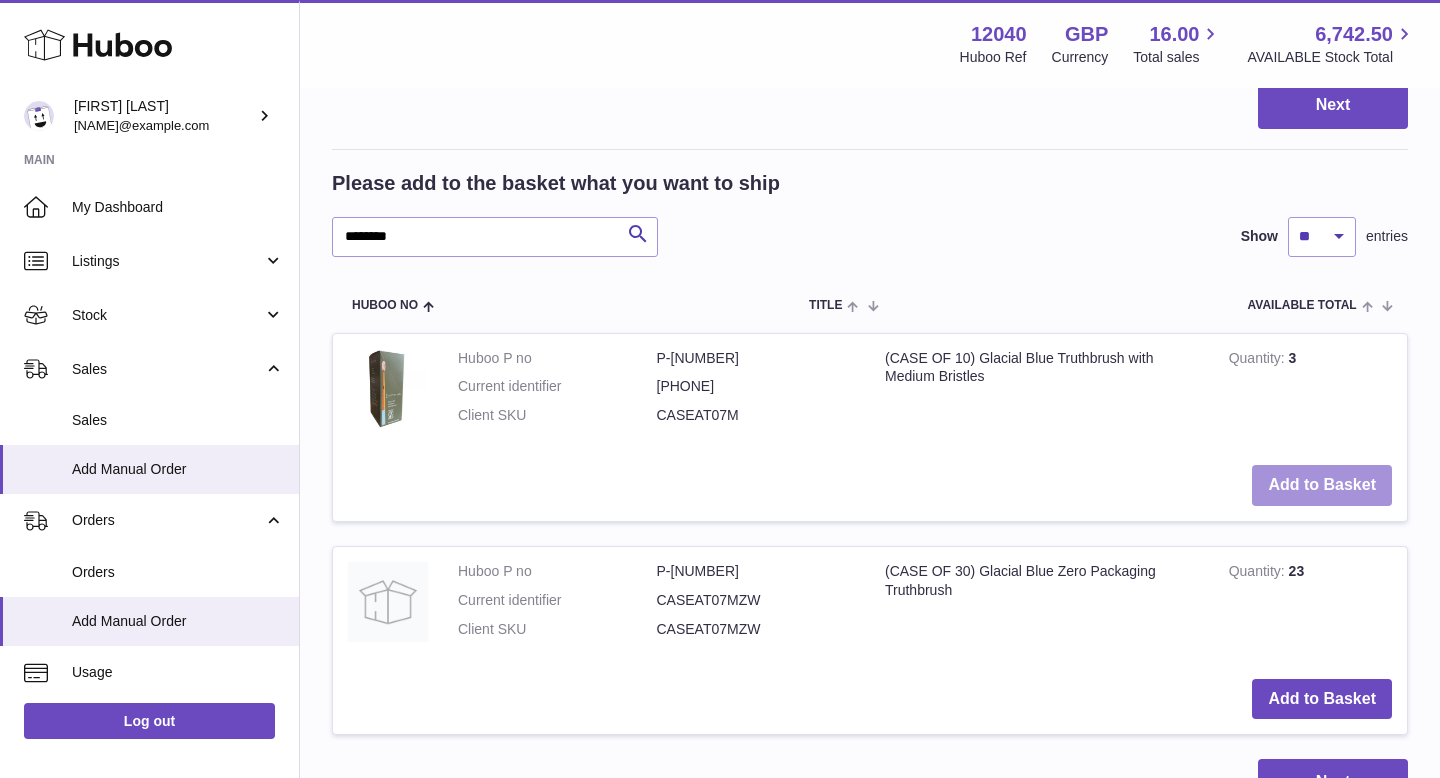 click on "Add to Basket" at bounding box center (1322, 485) 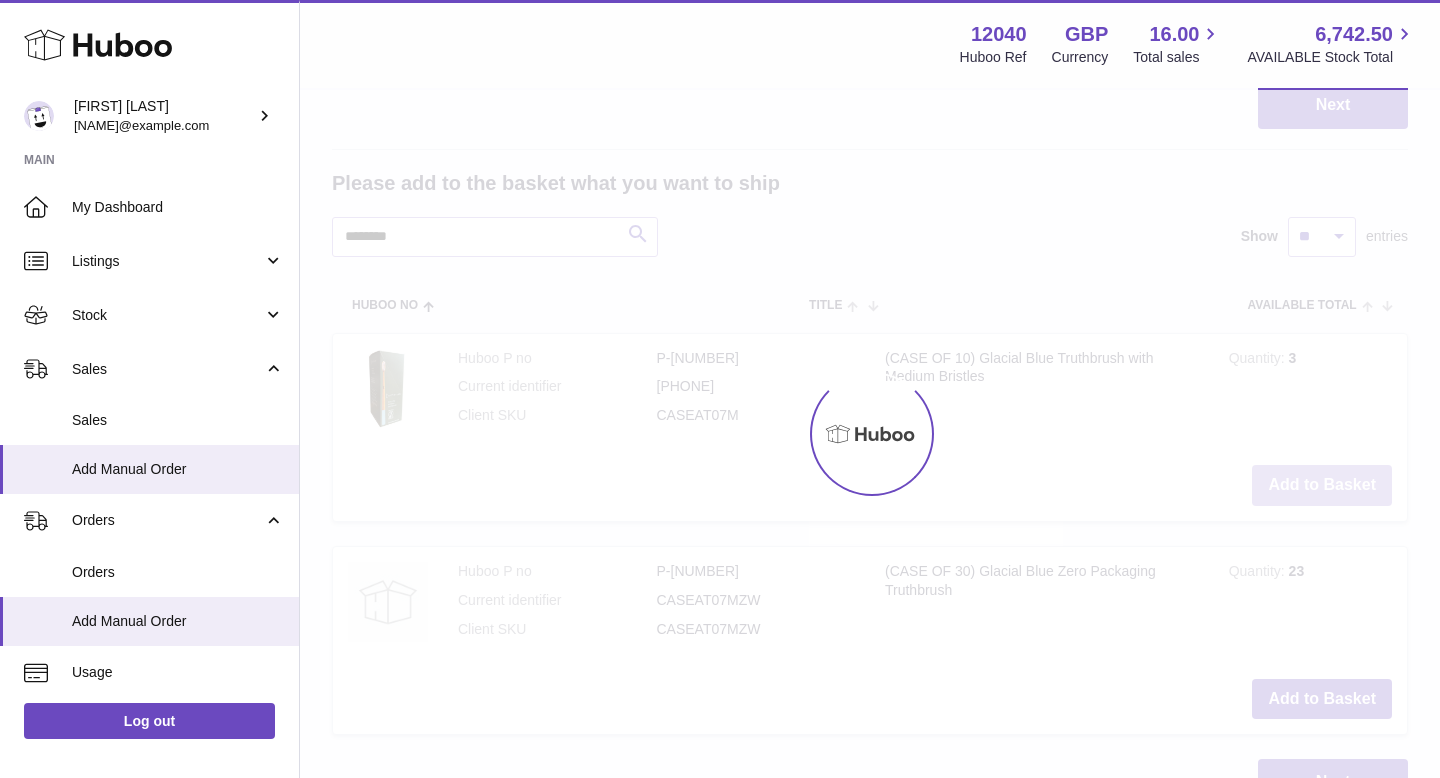 scroll, scrollTop: 735, scrollLeft: 0, axis: vertical 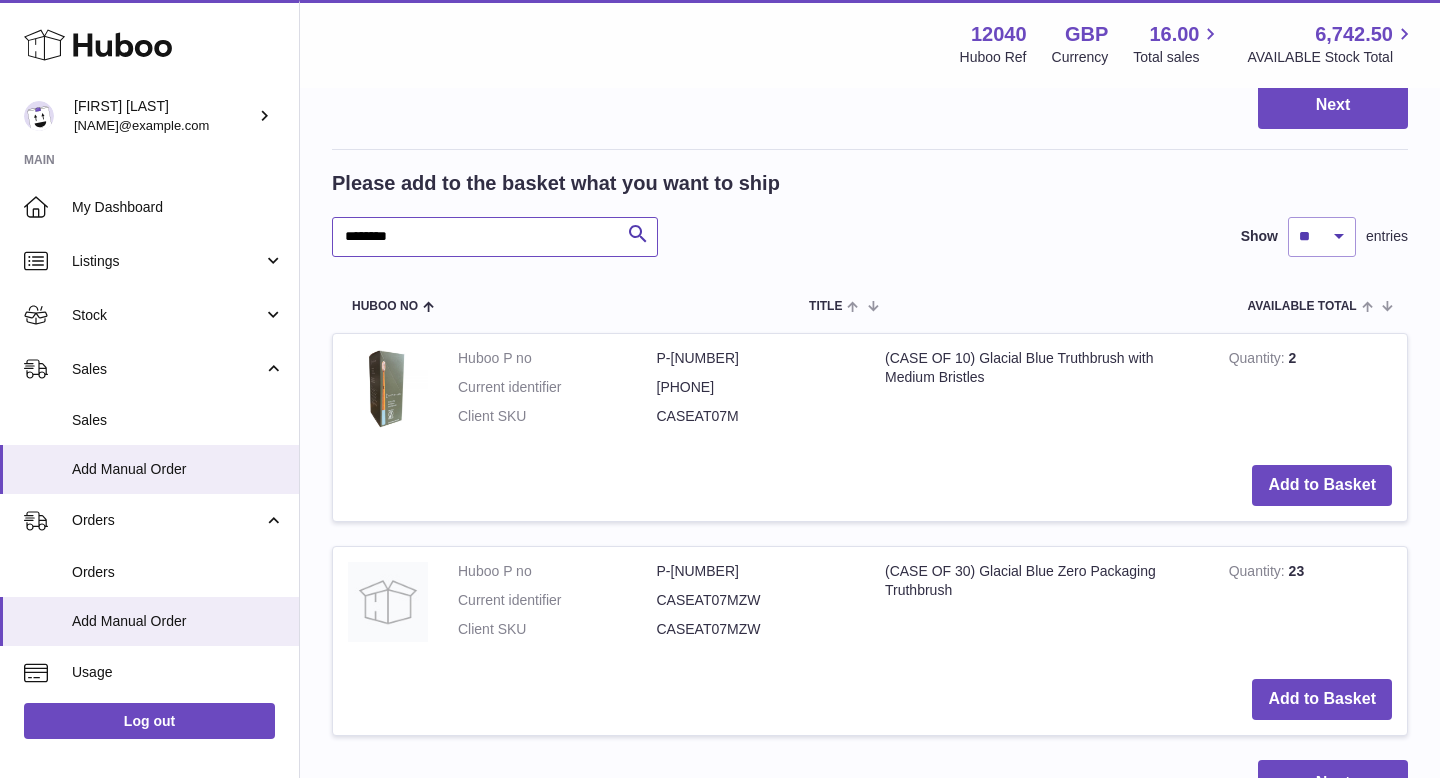 click on "********" at bounding box center [495, 237] 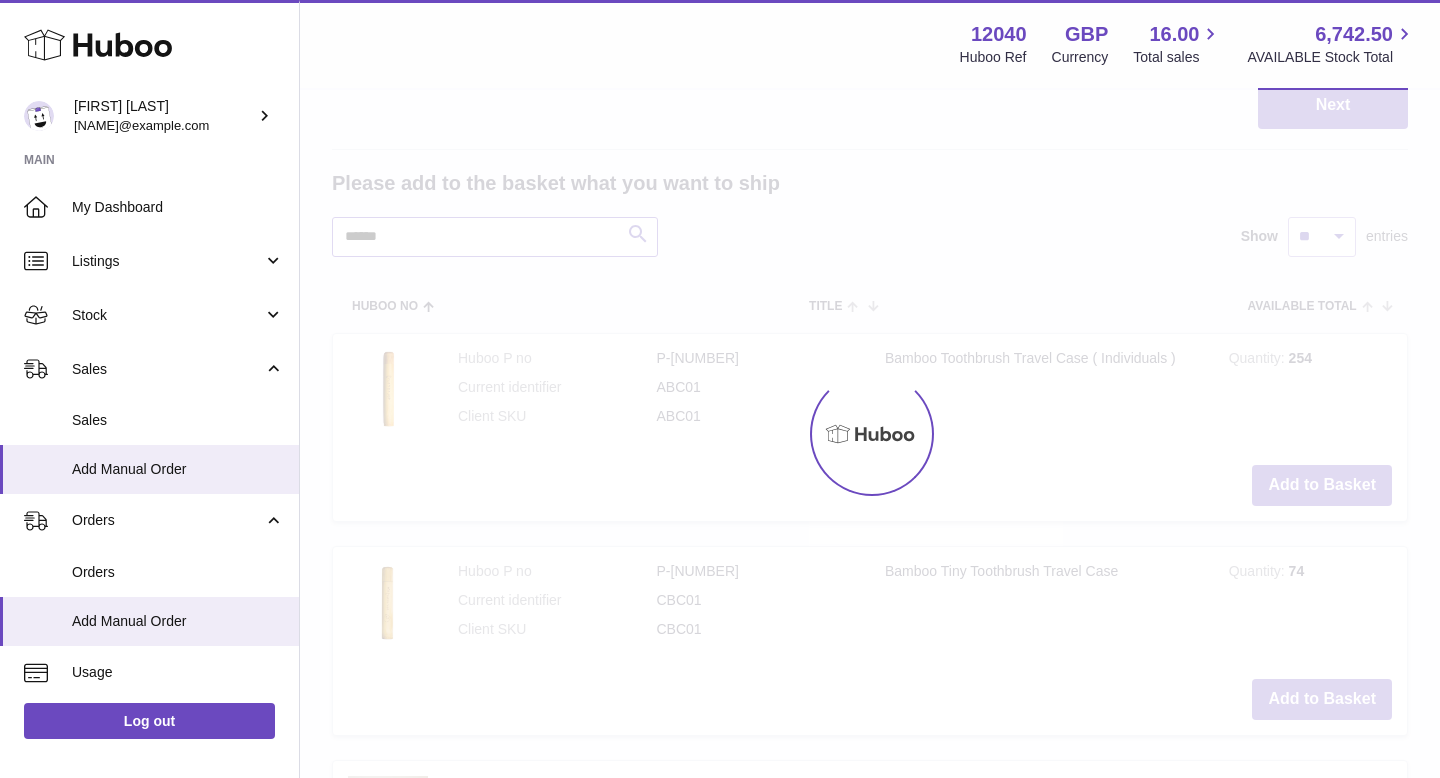 scroll, scrollTop: 708, scrollLeft: 0, axis: vertical 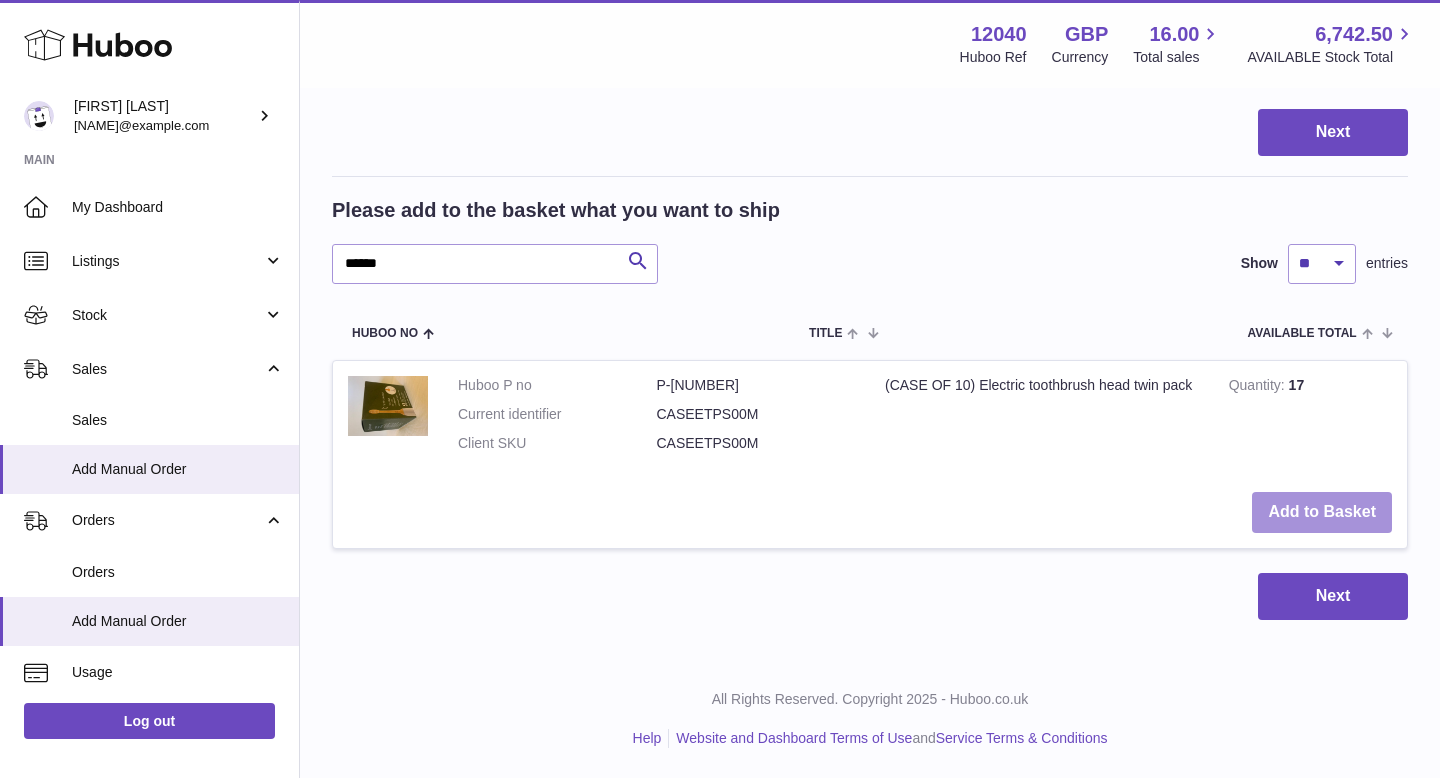 click on "Add to Basket" at bounding box center (1322, 512) 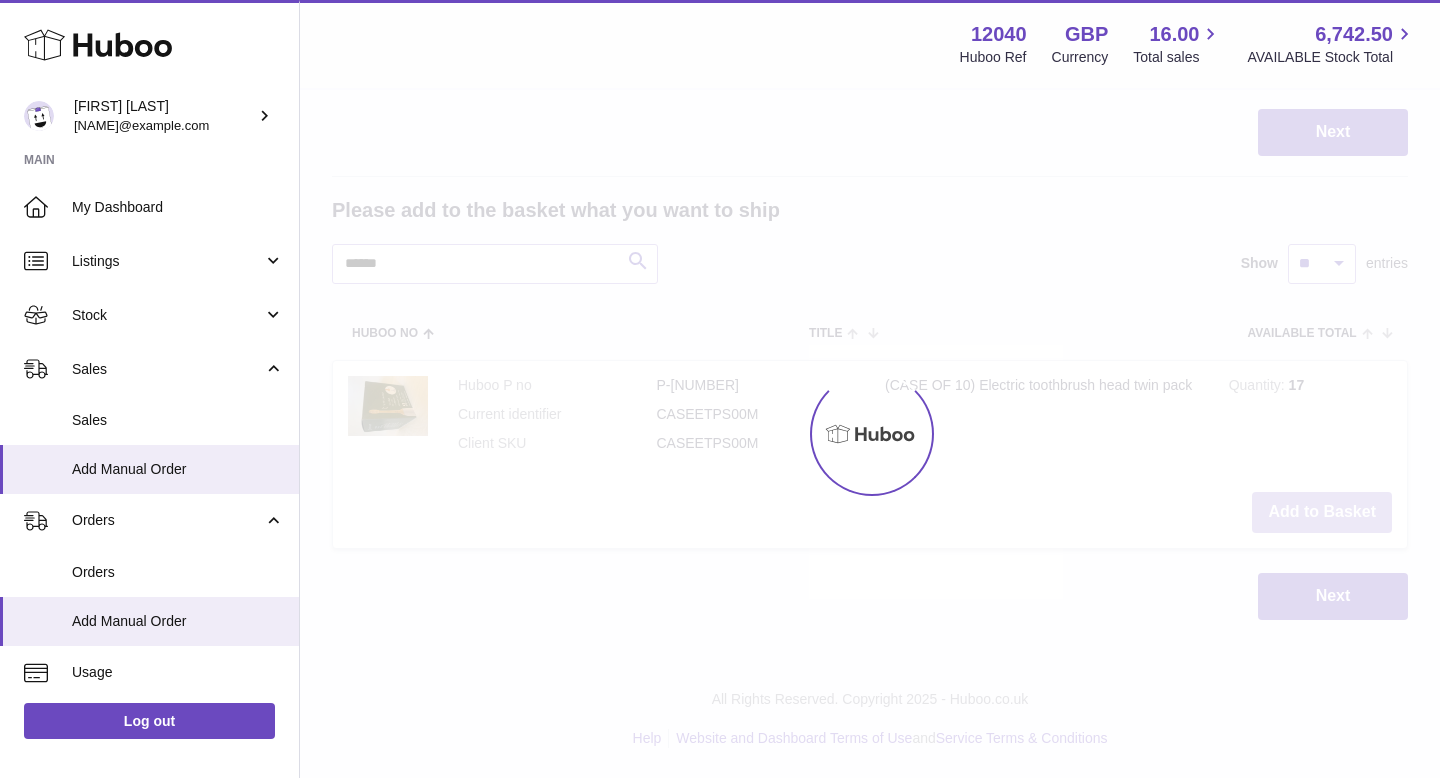 scroll, scrollTop: 929, scrollLeft: 0, axis: vertical 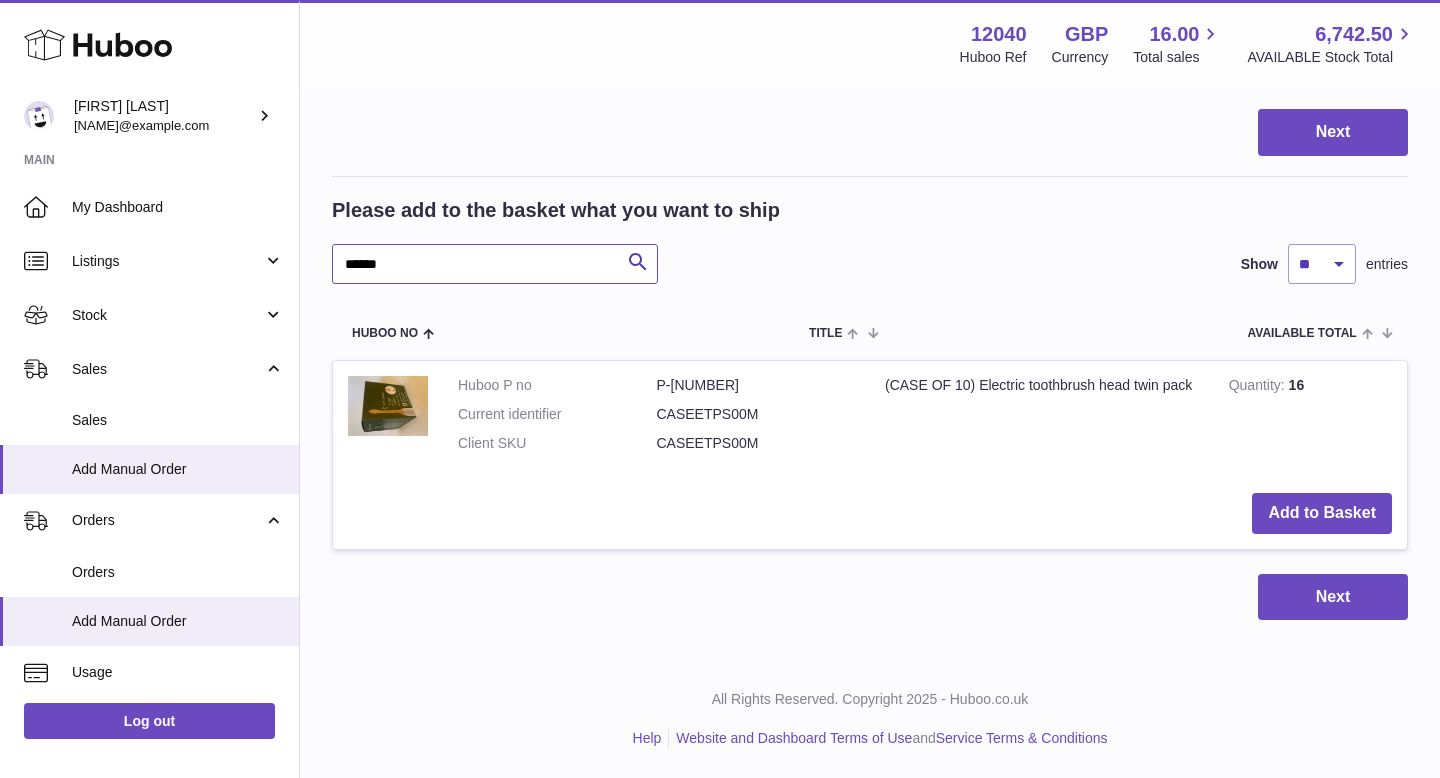 drag, startPoint x: 488, startPoint y: 271, endPoint x: 335, endPoint y: 270, distance: 153.00327 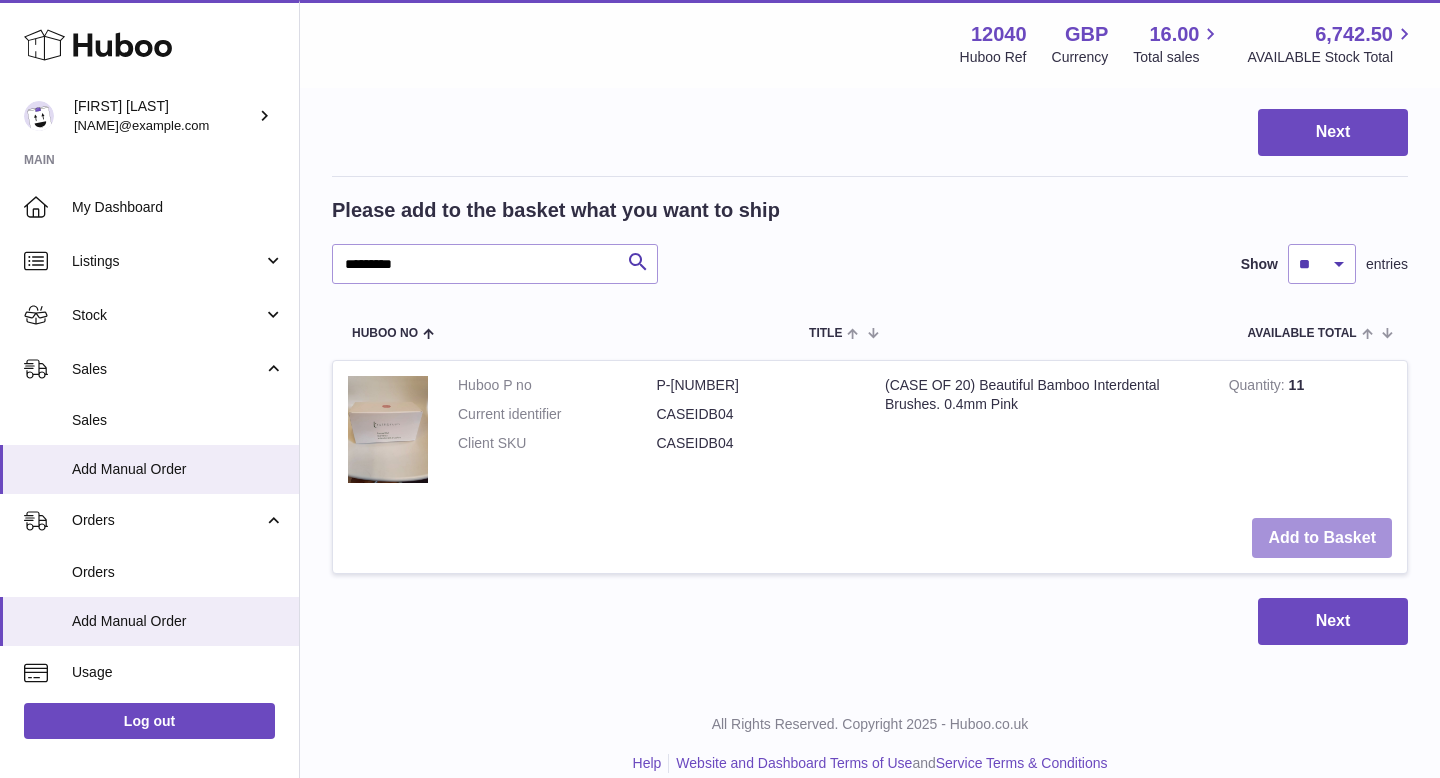 click on "Add to Basket" at bounding box center [1322, 538] 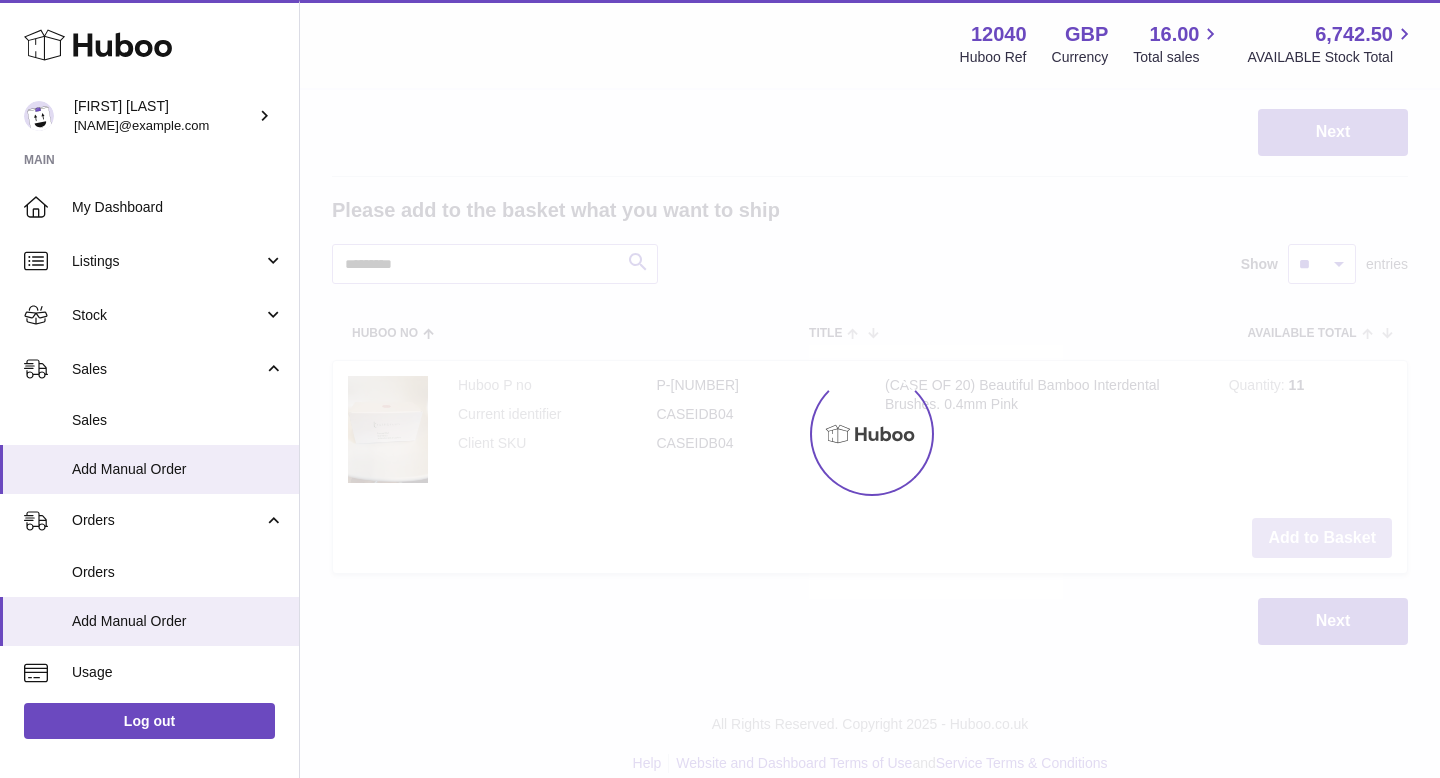scroll, scrollTop: 1167, scrollLeft: 0, axis: vertical 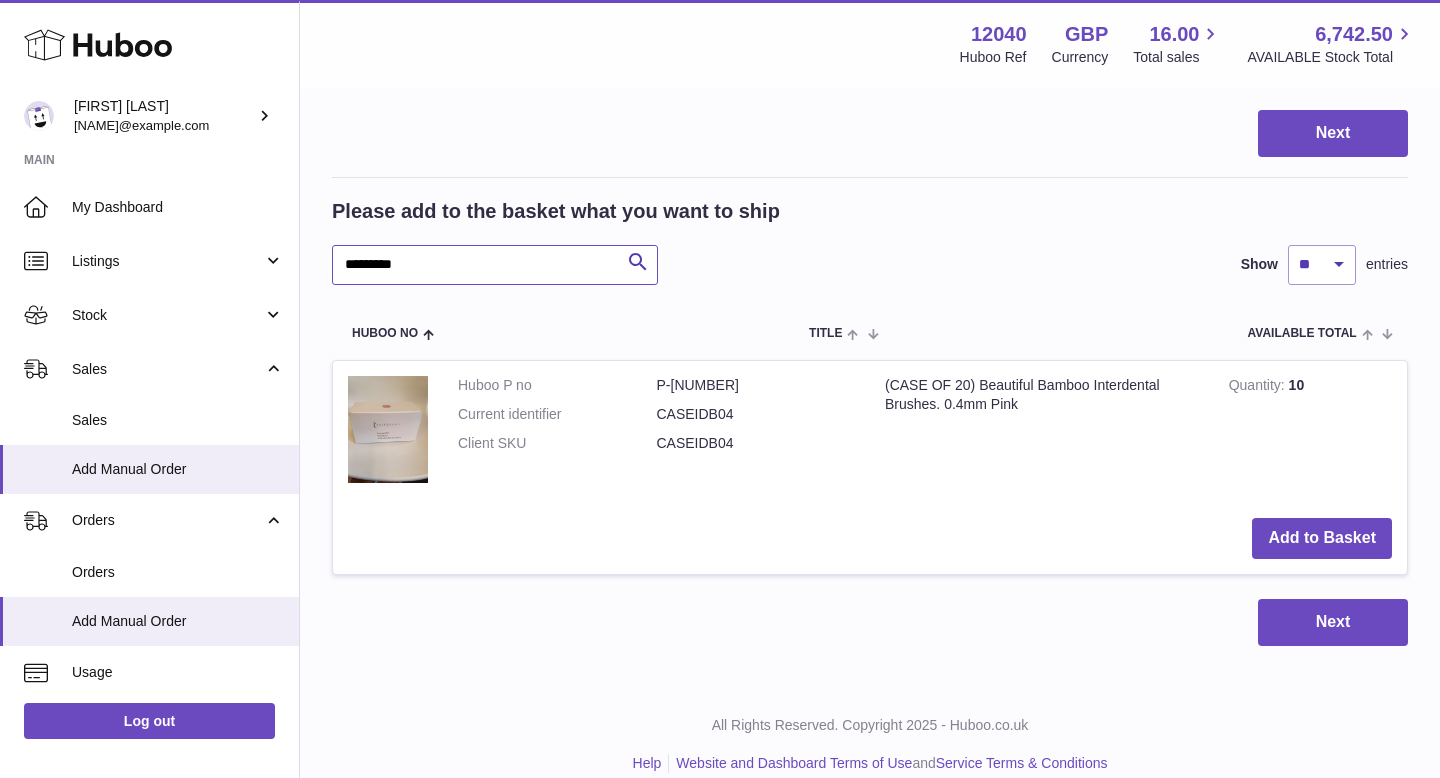 click on "*********" at bounding box center (495, 265) 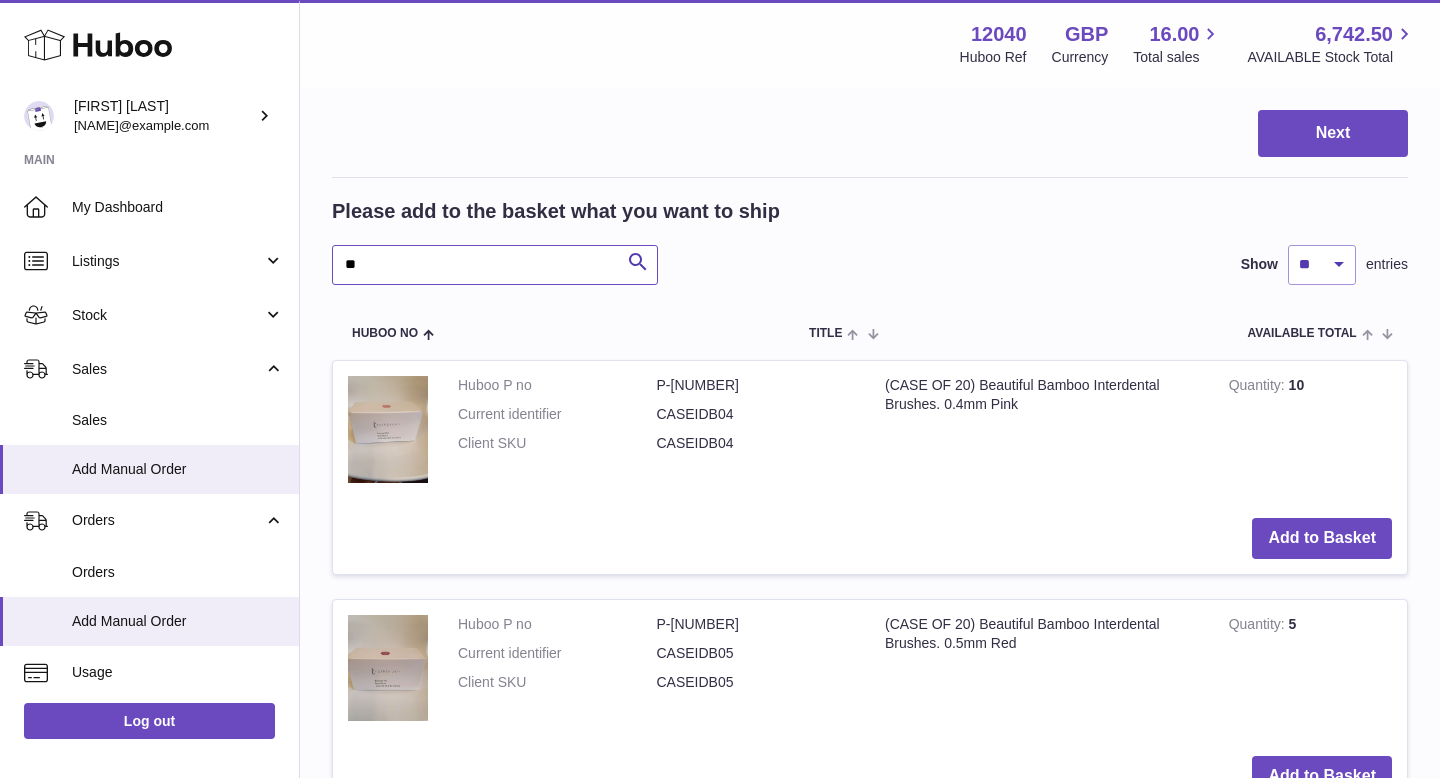 type on "*" 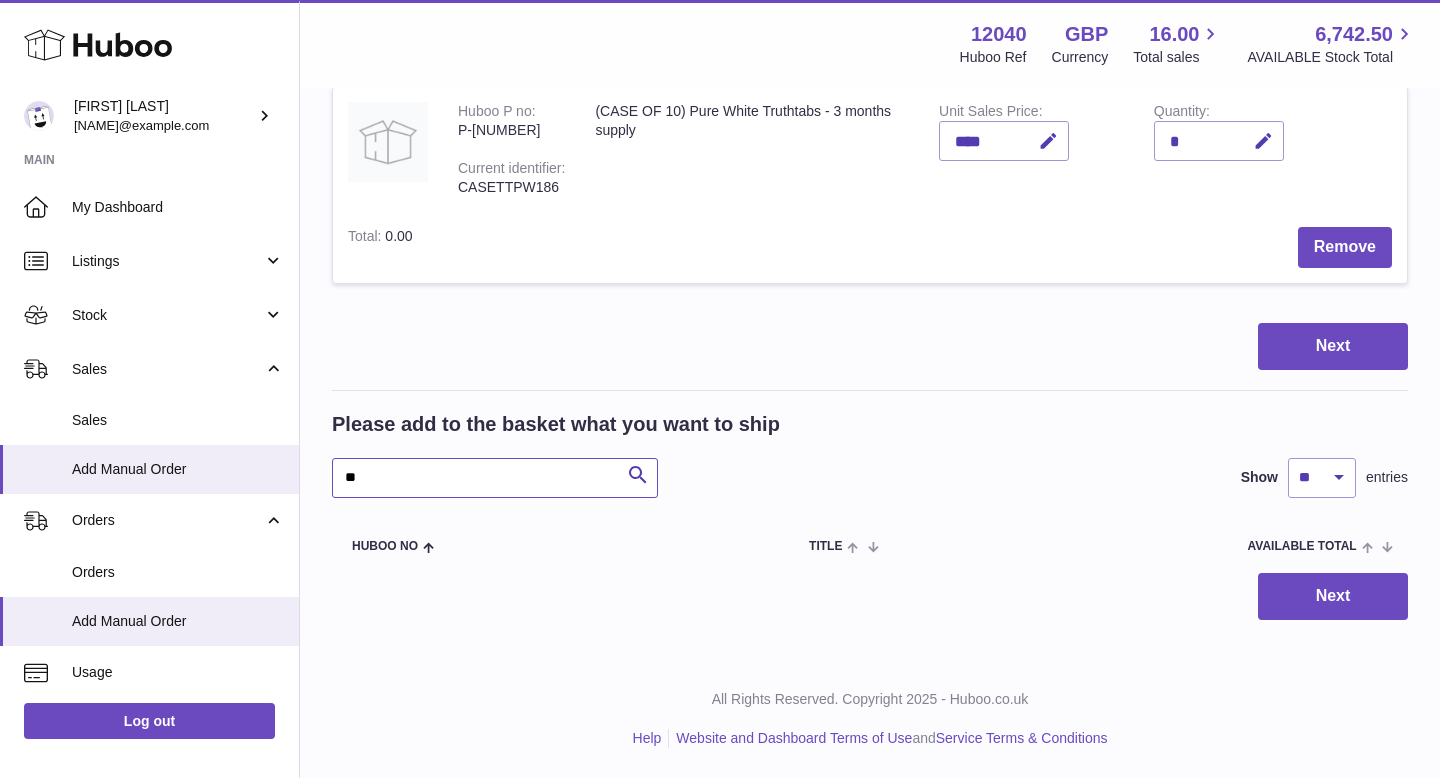 scroll, scrollTop: 954, scrollLeft: 0, axis: vertical 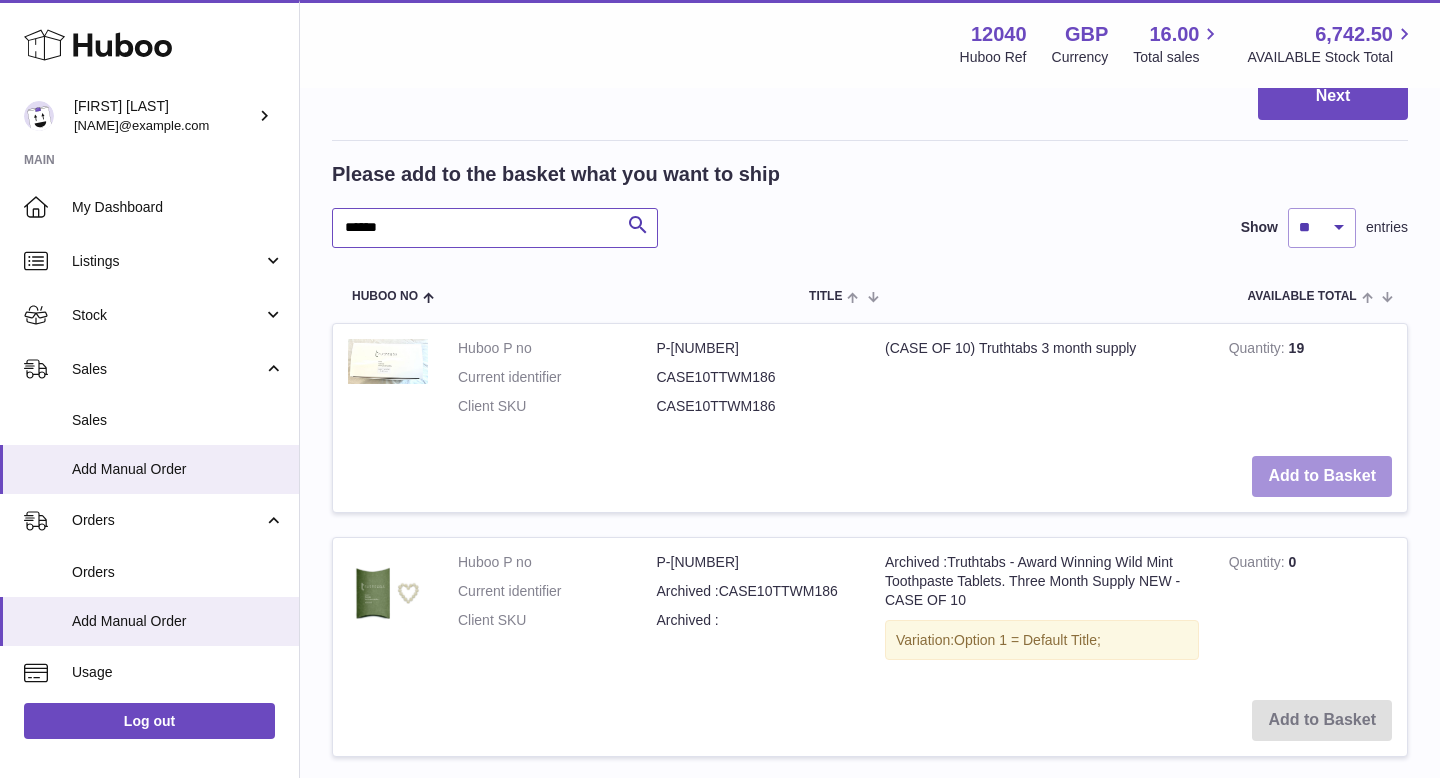 type on "******" 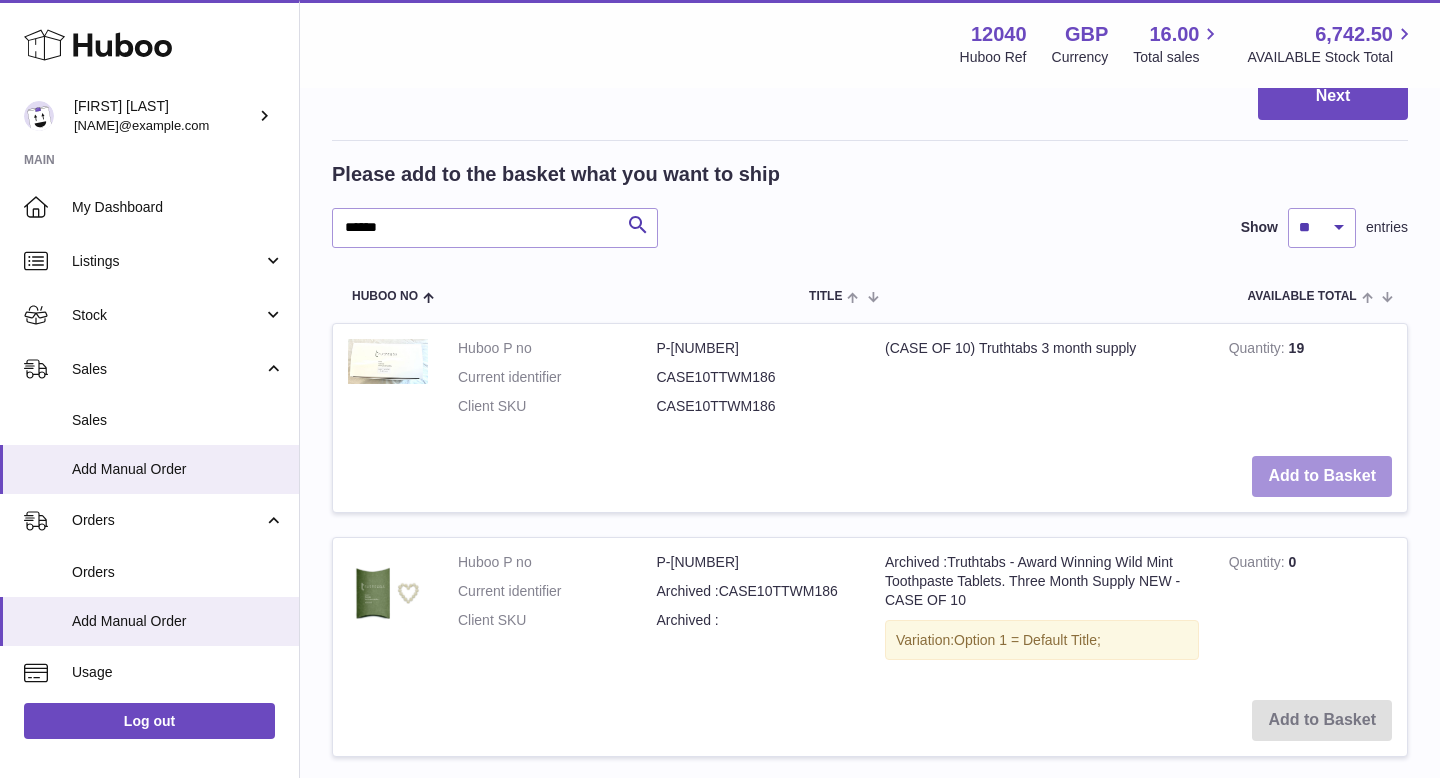 click on "Add to Basket" at bounding box center [1322, 476] 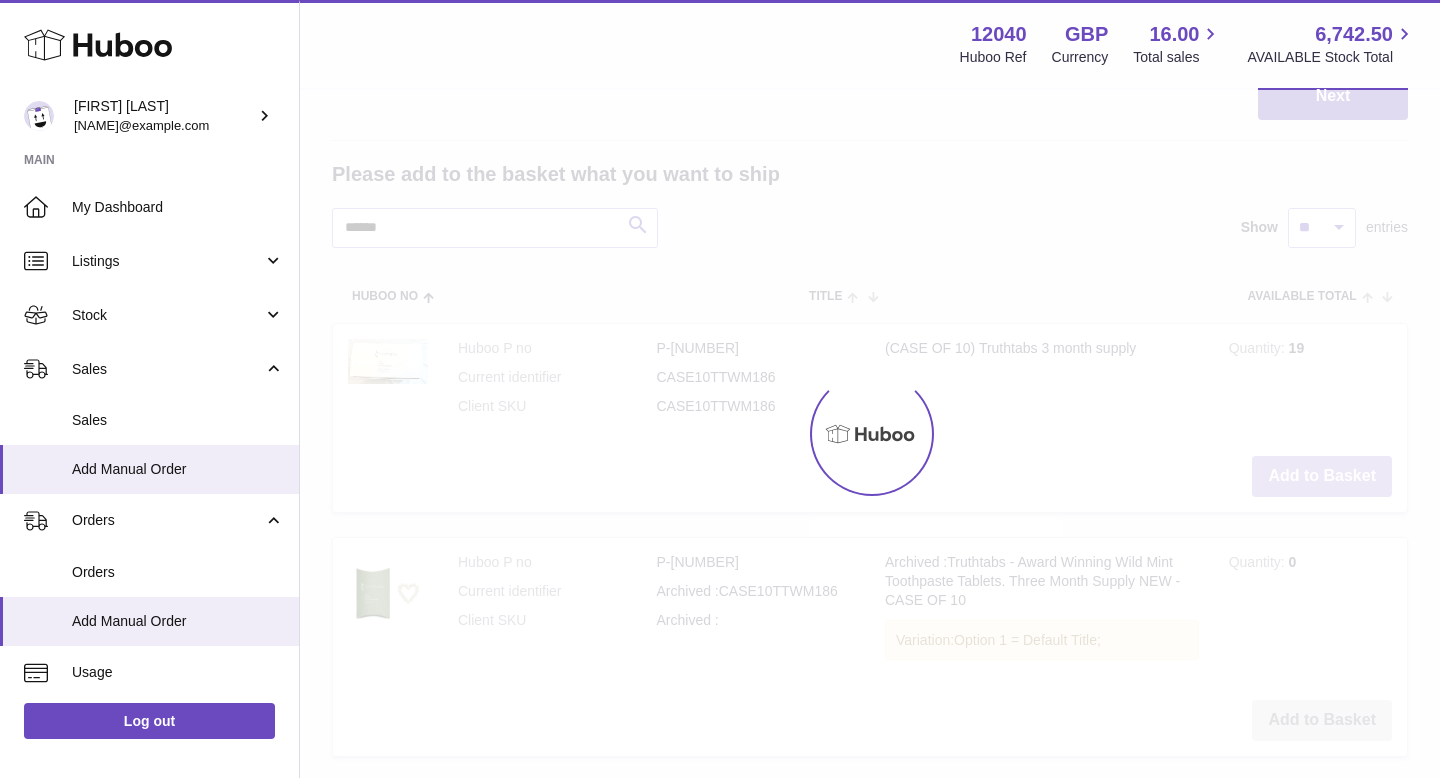 scroll, scrollTop: 1426, scrollLeft: 0, axis: vertical 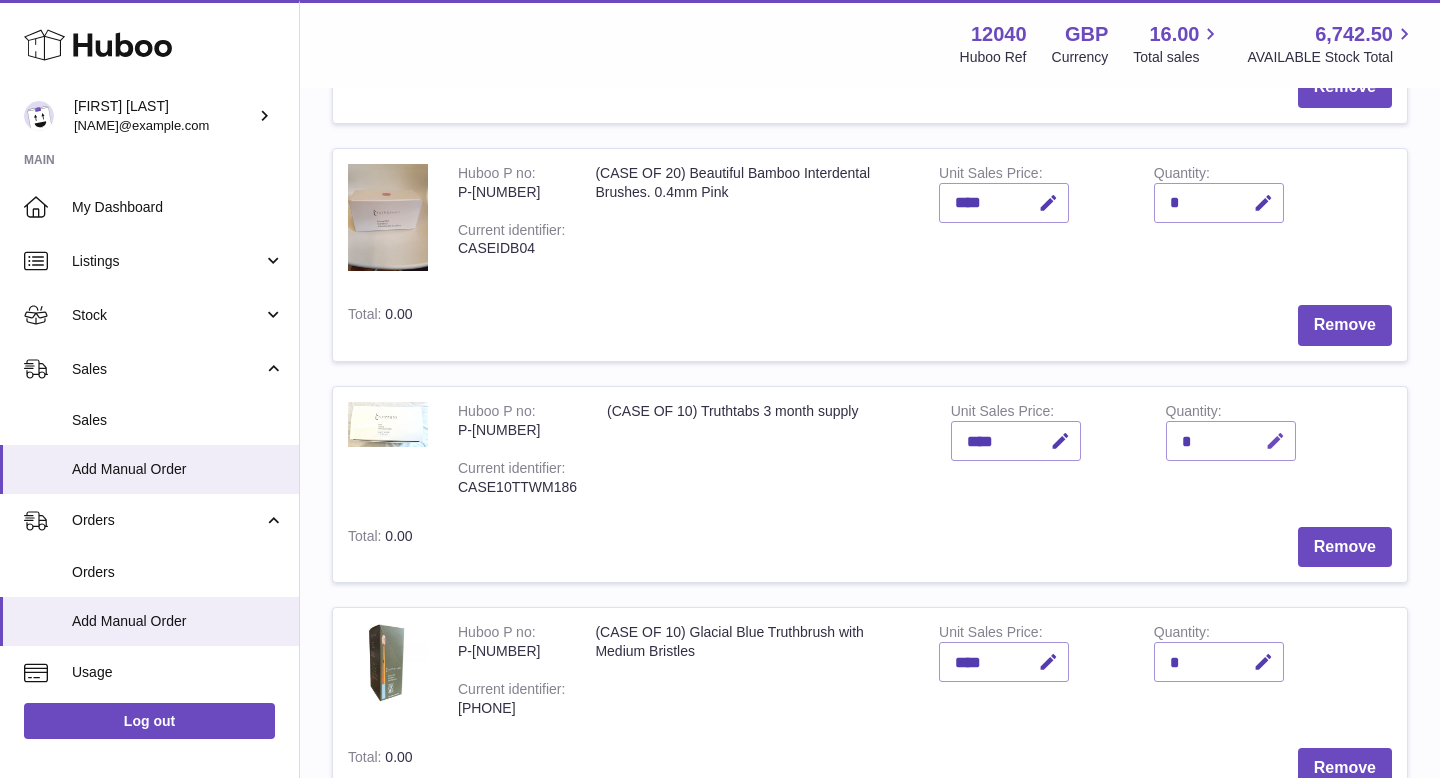 click at bounding box center [1275, 441] 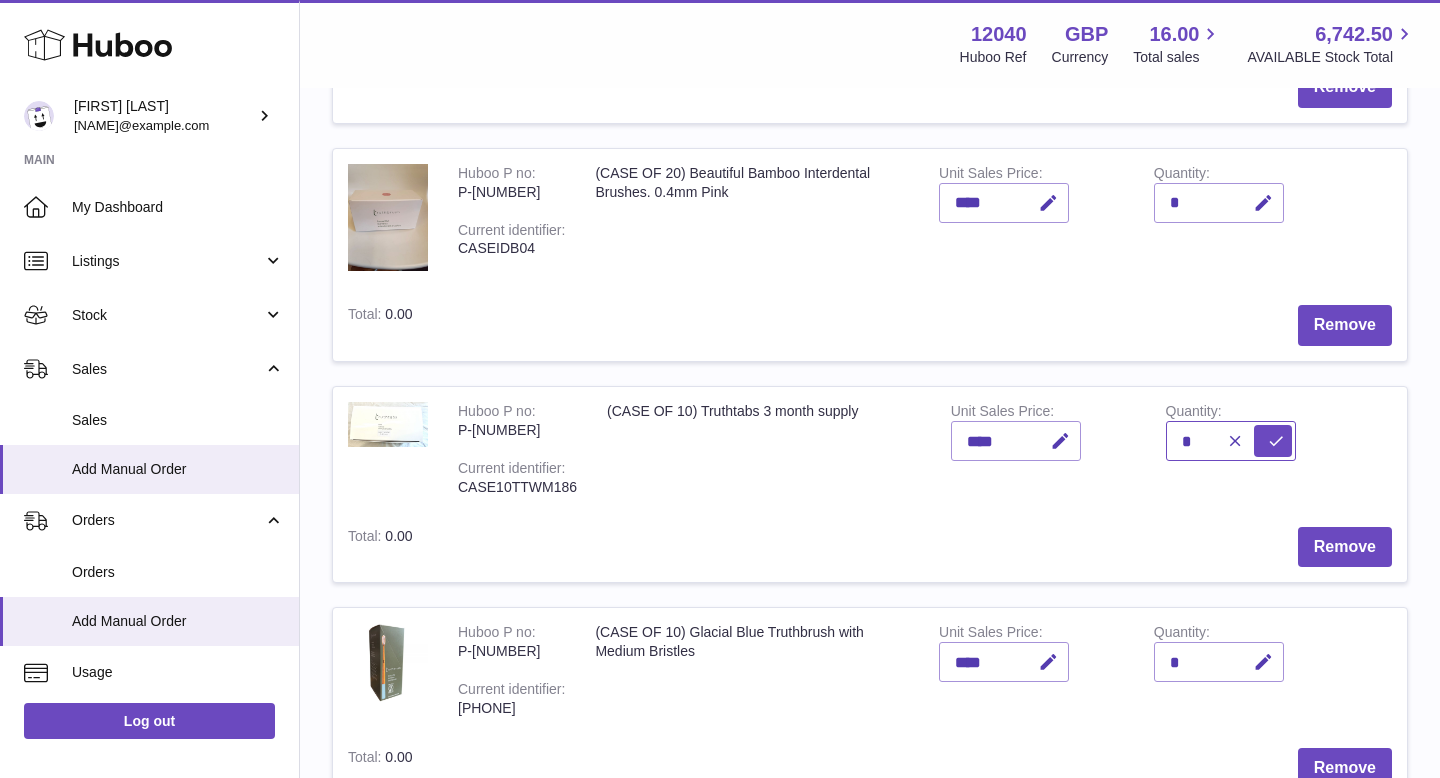 drag, startPoint x: 1198, startPoint y: 437, endPoint x: 1156, endPoint y: 437, distance: 42 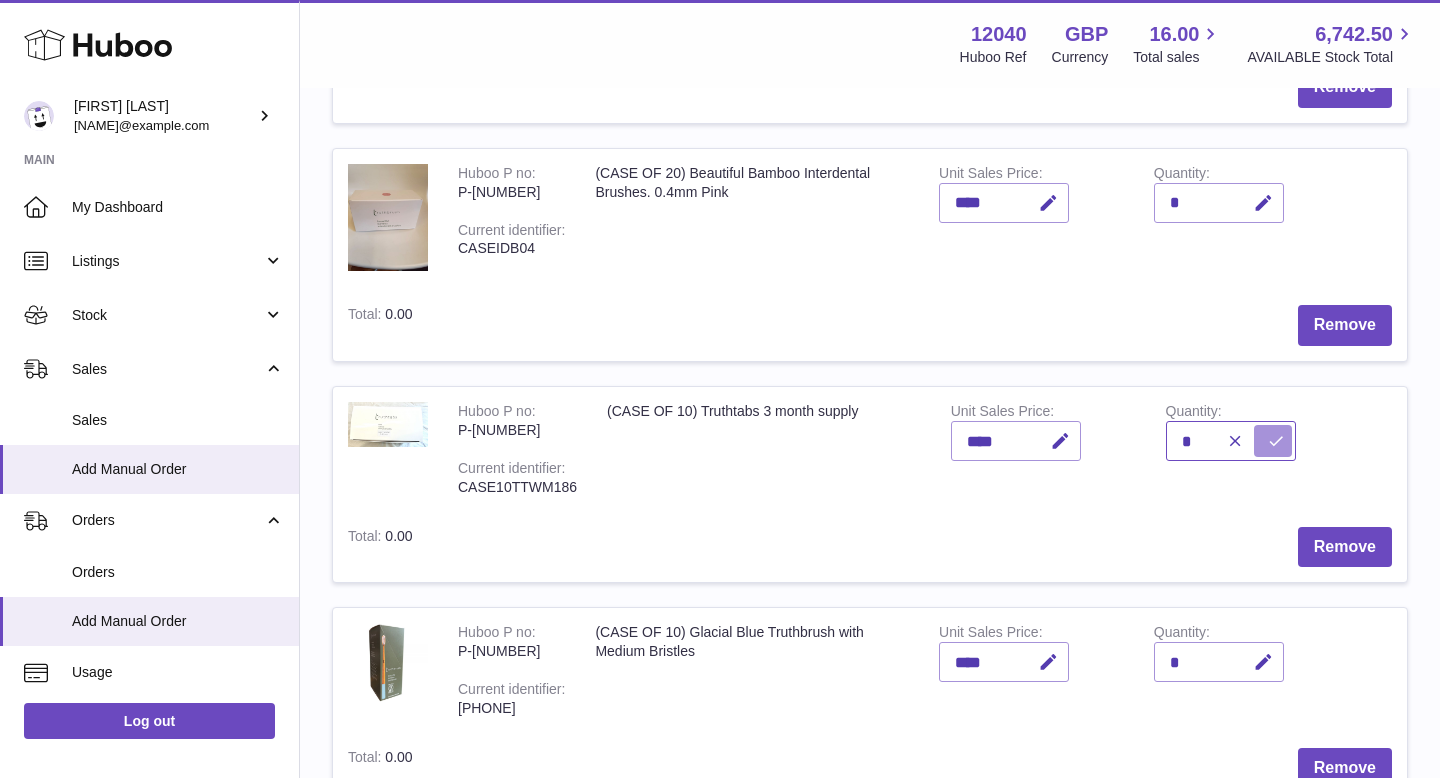 type on "*" 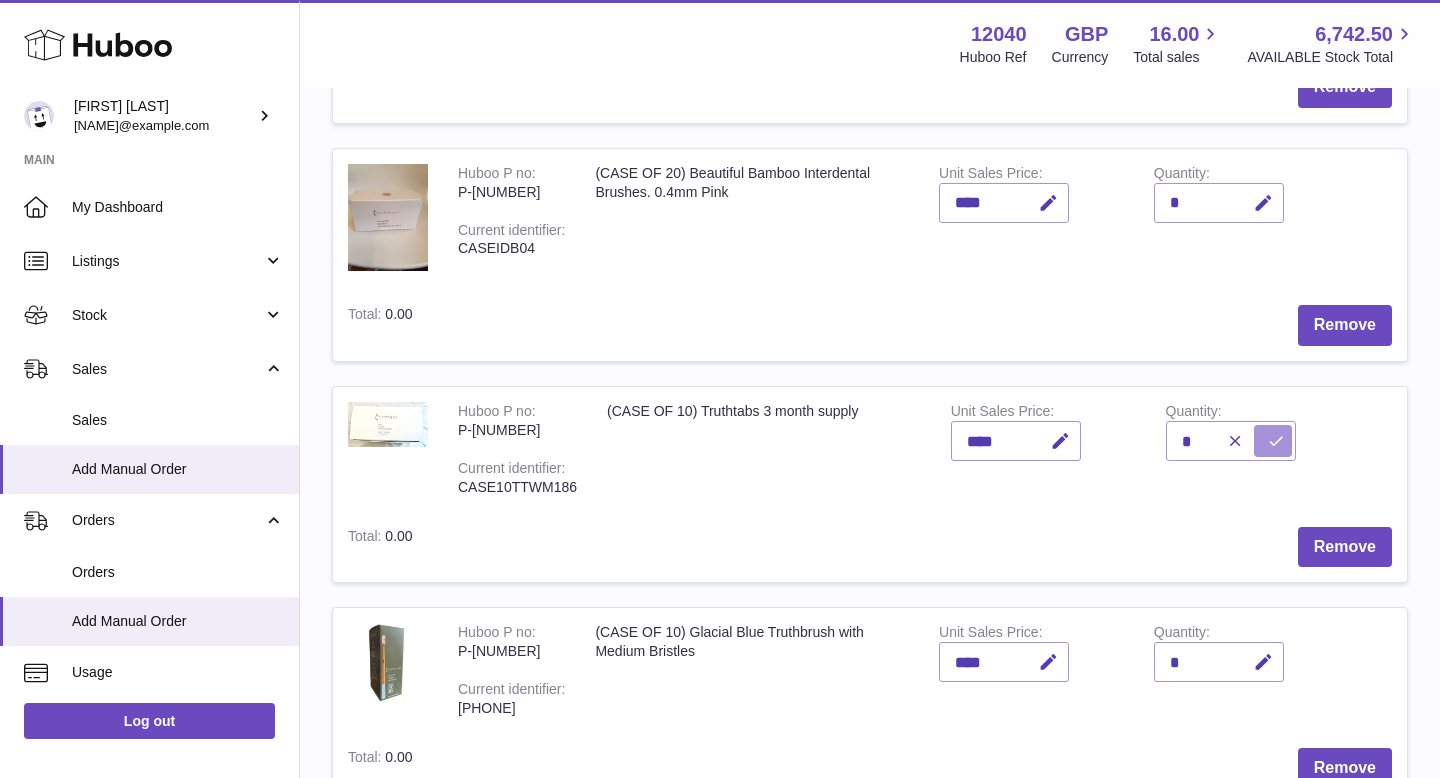 click at bounding box center (1276, 441) 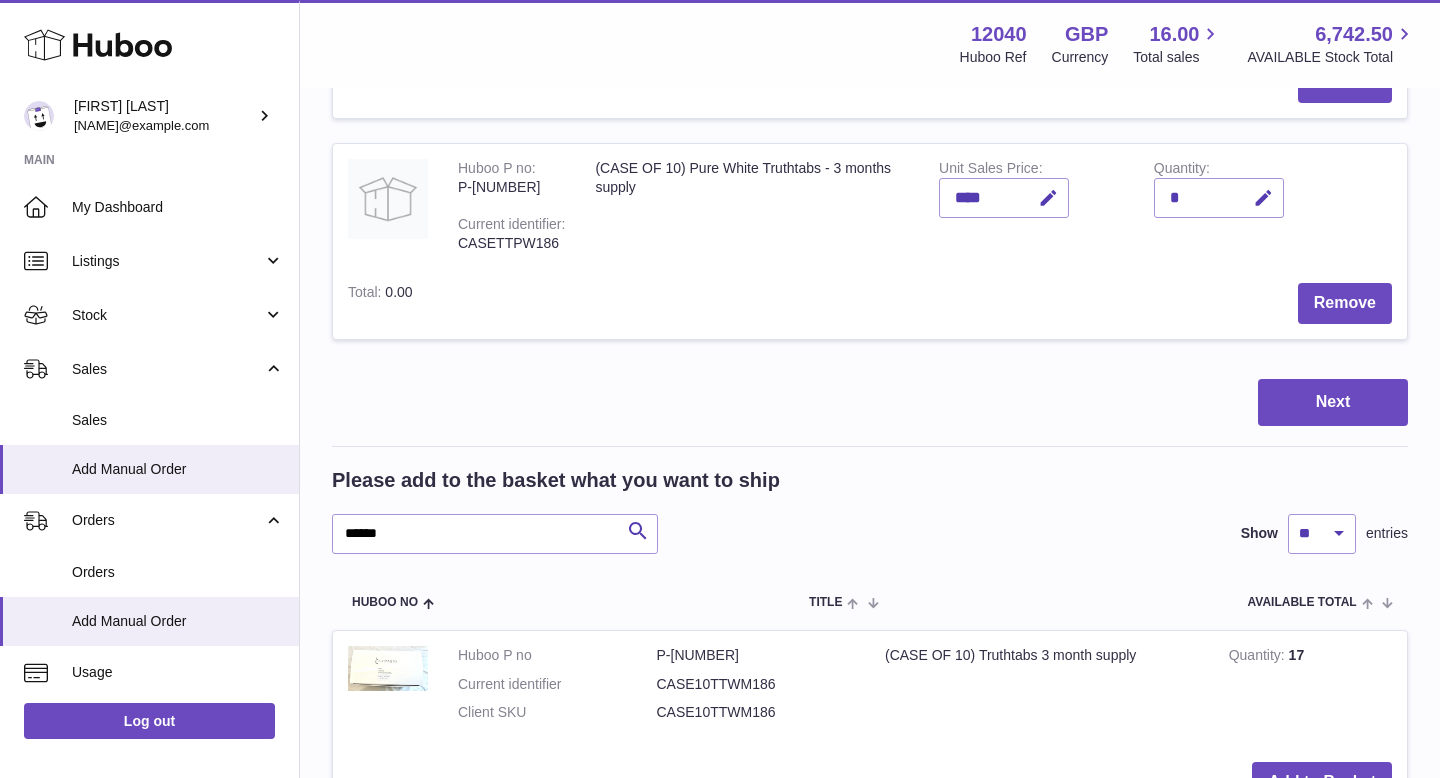 scroll, scrollTop: 1228, scrollLeft: 0, axis: vertical 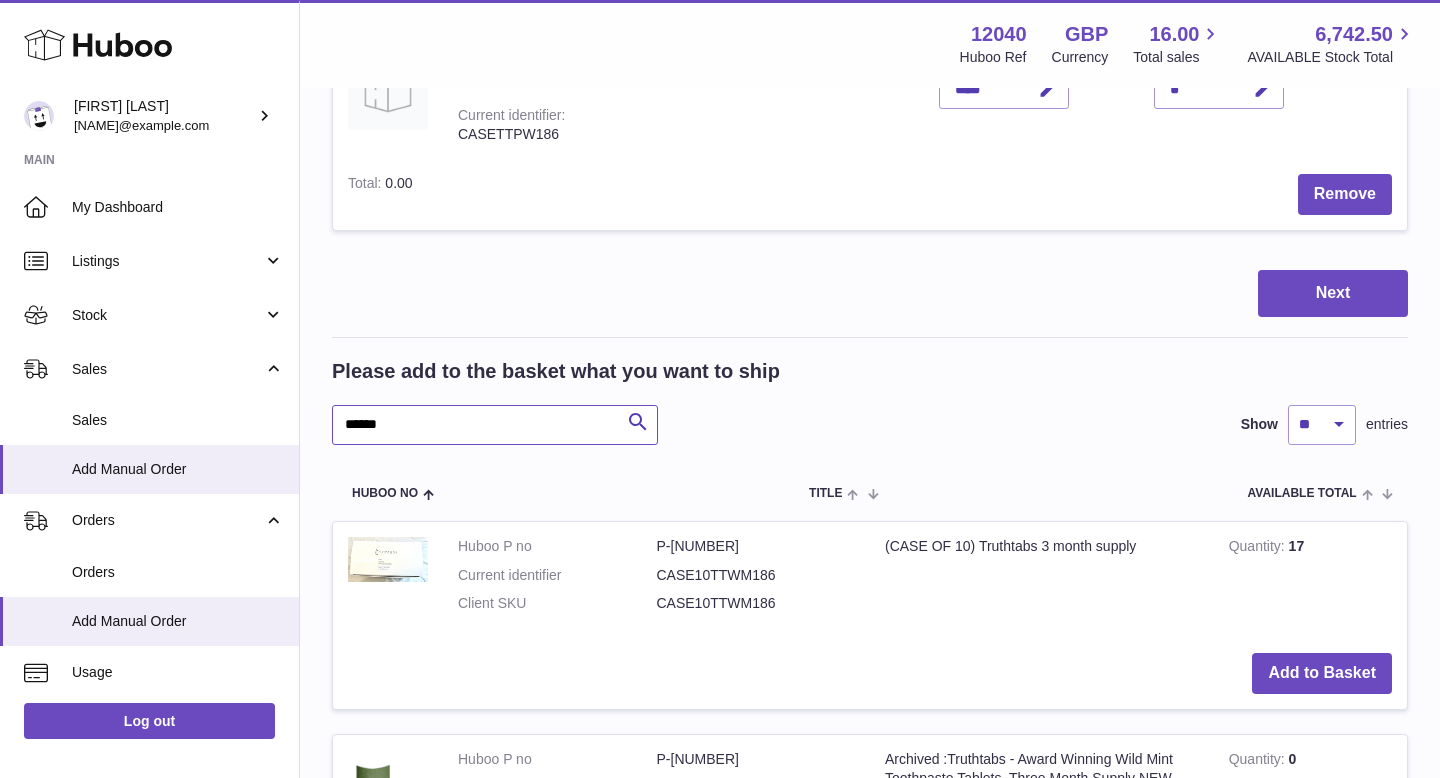 click on "******" at bounding box center (495, 425) 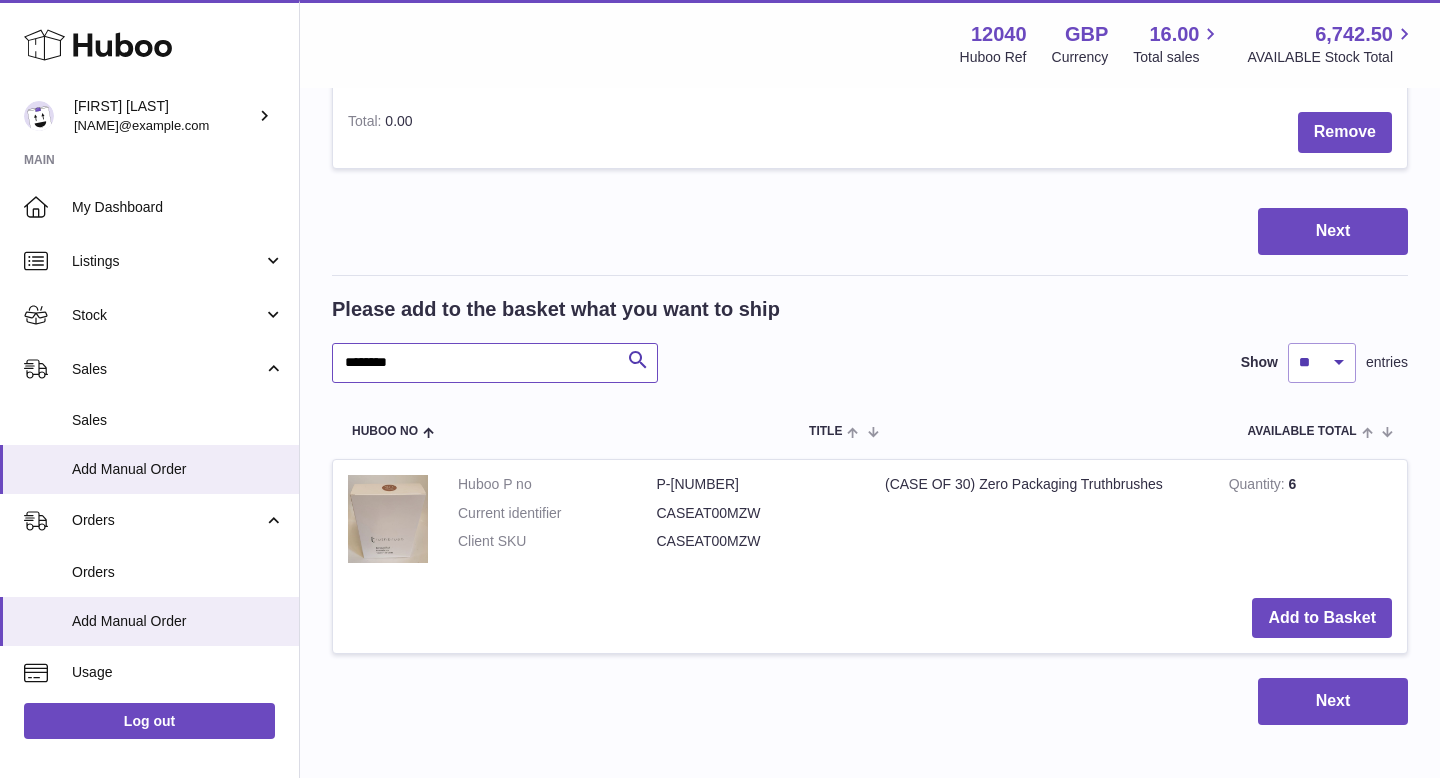 scroll, scrollTop: 1315, scrollLeft: 0, axis: vertical 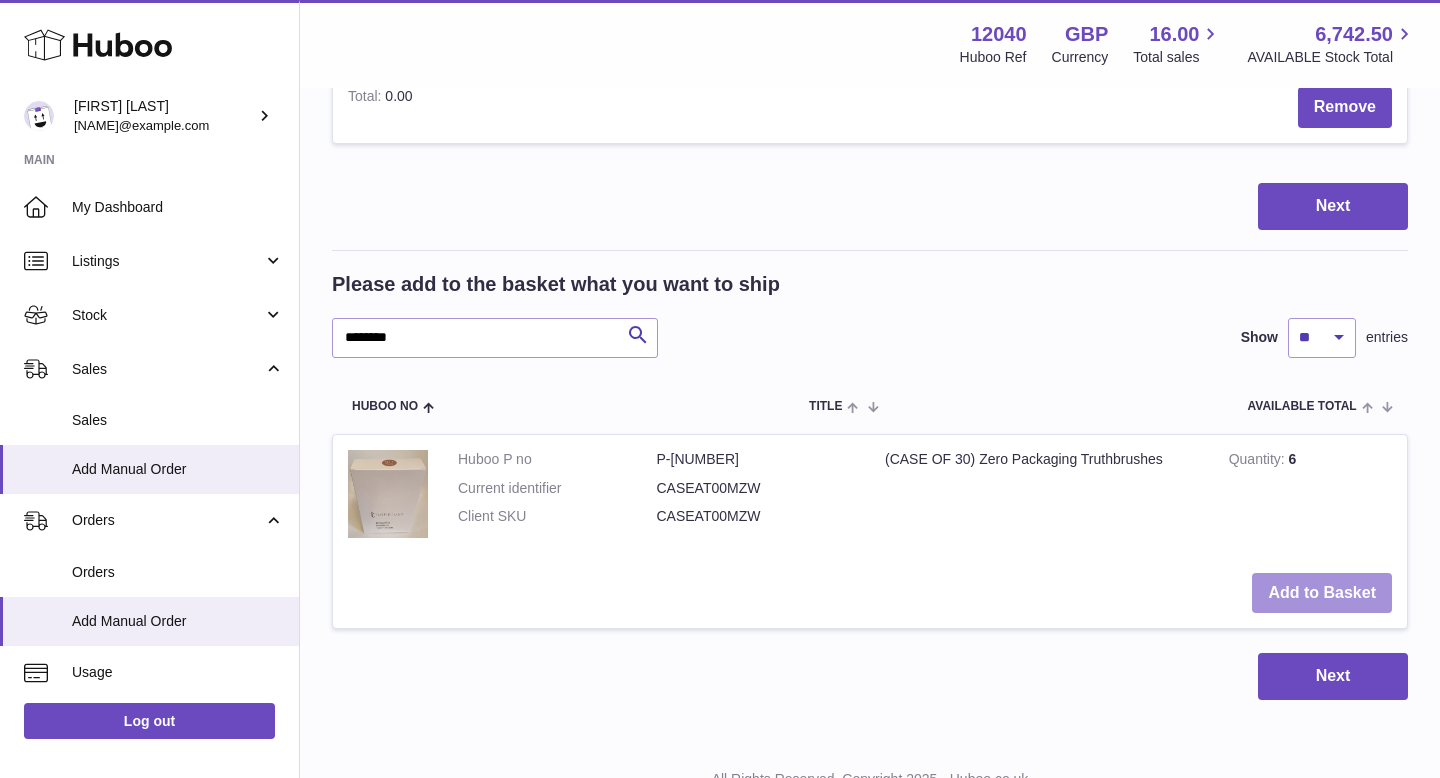 click on "Add to Basket" at bounding box center (1322, 593) 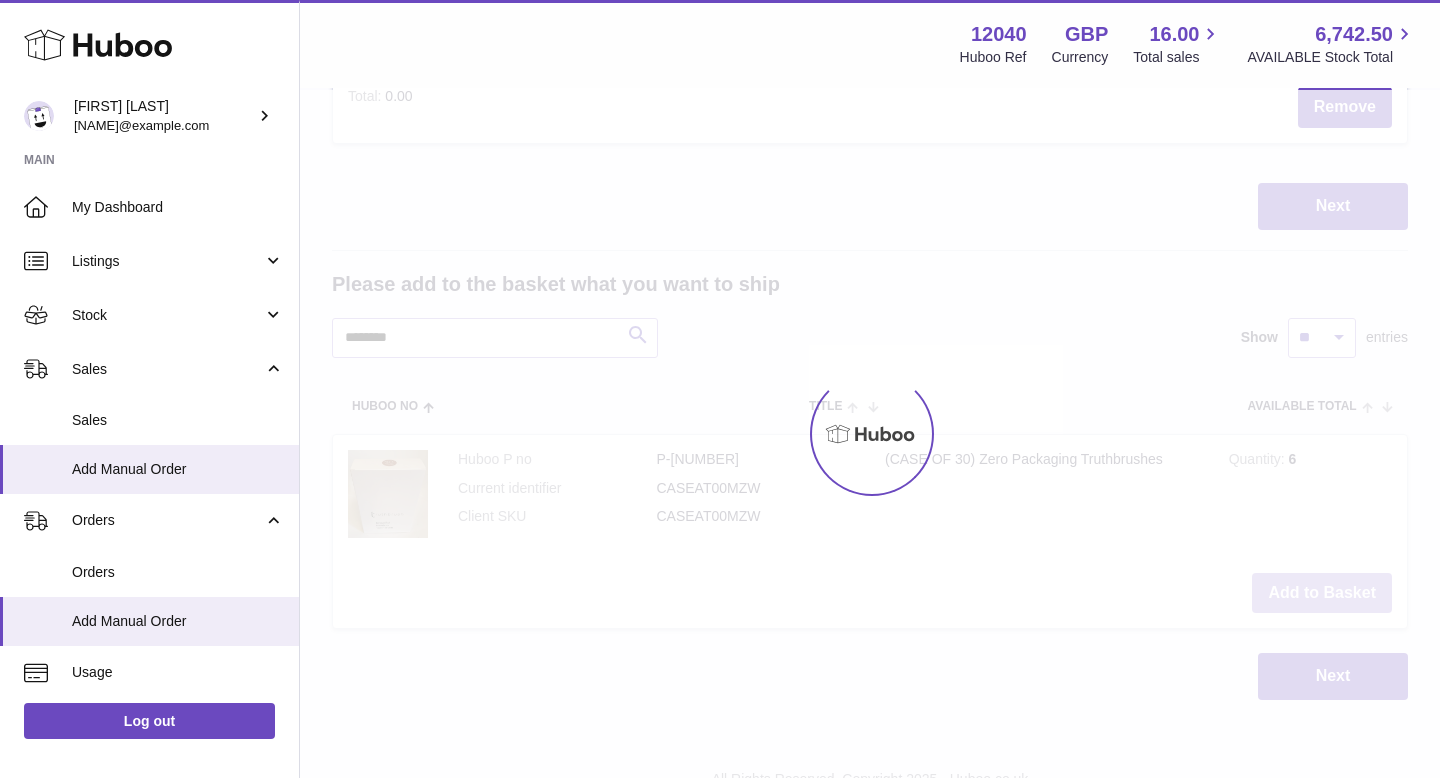 scroll, scrollTop: 1536, scrollLeft: 0, axis: vertical 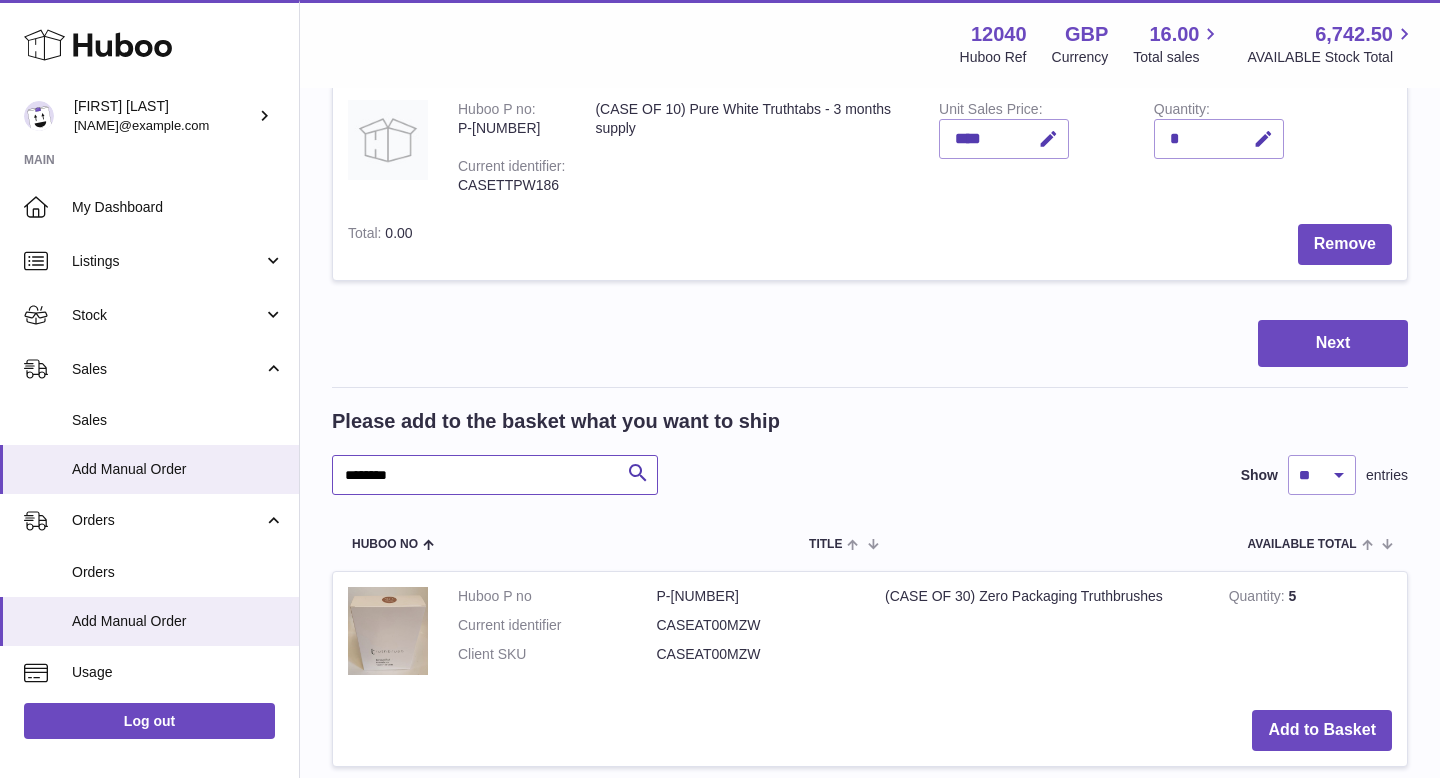 click on "********" at bounding box center (495, 475) 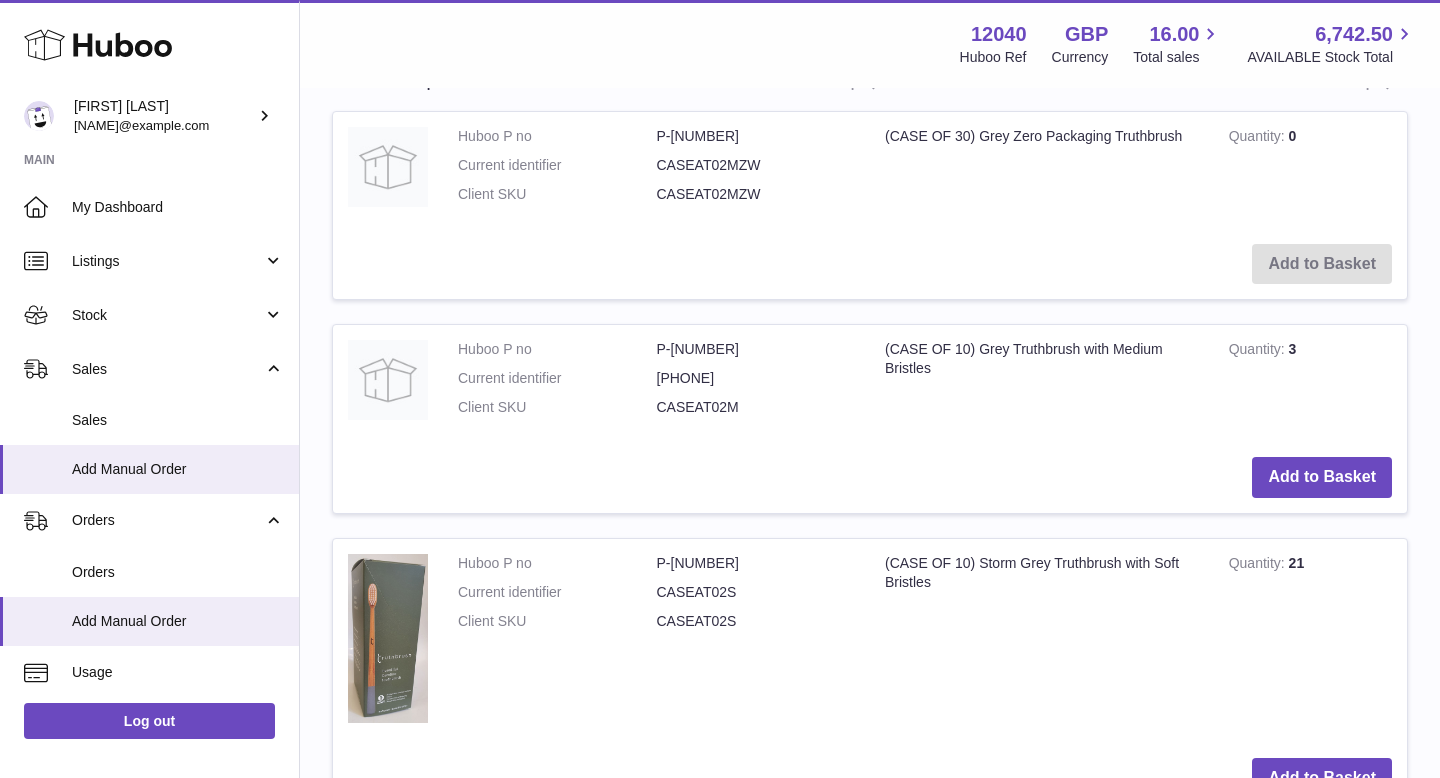 scroll, scrollTop: 1861, scrollLeft: 0, axis: vertical 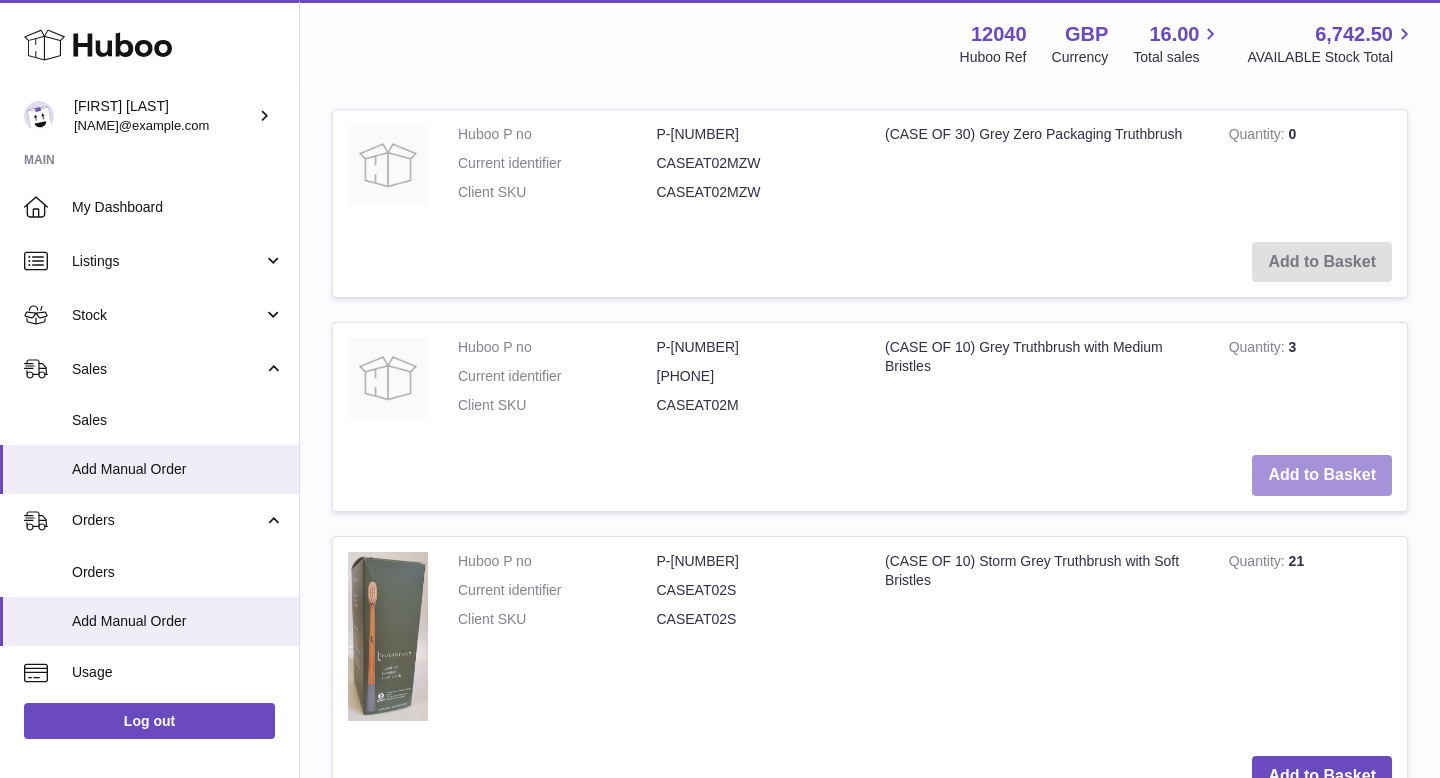 click on "Add to Basket" at bounding box center [1322, 475] 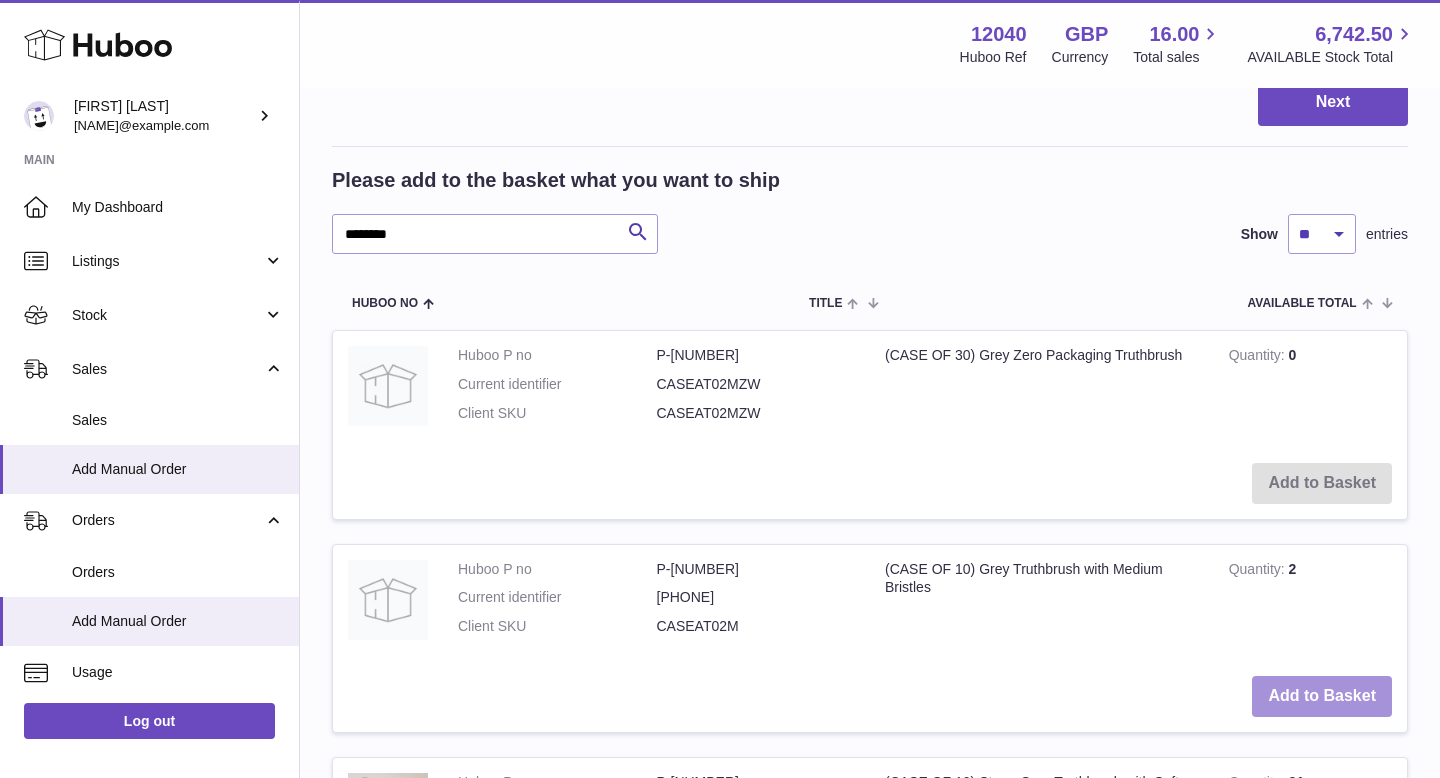 scroll, scrollTop: 2083, scrollLeft: 0, axis: vertical 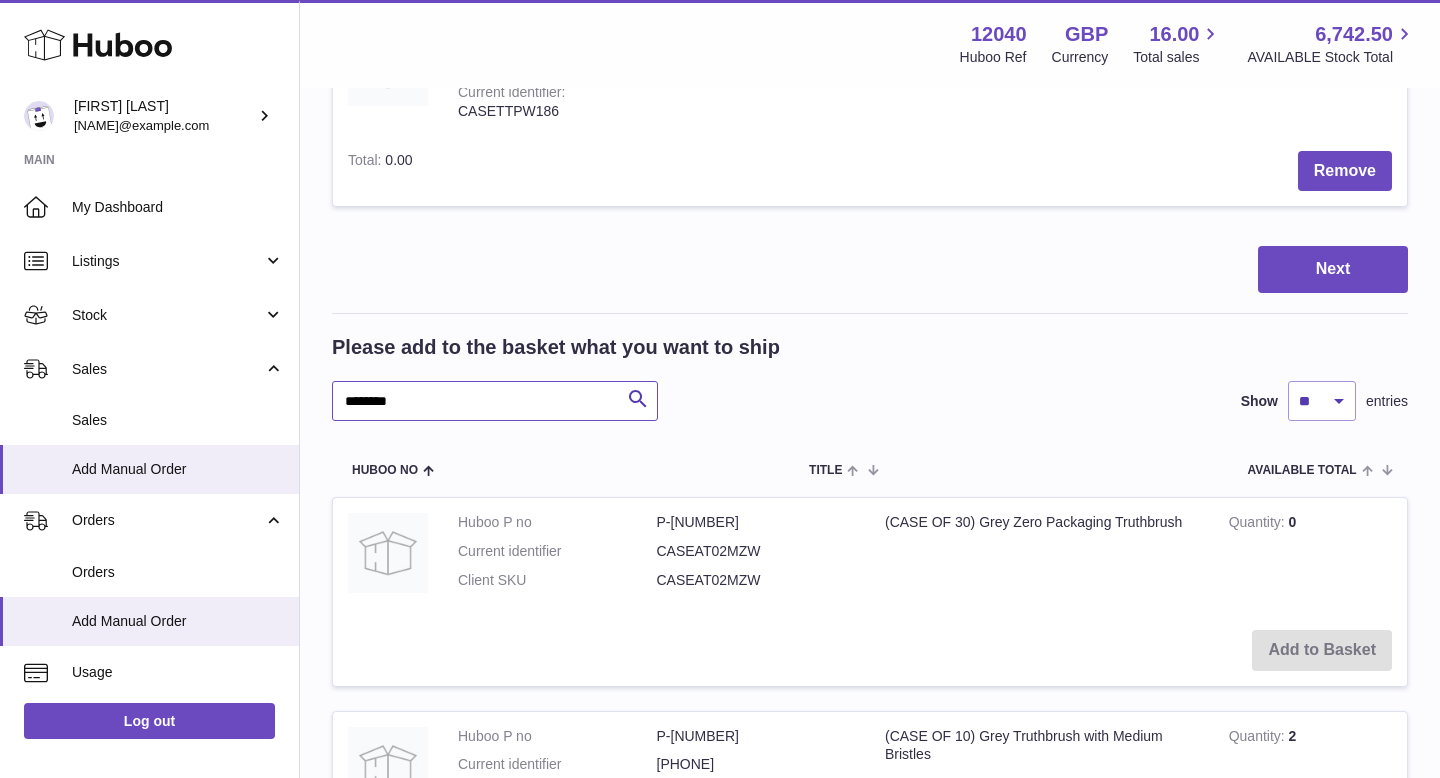 click on "********" at bounding box center (495, 401) 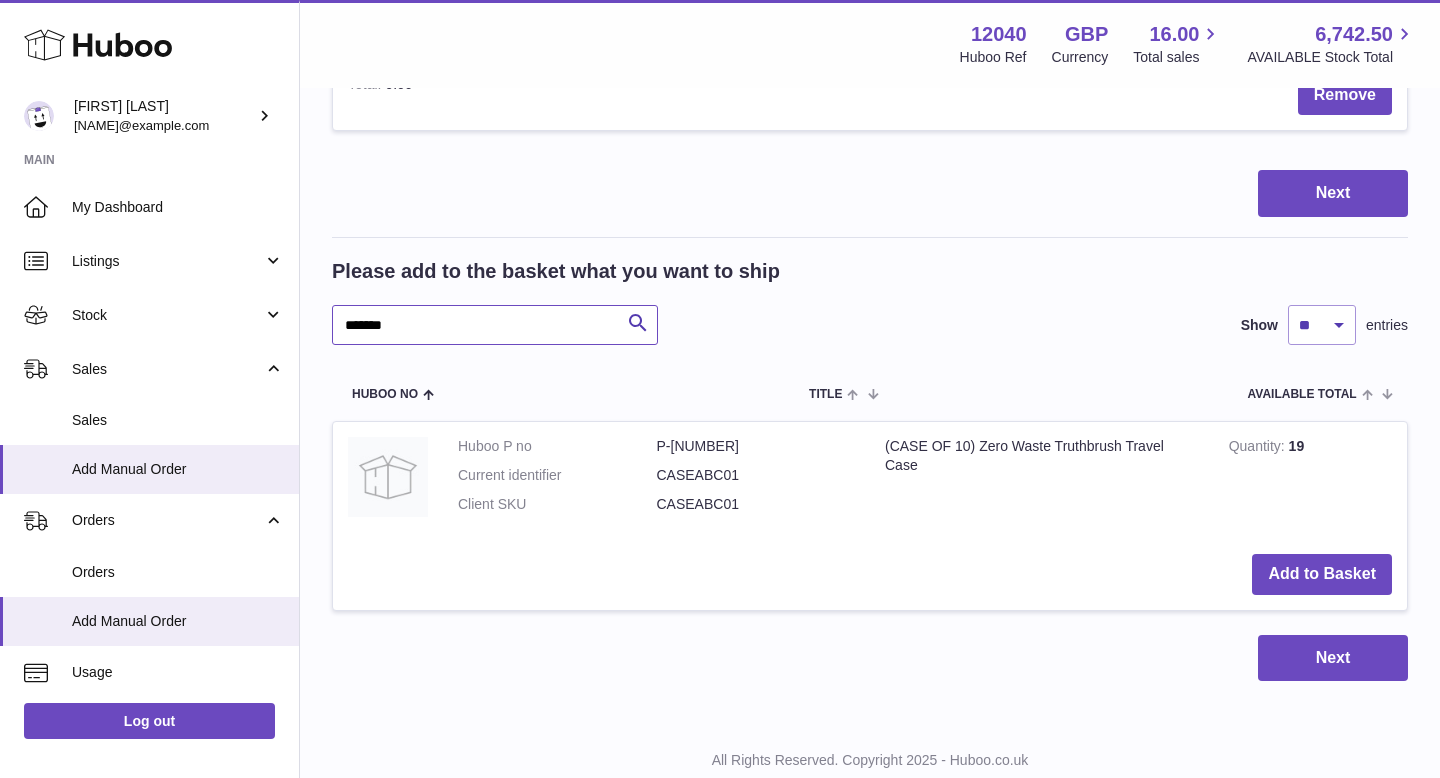 scroll, scrollTop: 1775, scrollLeft: 0, axis: vertical 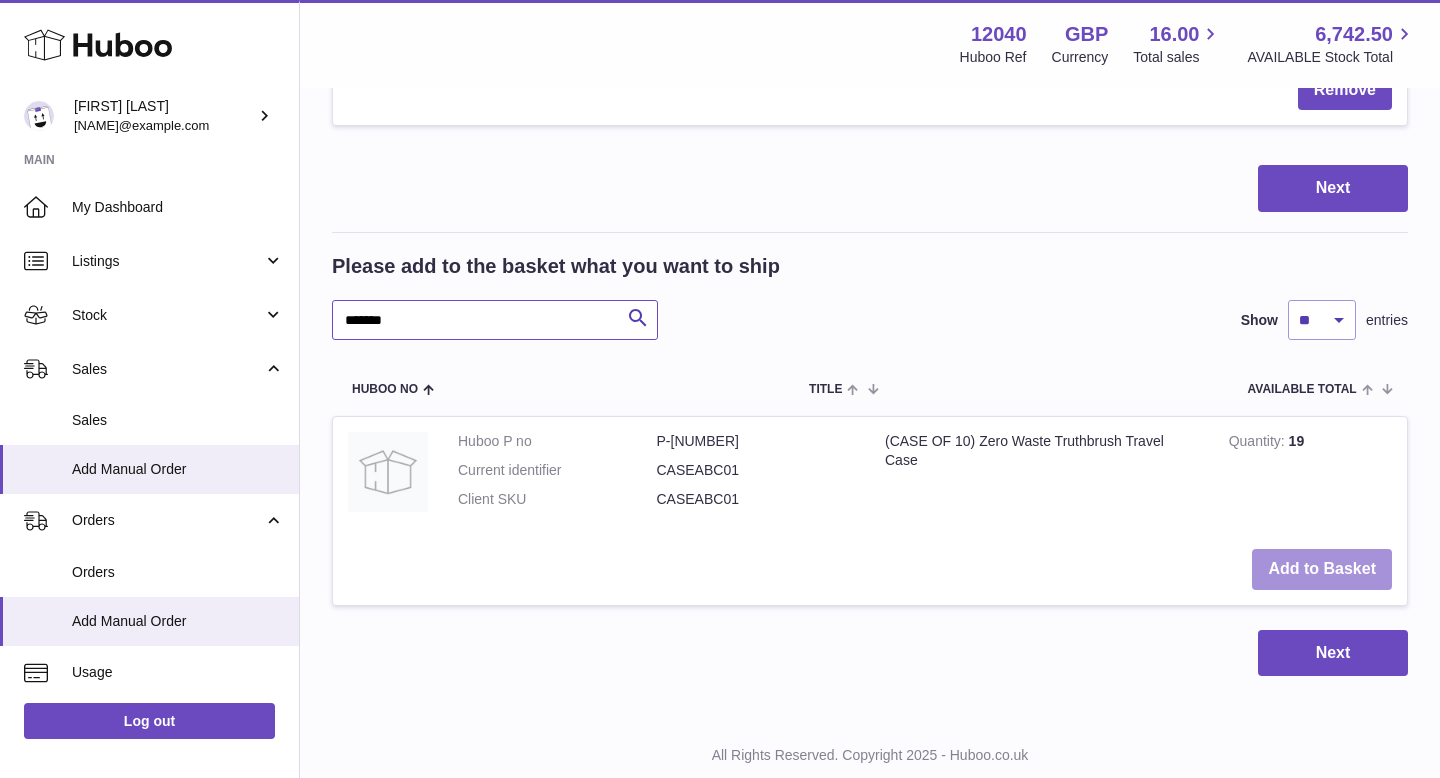 type on "*******" 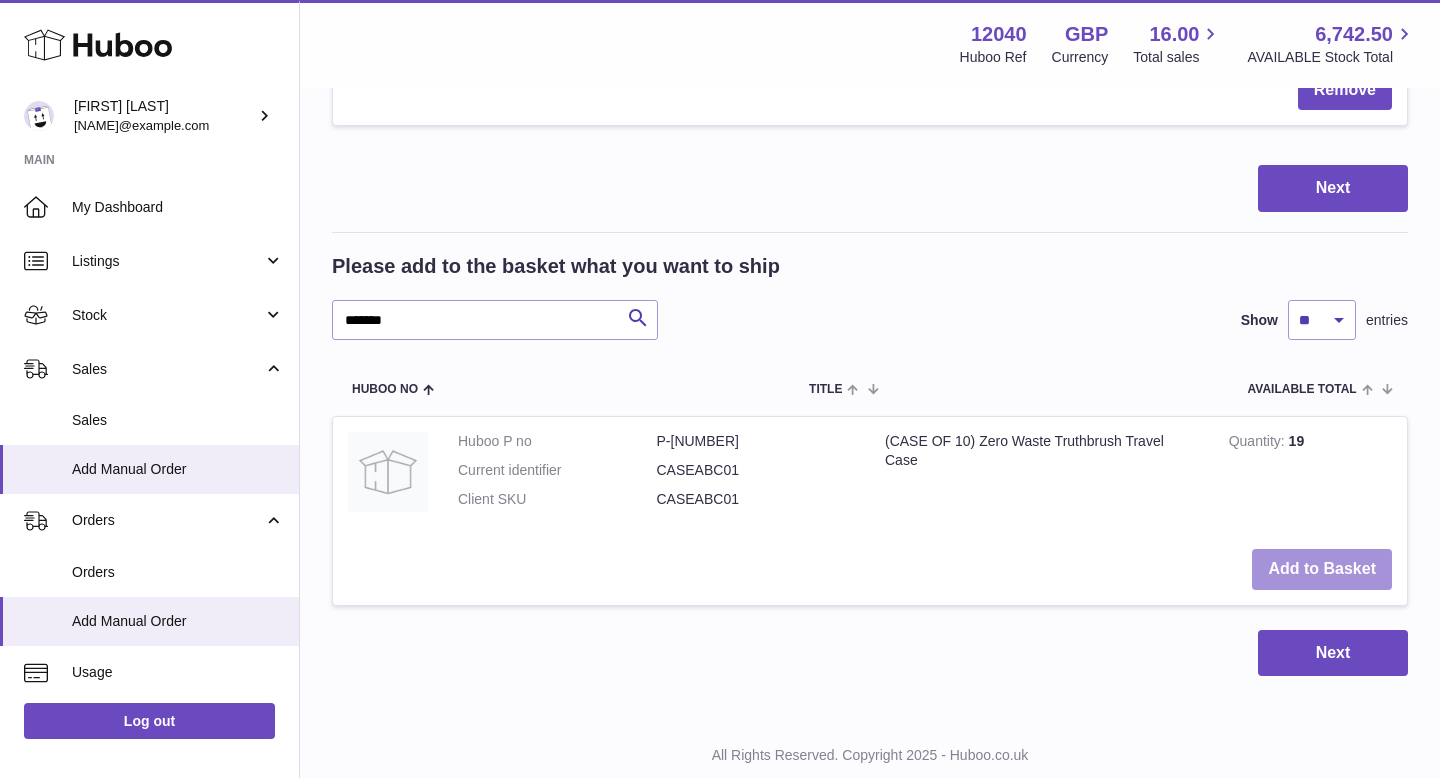 click on "Add to Basket" at bounding box center [1322, 569] 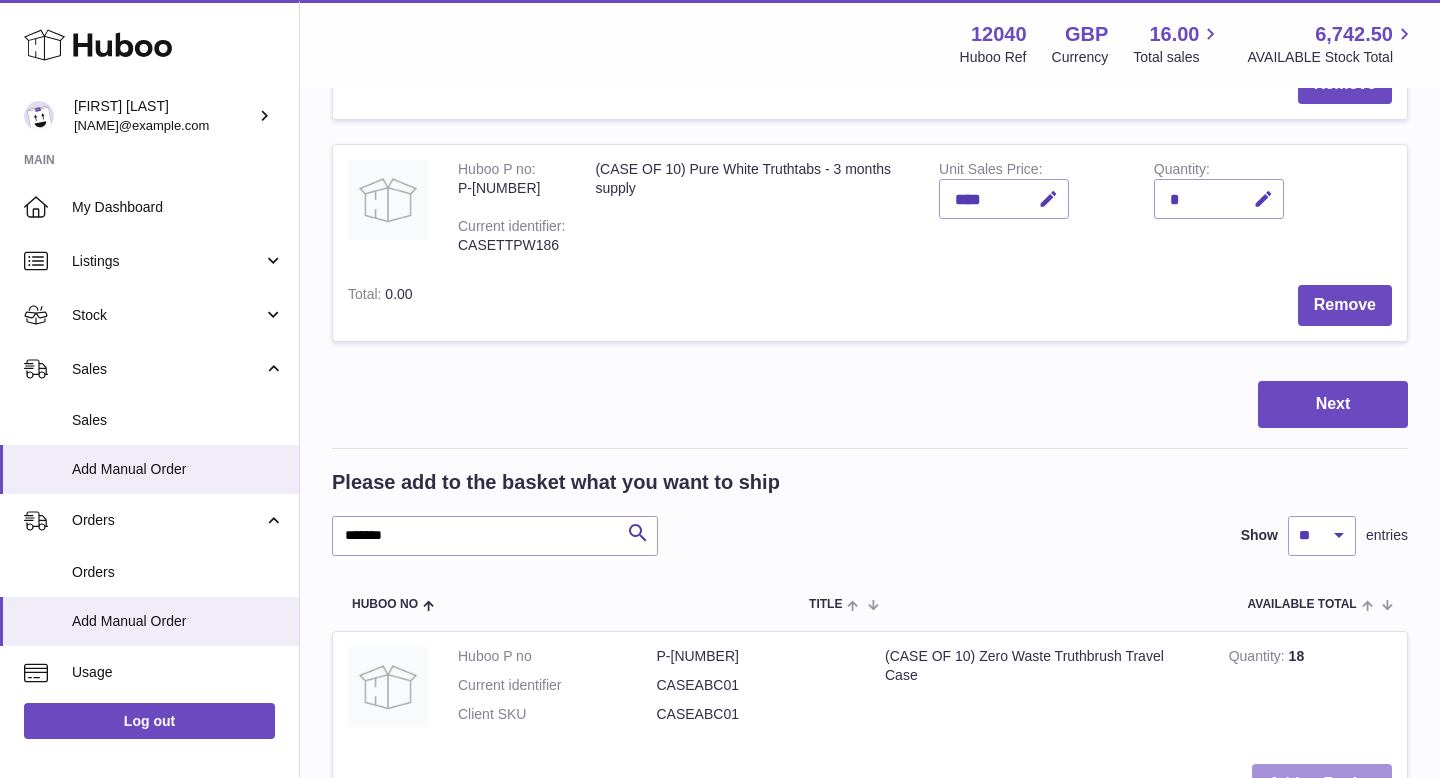 scroll, scrollTop: 1901, scrollLeft: 0, axis: vertical 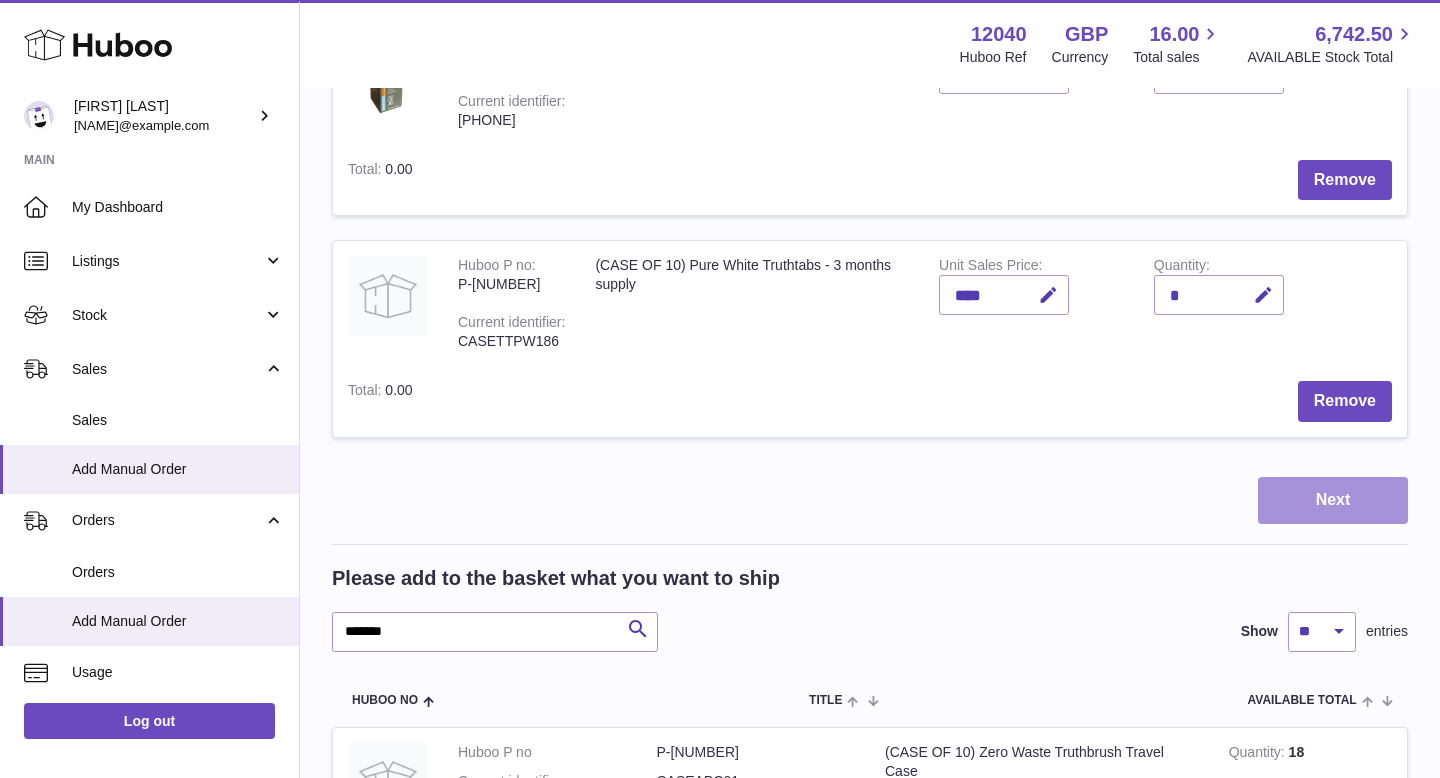 click on "Next" at bounding box center [1333, 500] 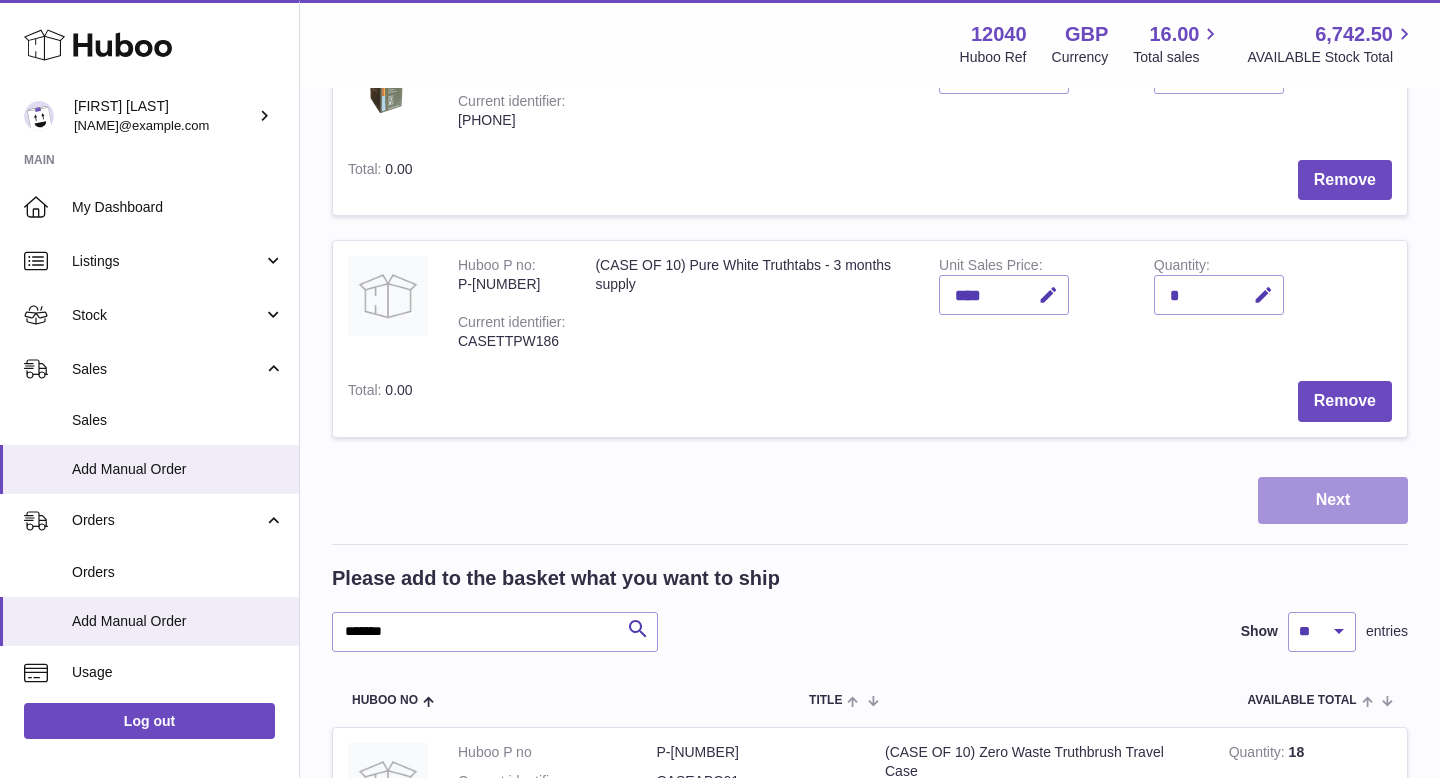 scroll, scrollTop: 0, scrollLeft: 0, axis: both 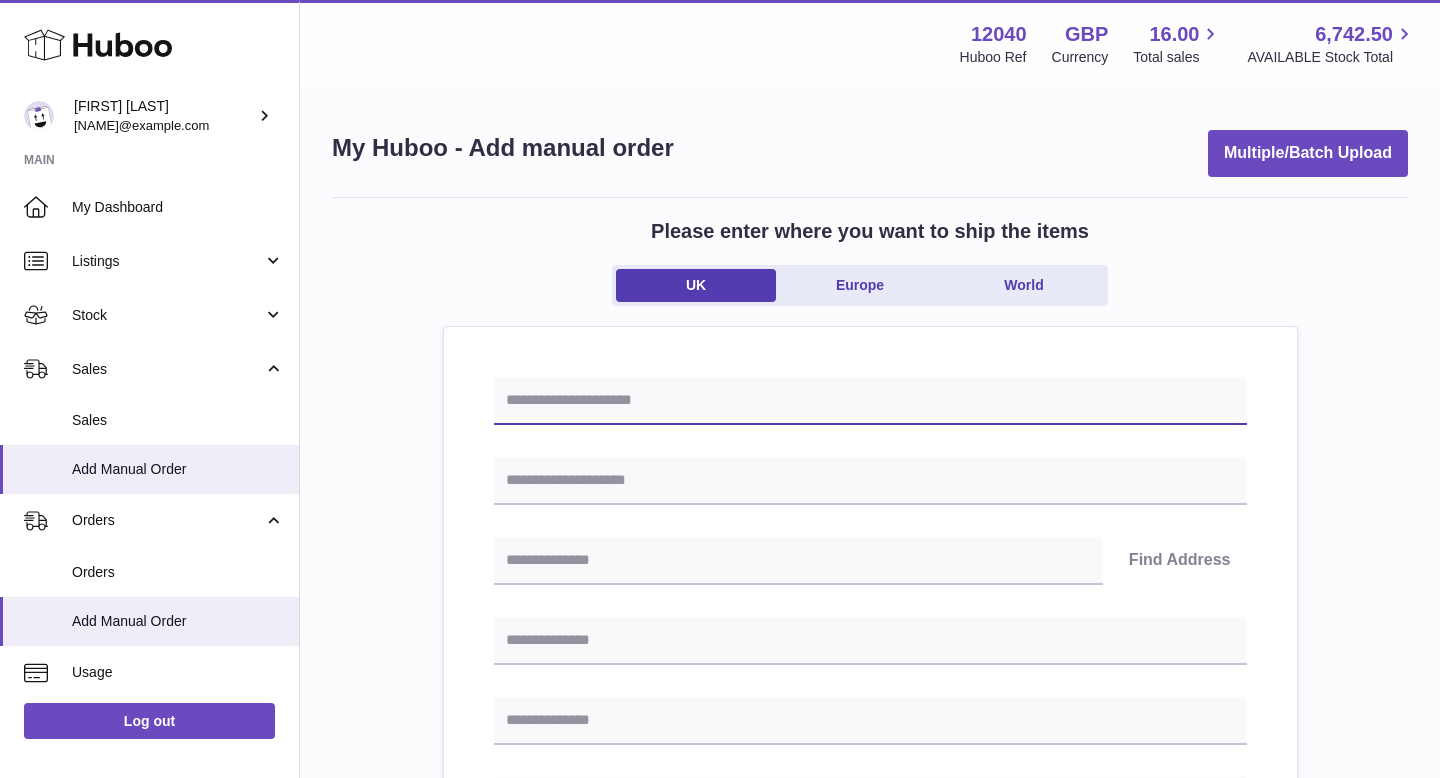 click at bounding box center (870, 401) 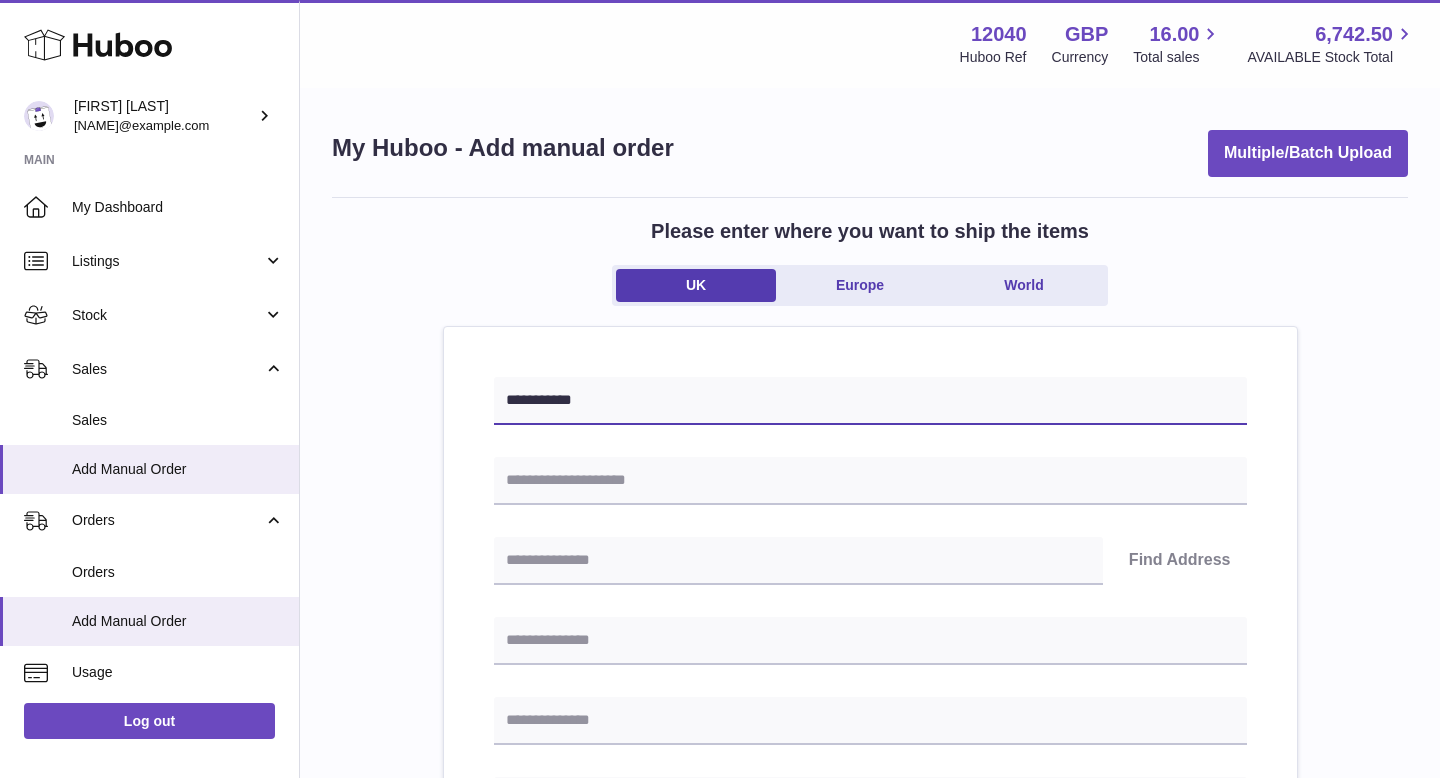 type on "**********" 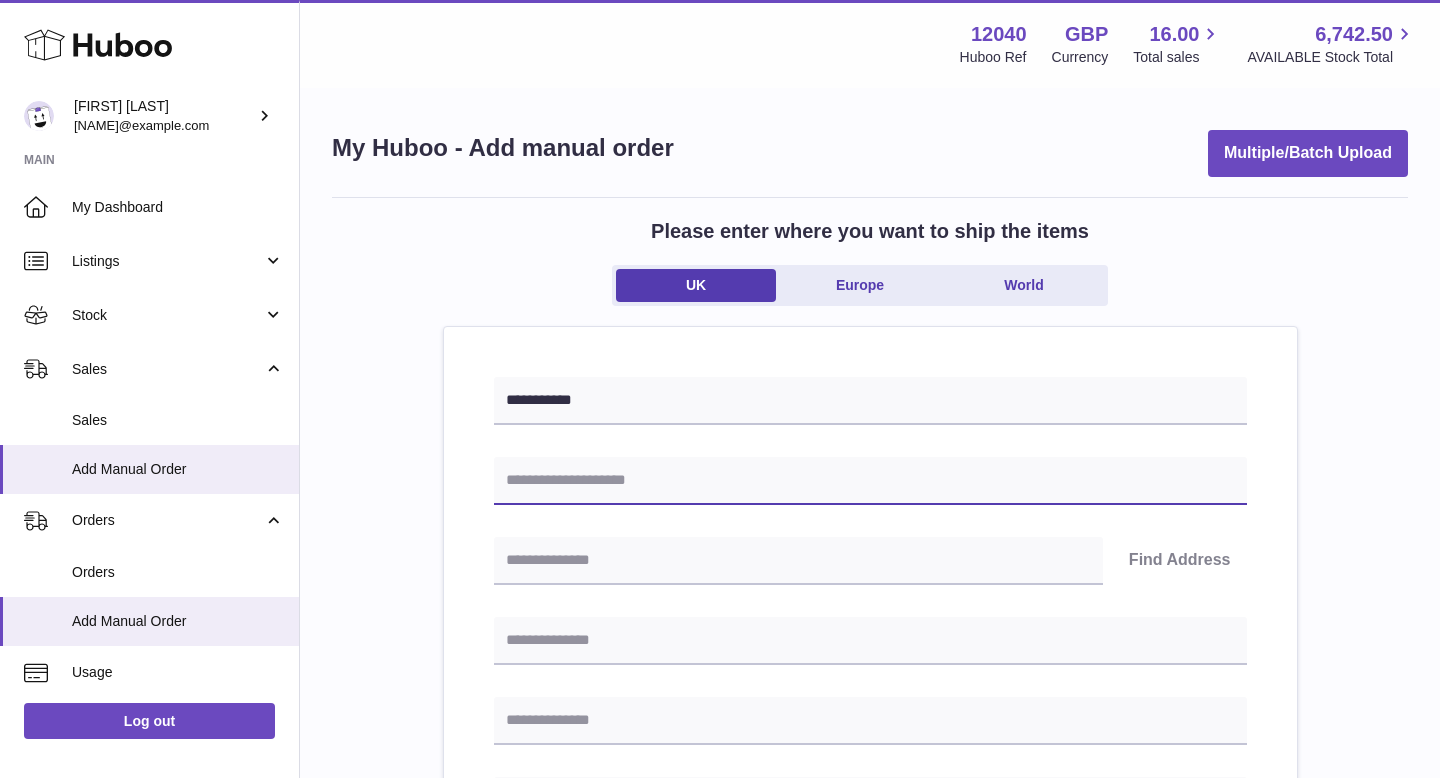 click at bounding box center (870, 481) 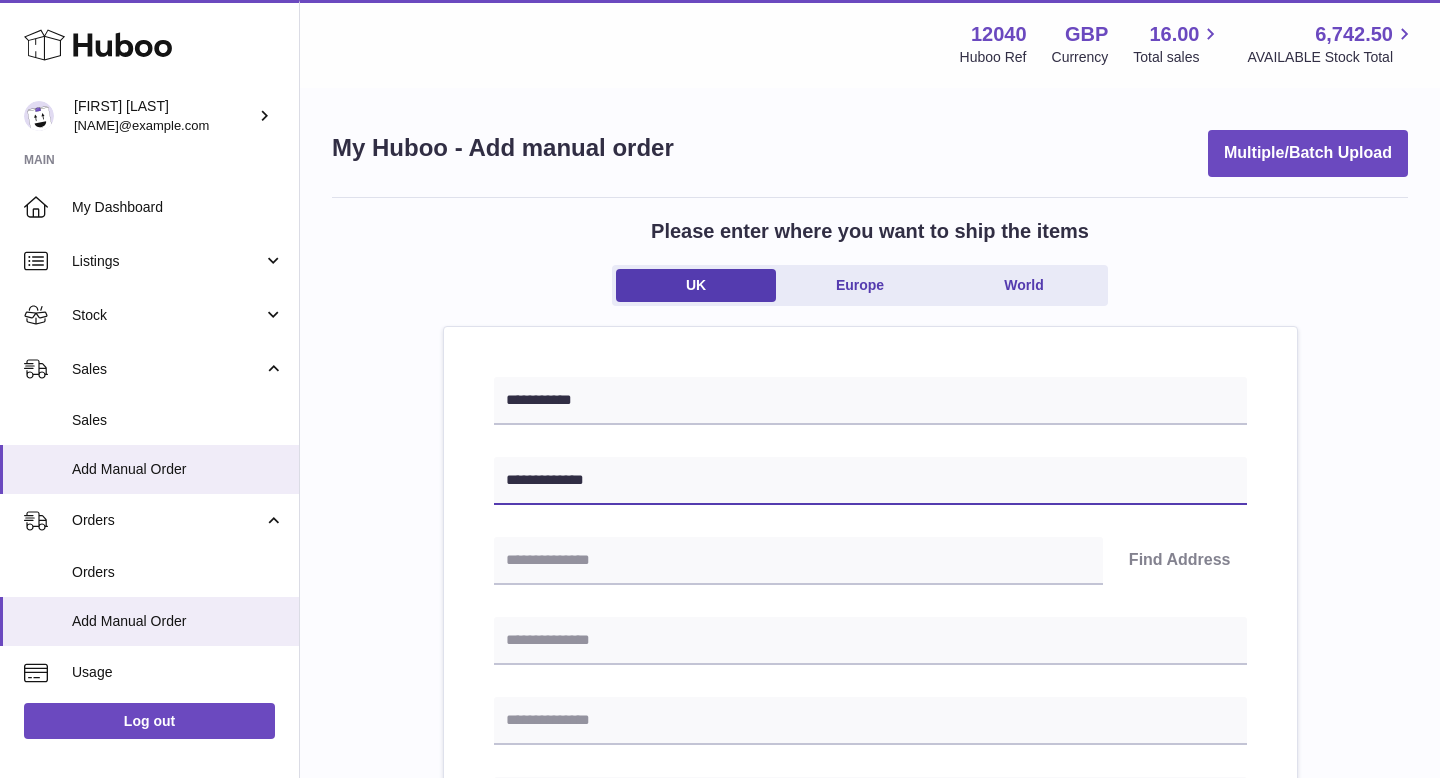type on "**********" 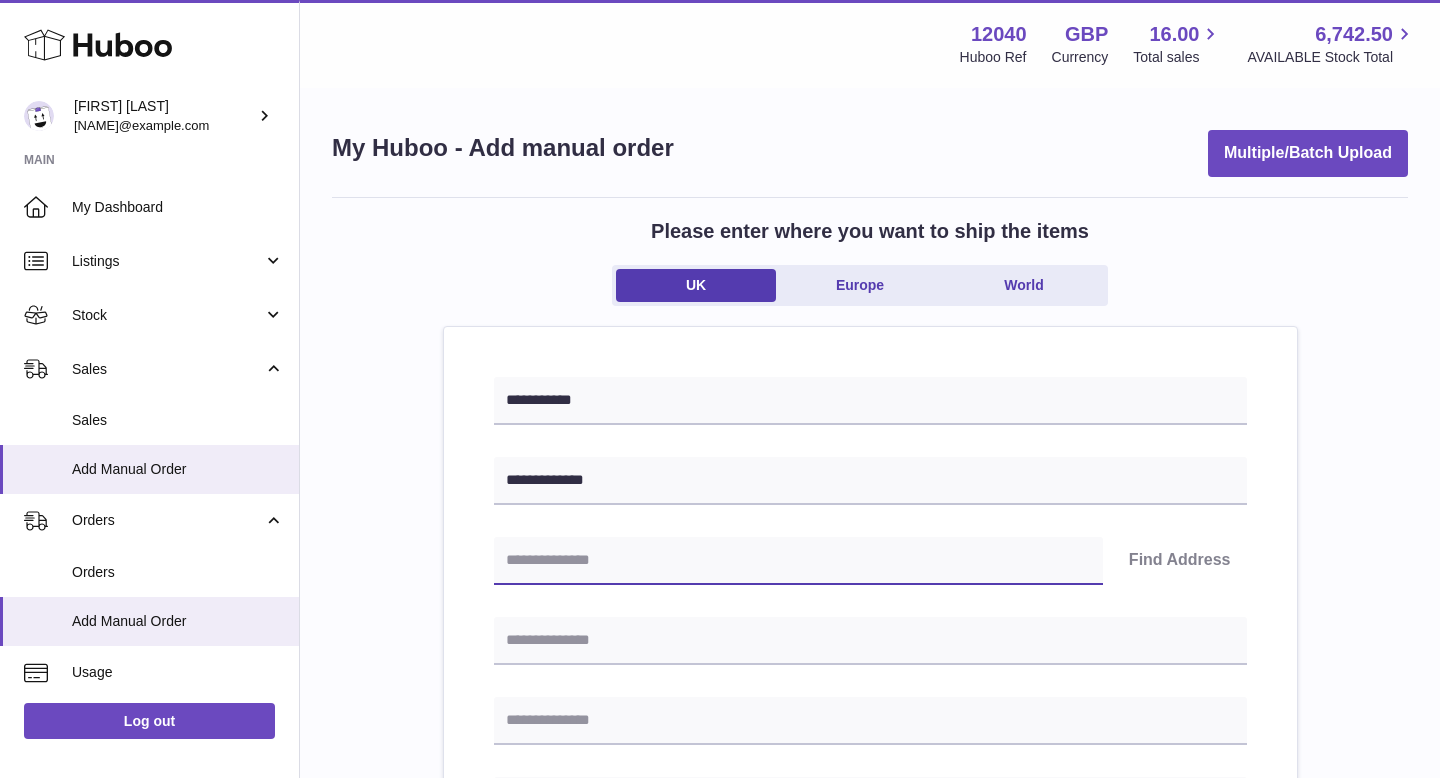 click at bounding box center (798, 561) 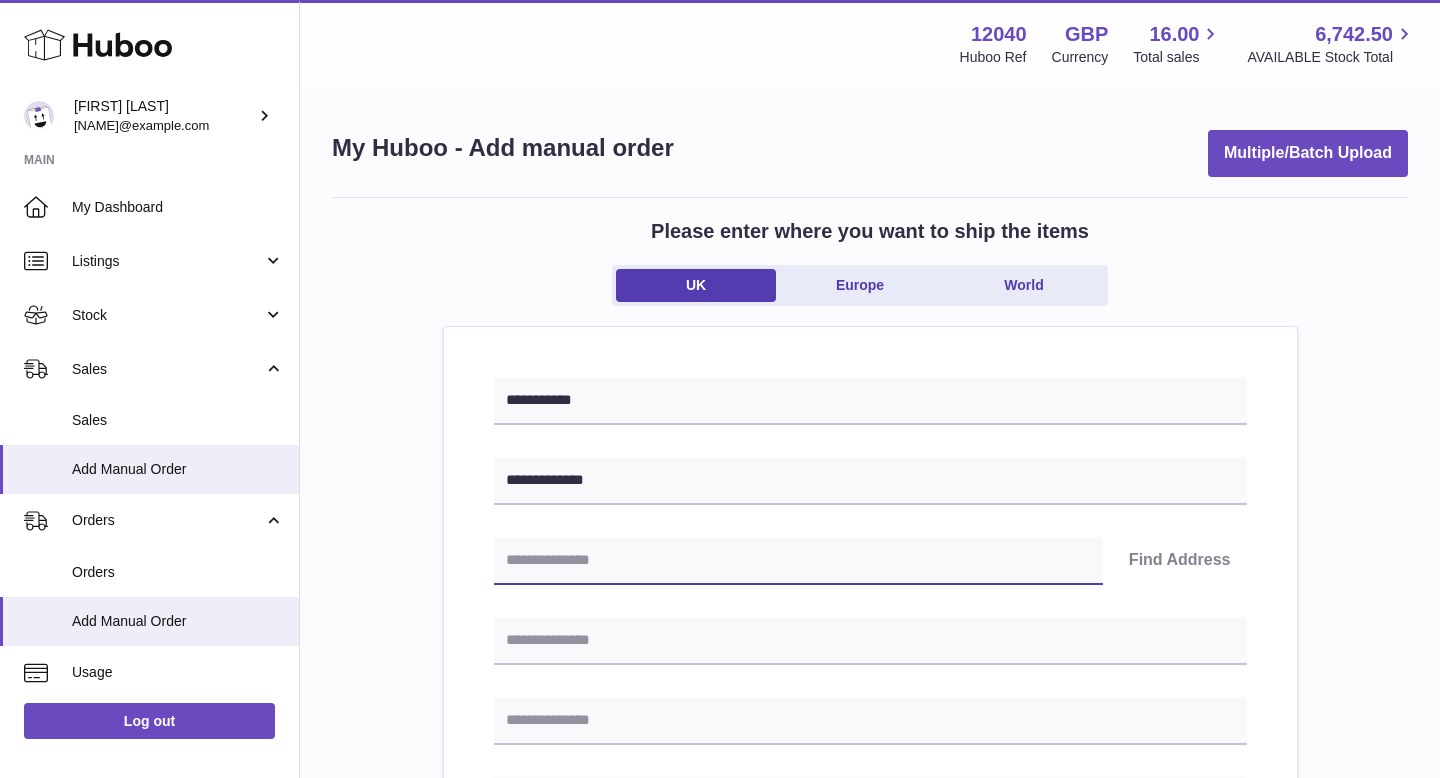 paste on "**********" 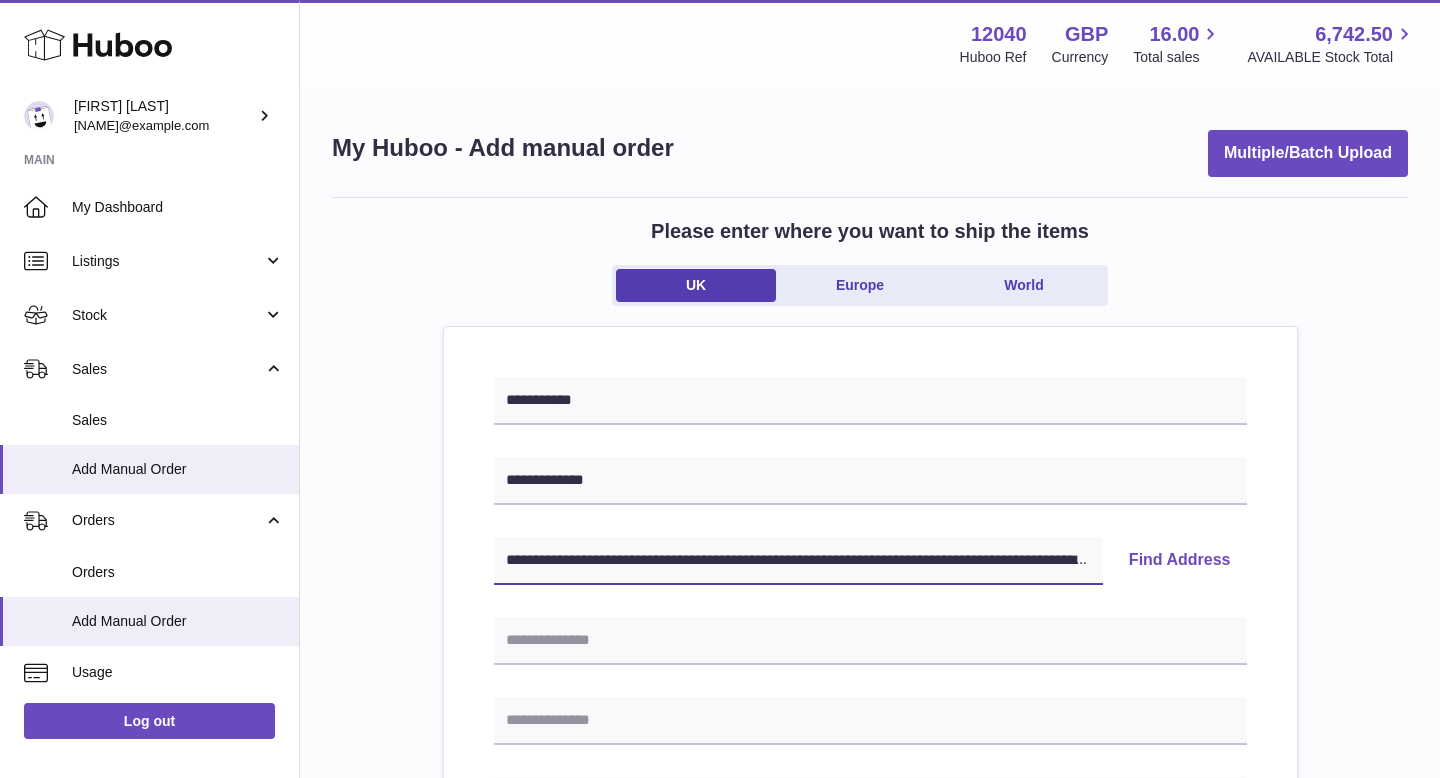 scroll, scrollTop: 0, scrollLeft: 177, axis: horizontal 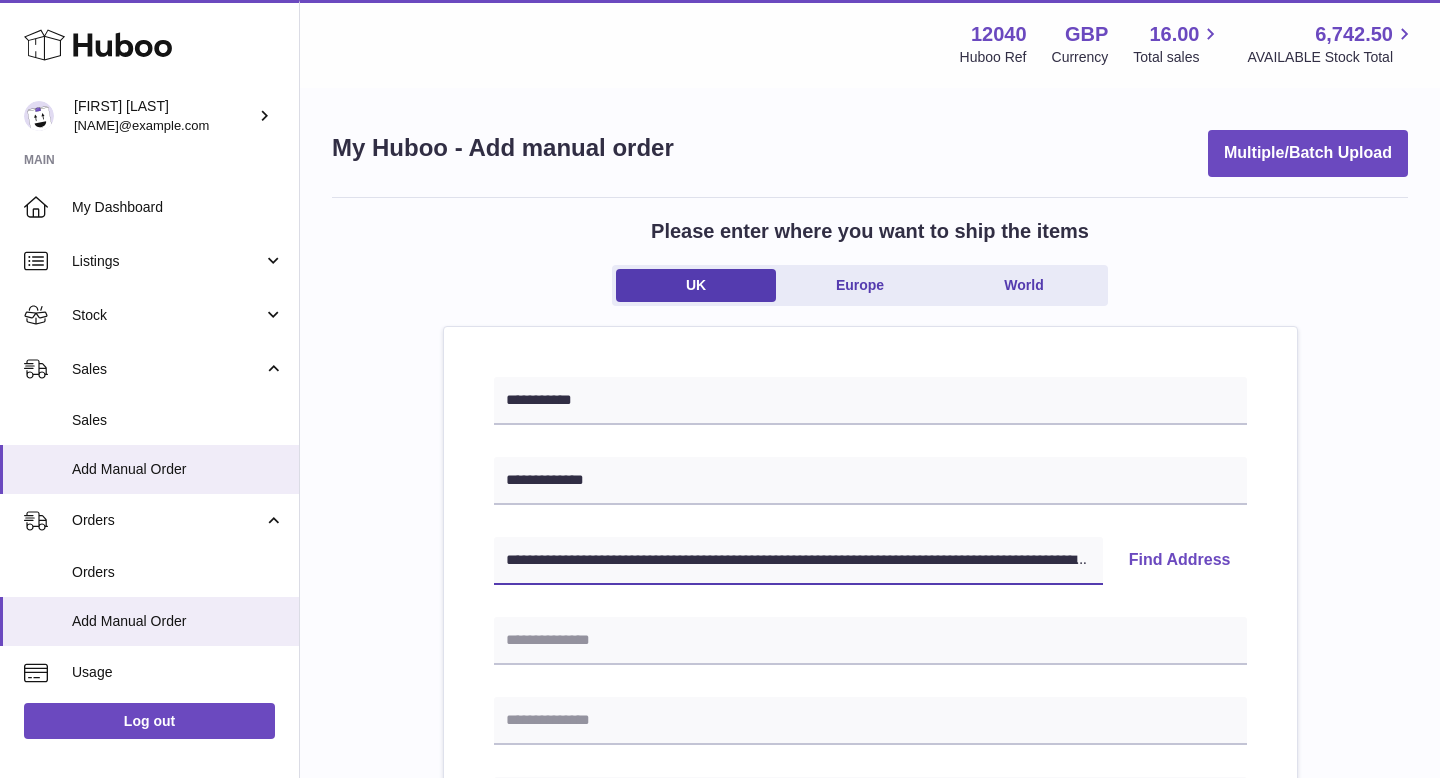 drag, startPoint x: 887, startPoint y: 559, endPoint x: 476, endPoint y: 564, distance: 411.03043 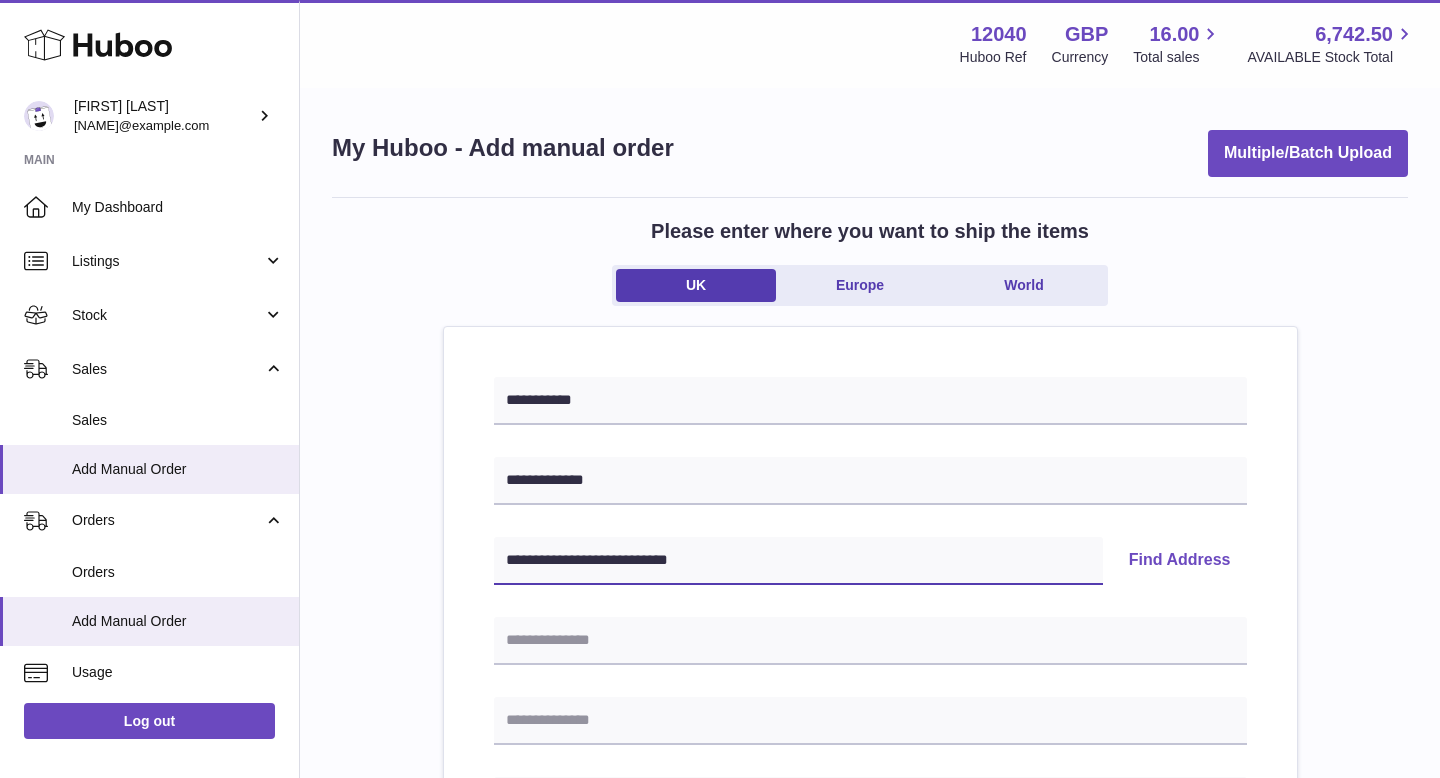 click on "**********" at bounding box center (798, 561) 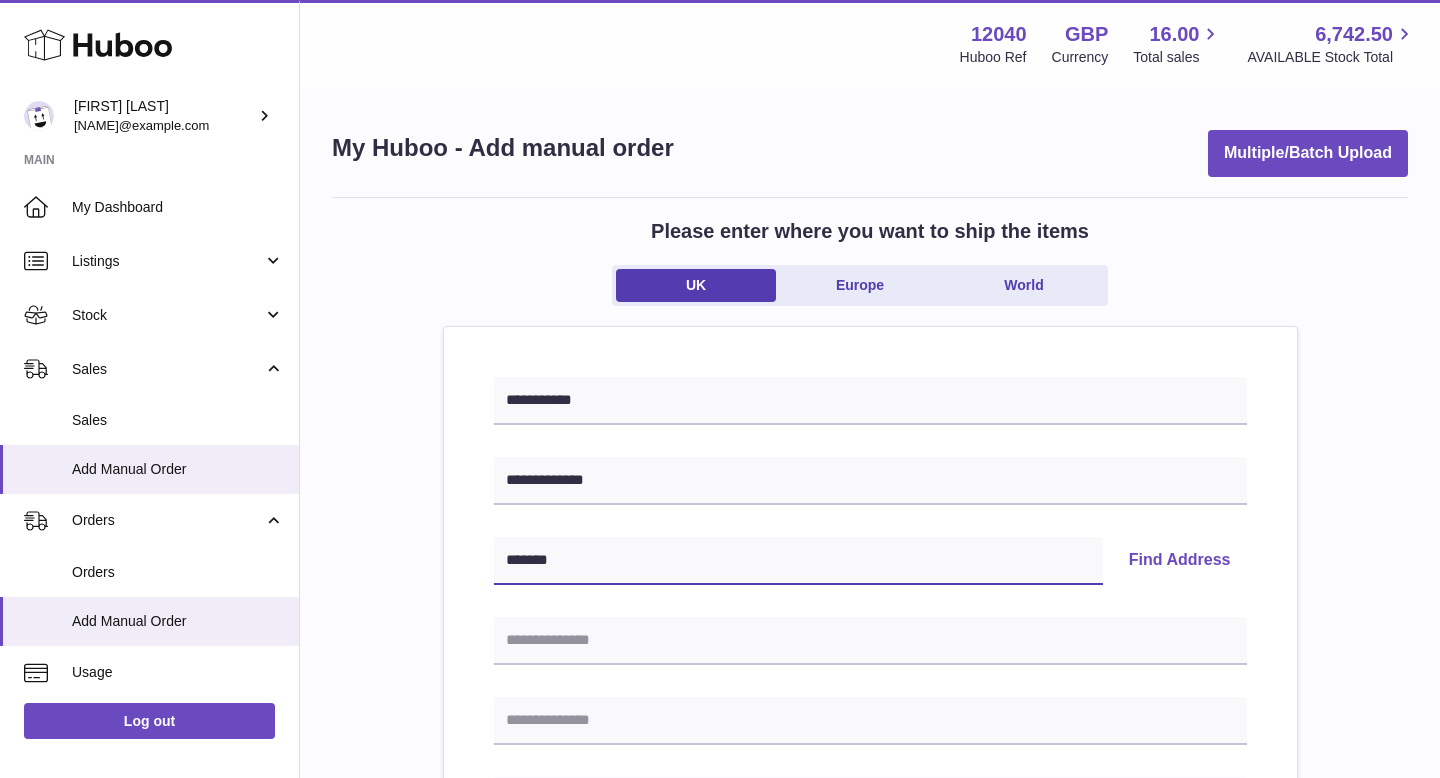 type on "*******" 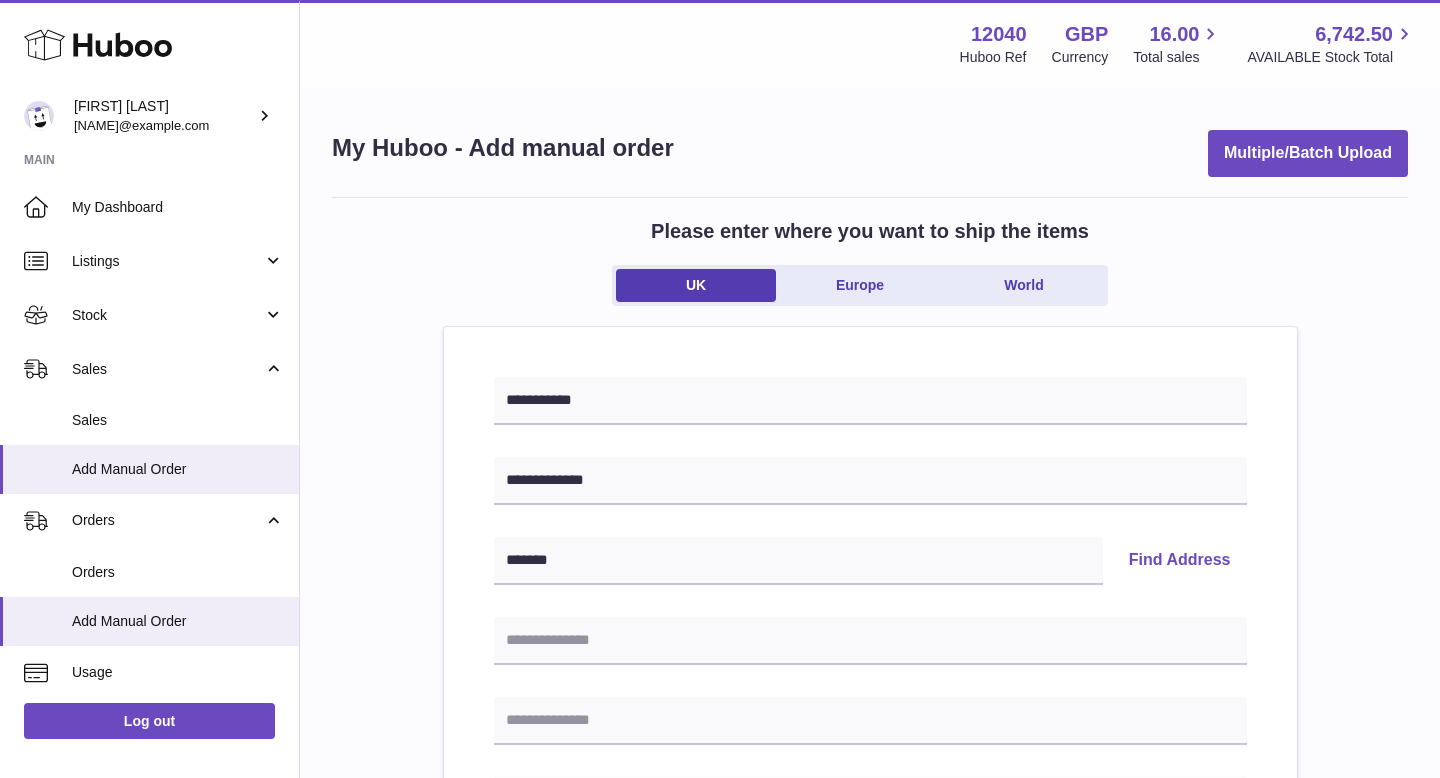 click on "Find Address" at bounding box center (1180, 561) 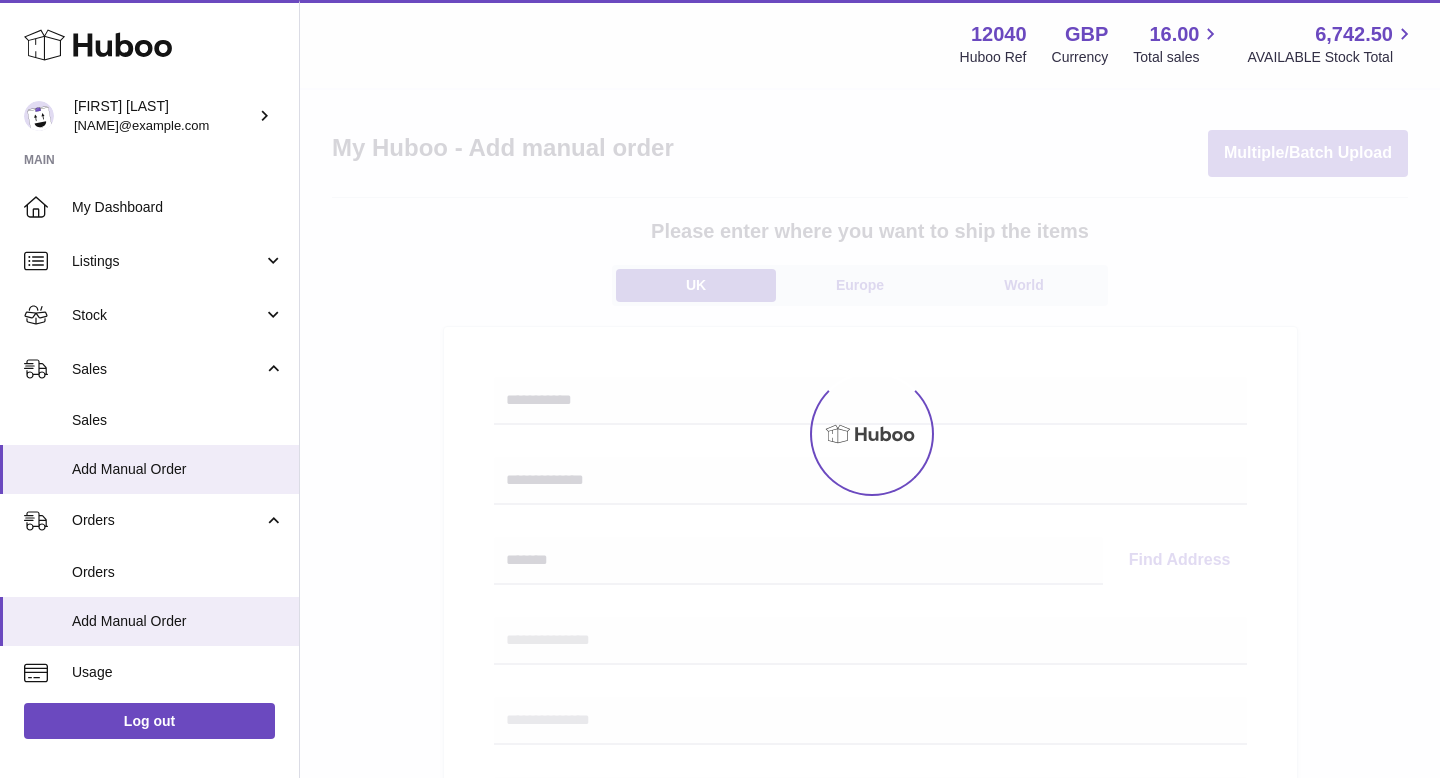 select 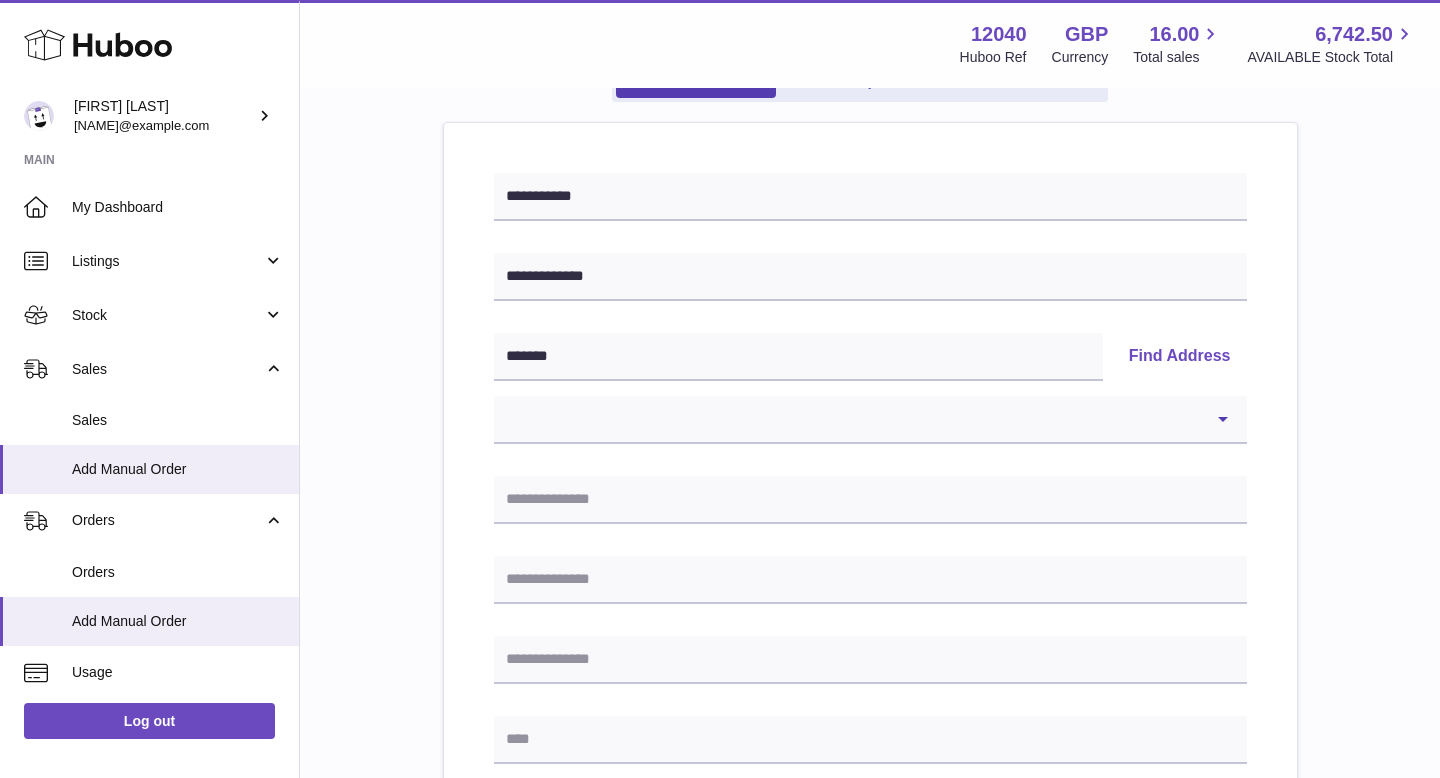 scroll, scrollTop: 288, scrollLeft: 0, axis: vertical 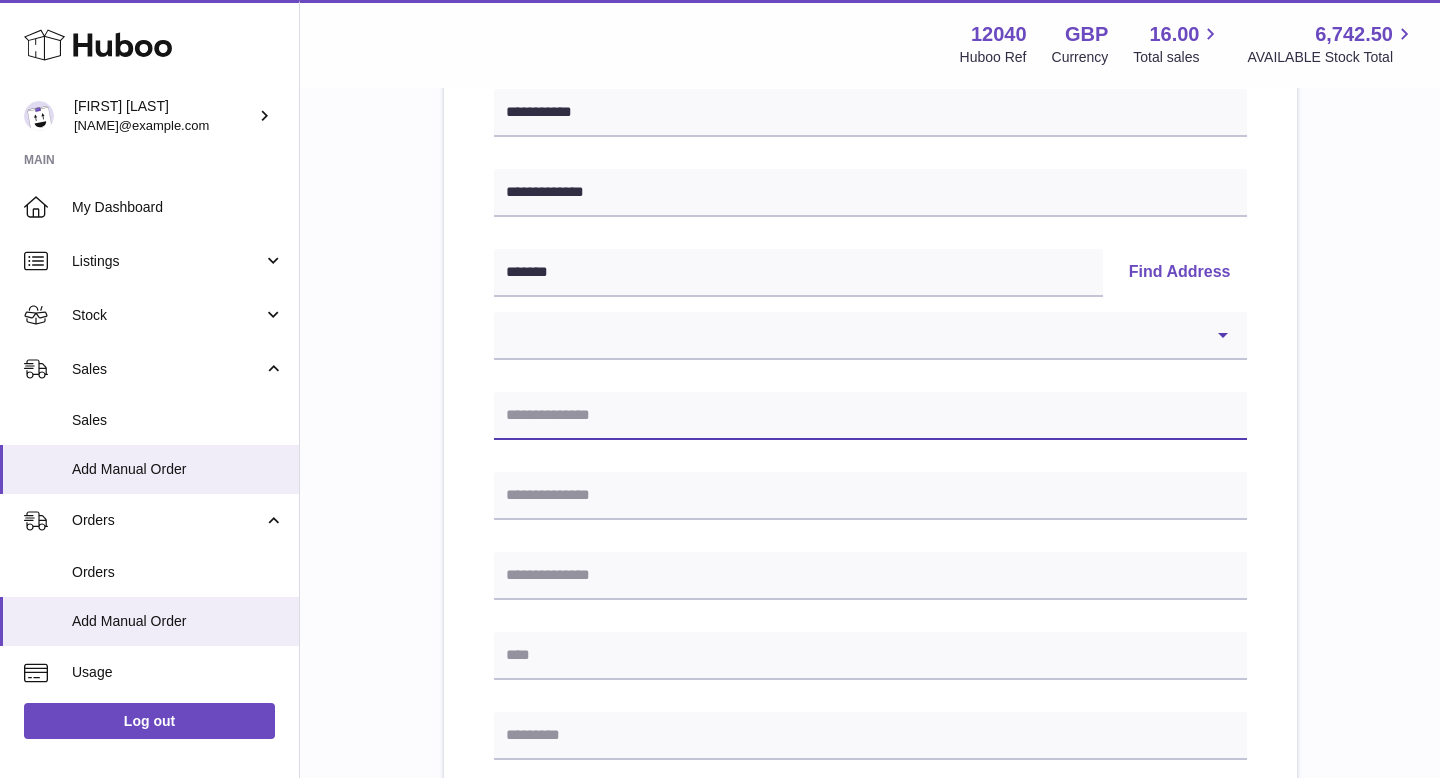 click at bounding box center [870, 416] 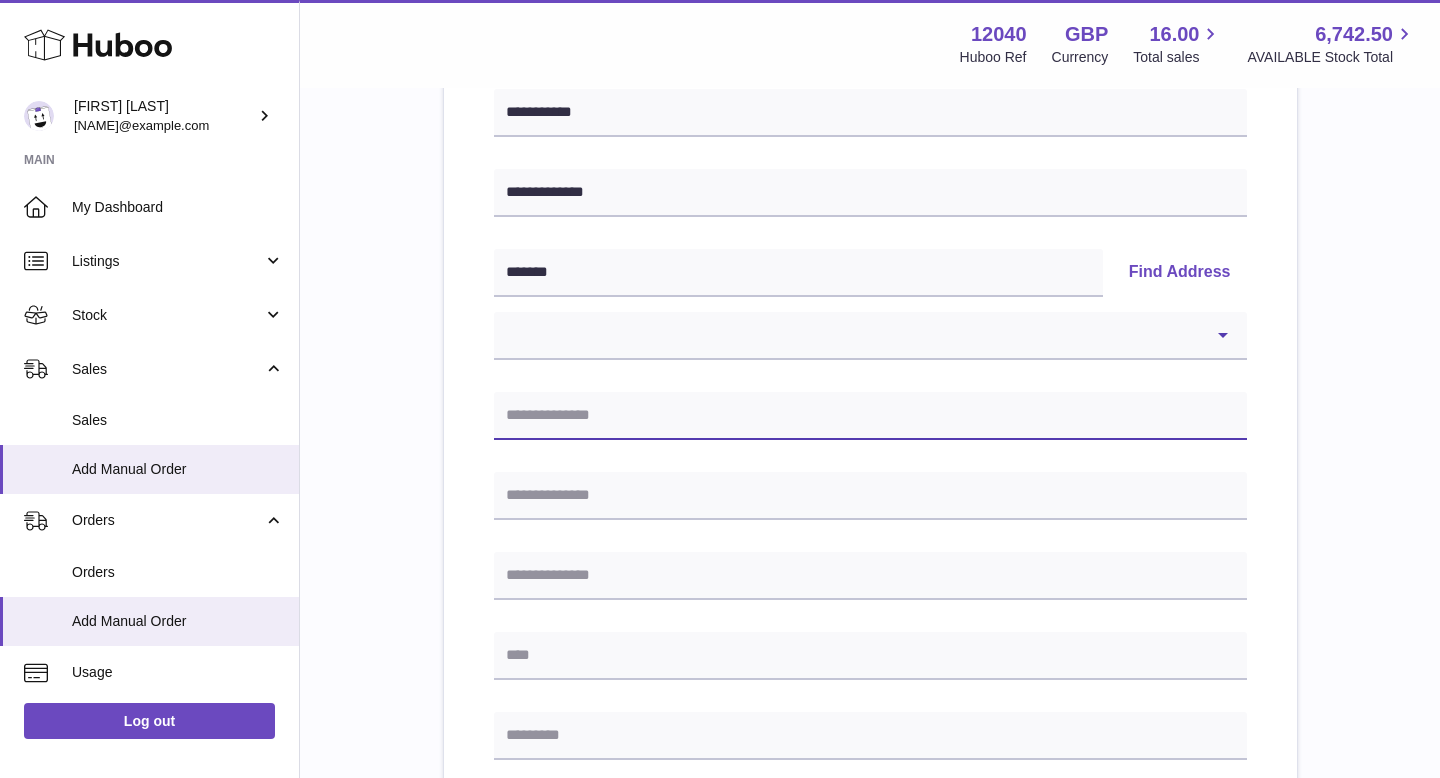 paste on "**********" 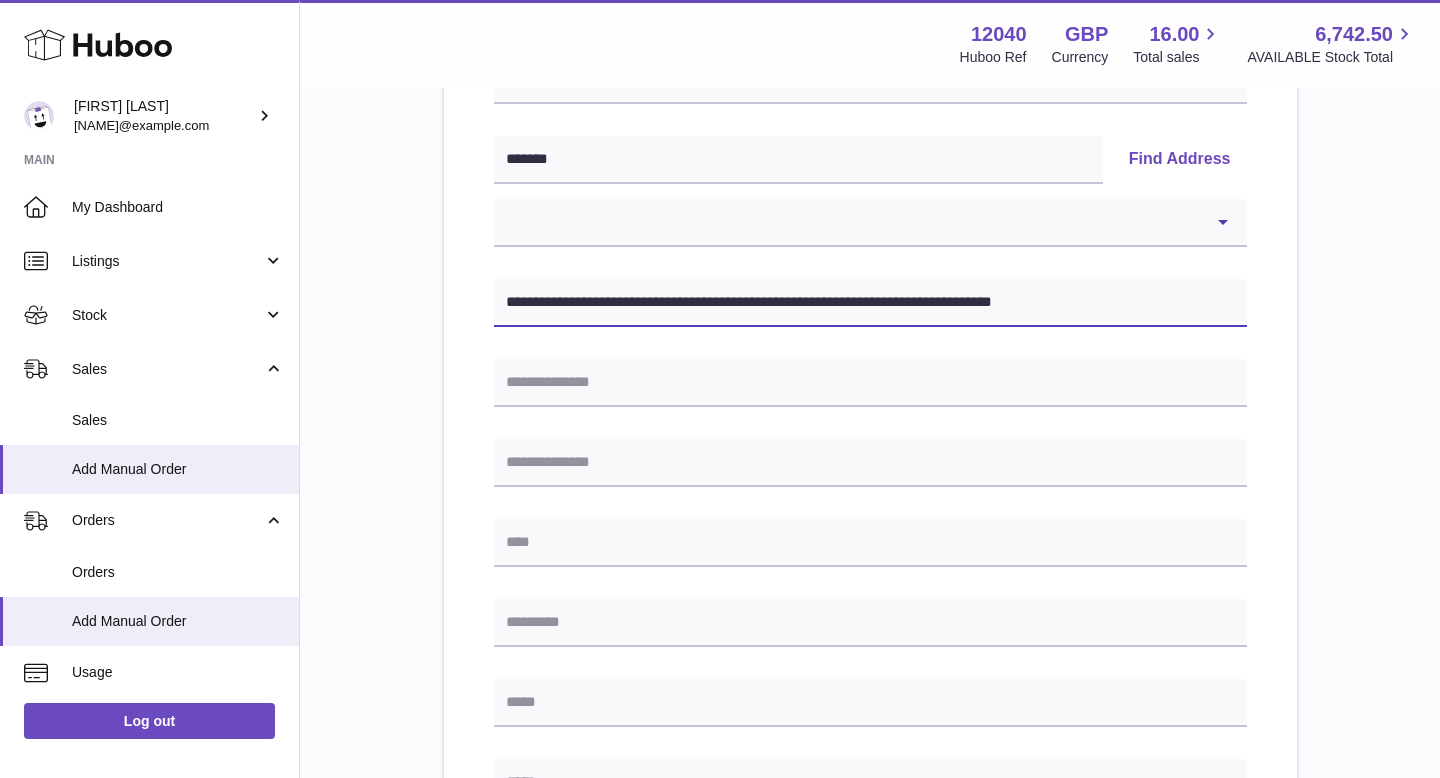 scroll, scrollTop: 405, scrollLeft: 0, axis: vertical 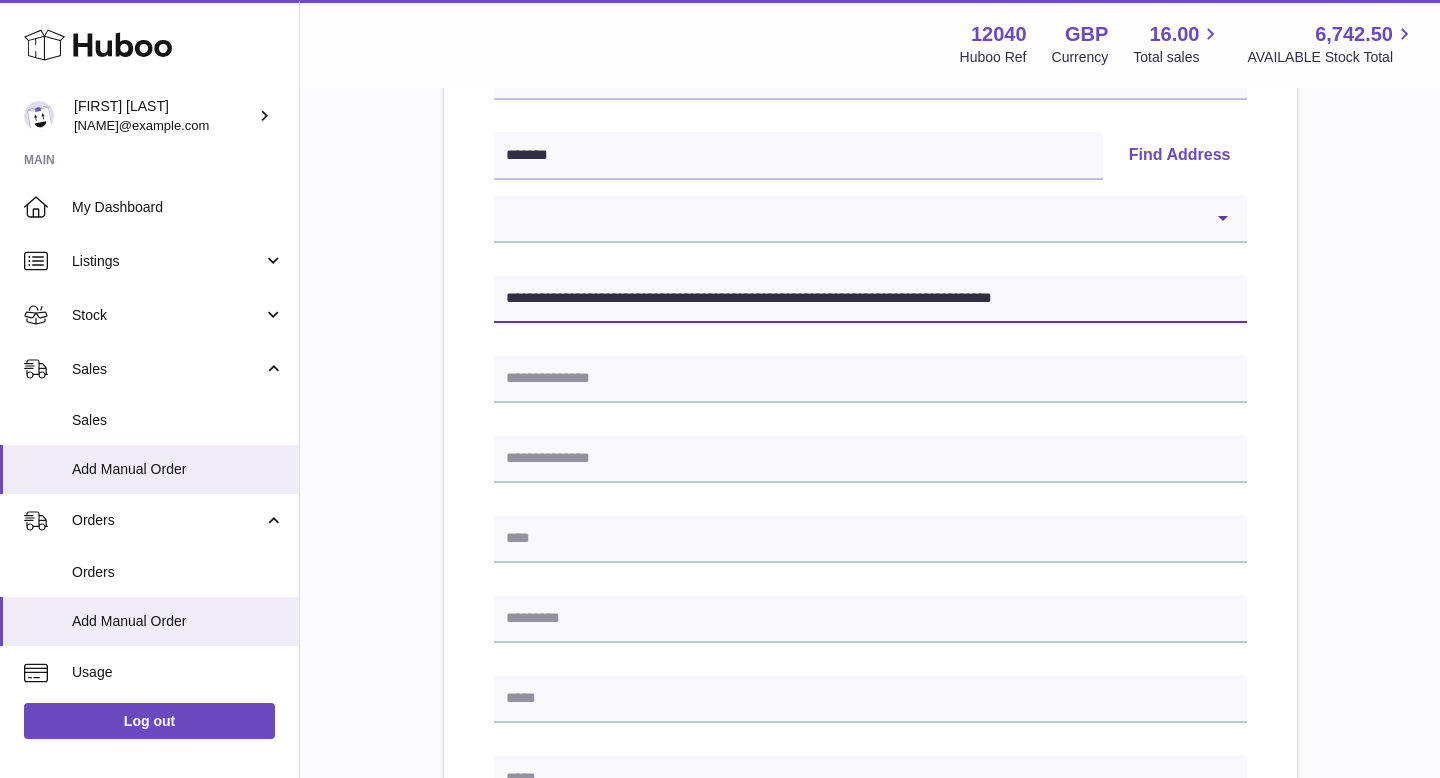 drag, startPoint x: 1111, startPoint y: 301, endPoint x: 647, endPoint y: 297, distance: 464.01724 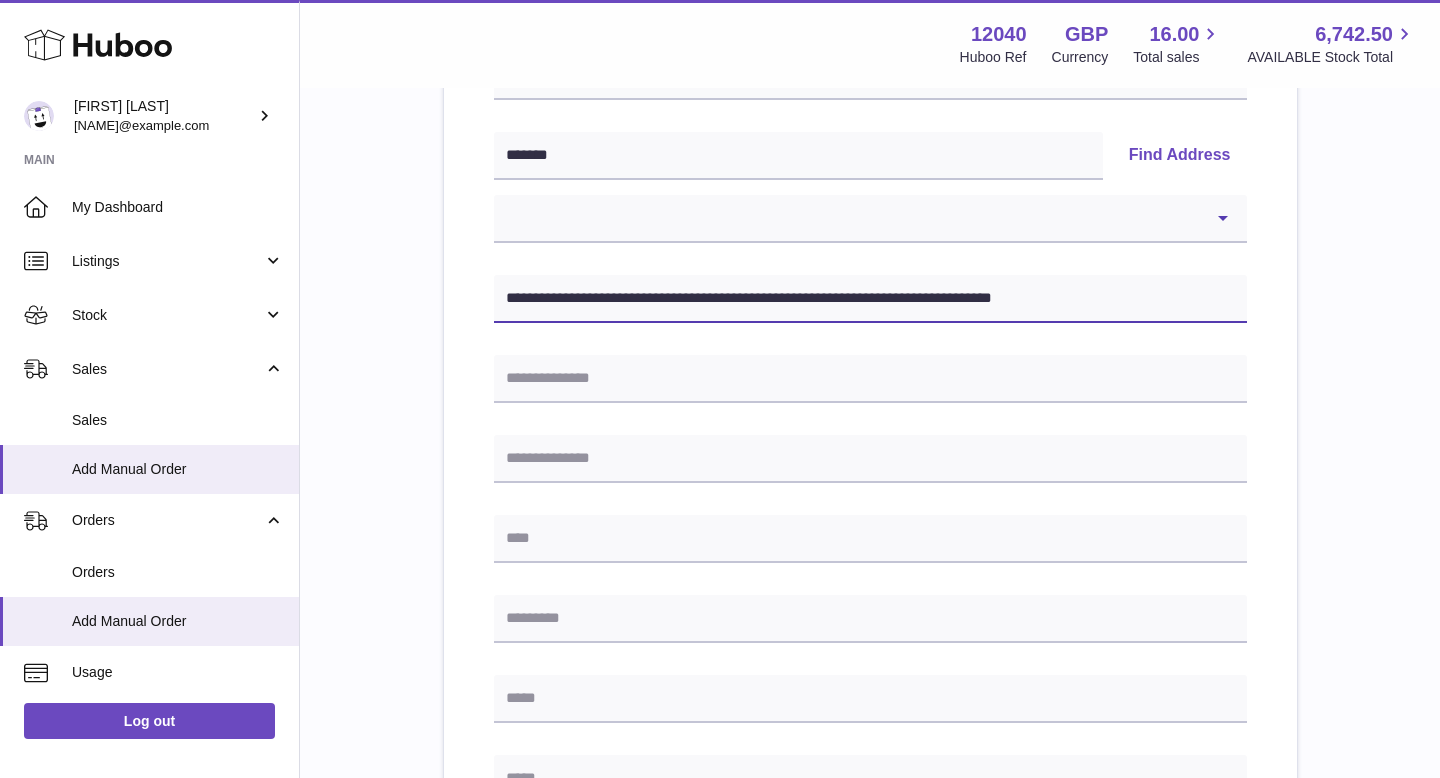 click on "**********" at bounding box center (870, 299) 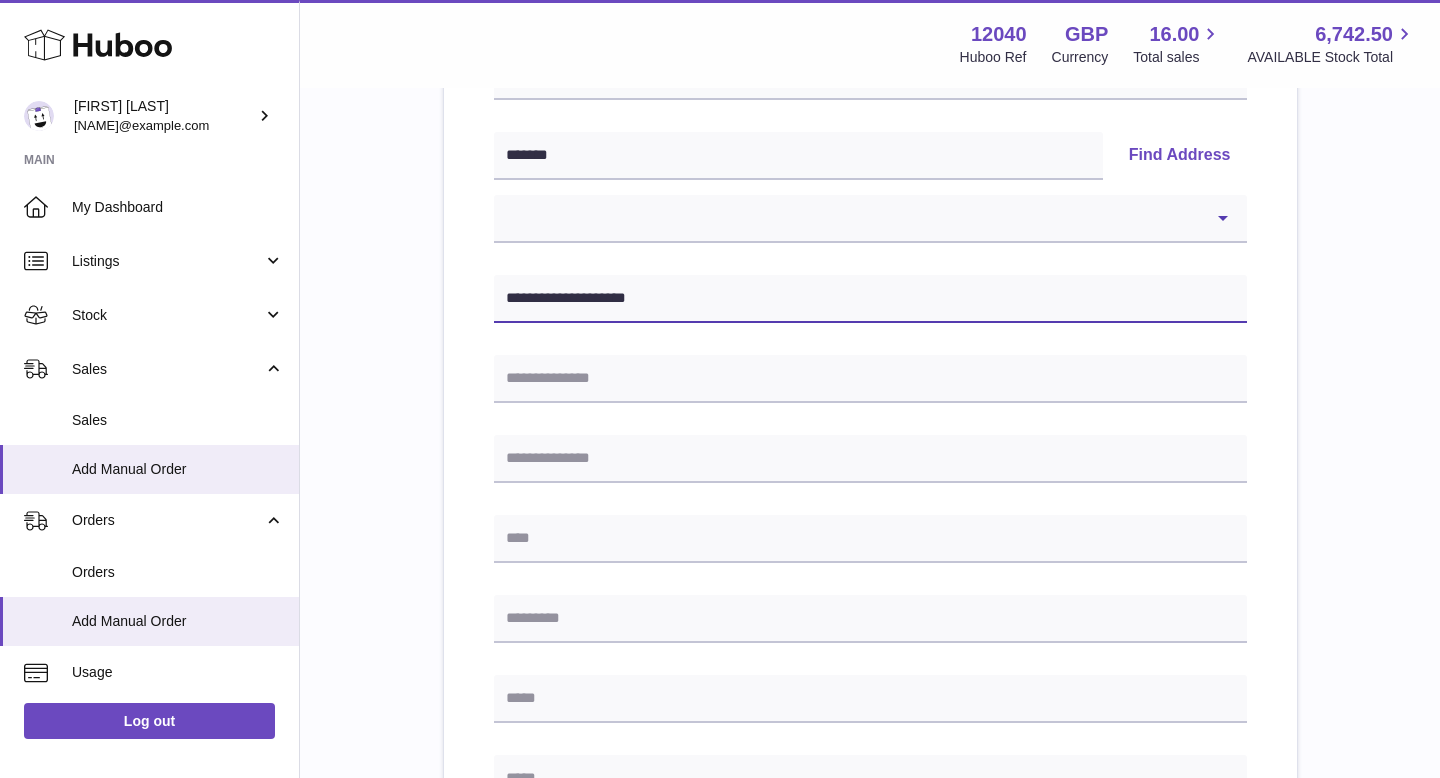 type on "**********" 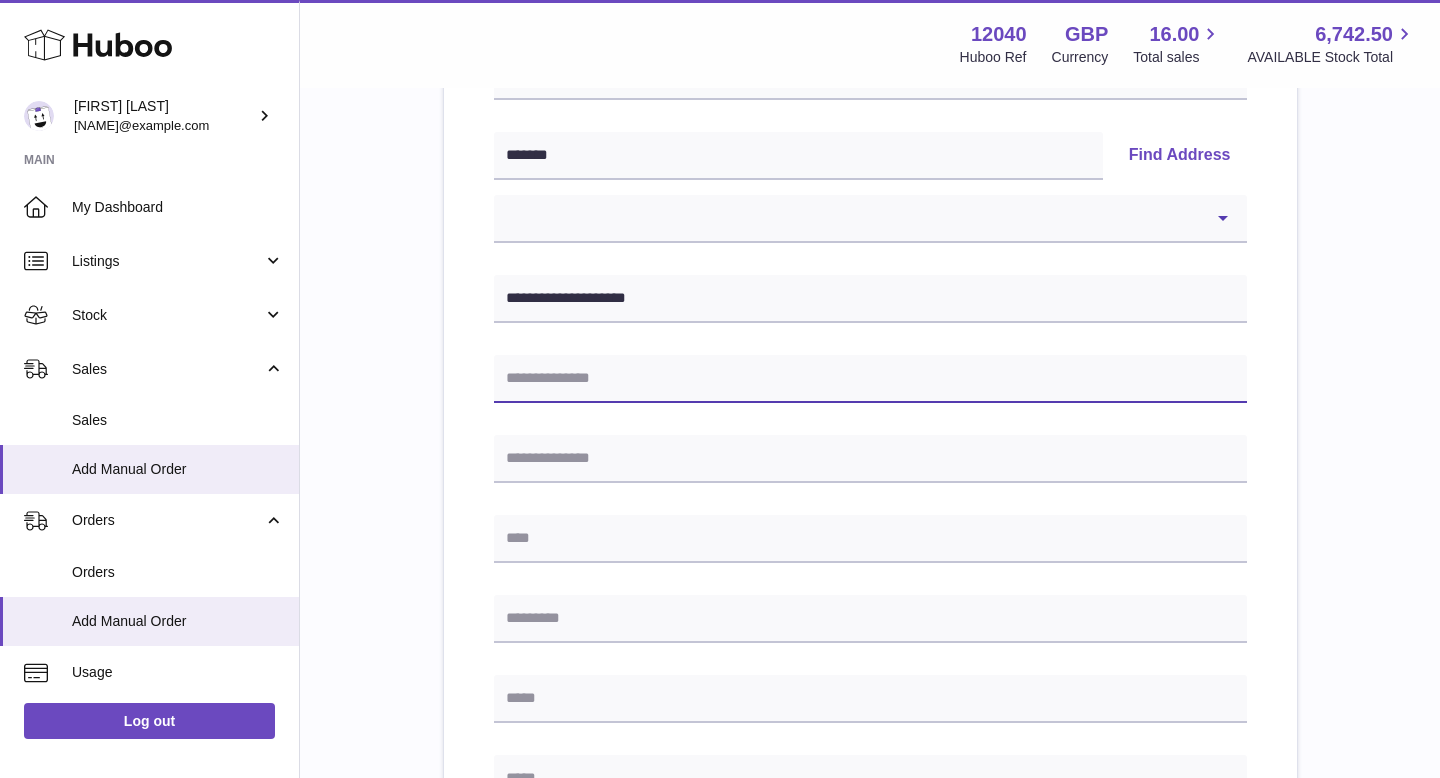 click at bounding box center [870, 379] 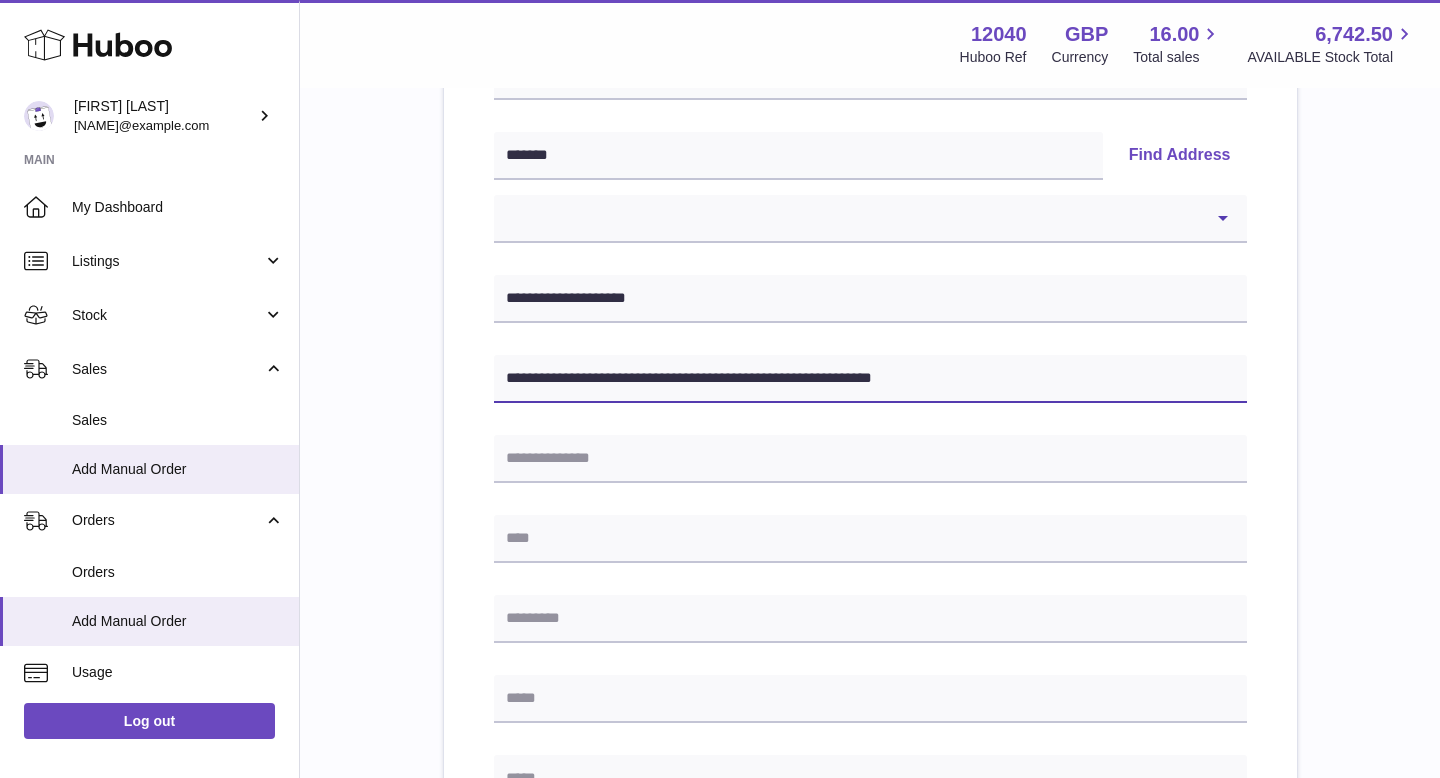 drag, startPoint x: 967, startPoint y: 382, endPoint x: 583, endPoint y: 376, distance: 384.04688 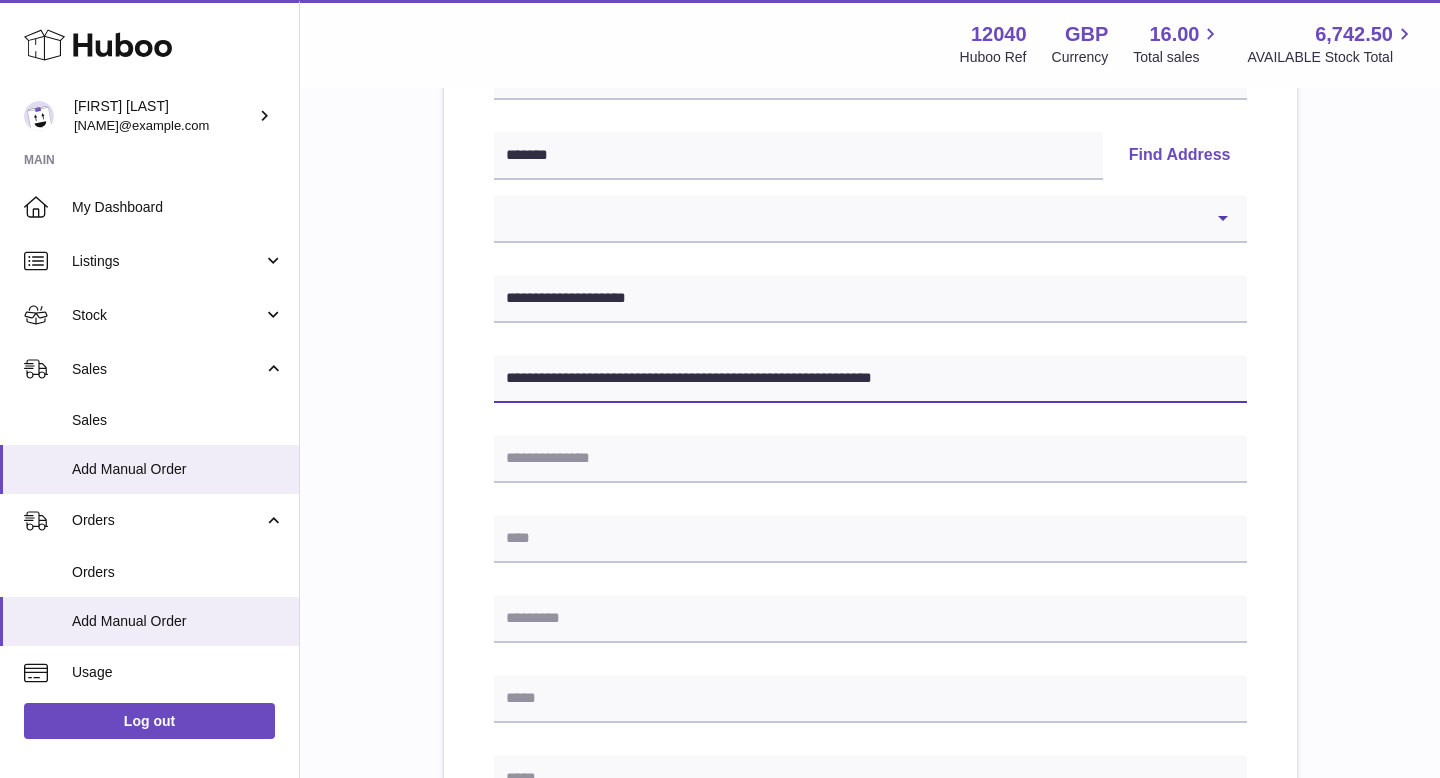 click on "**********" at bounding box center [870, 379] 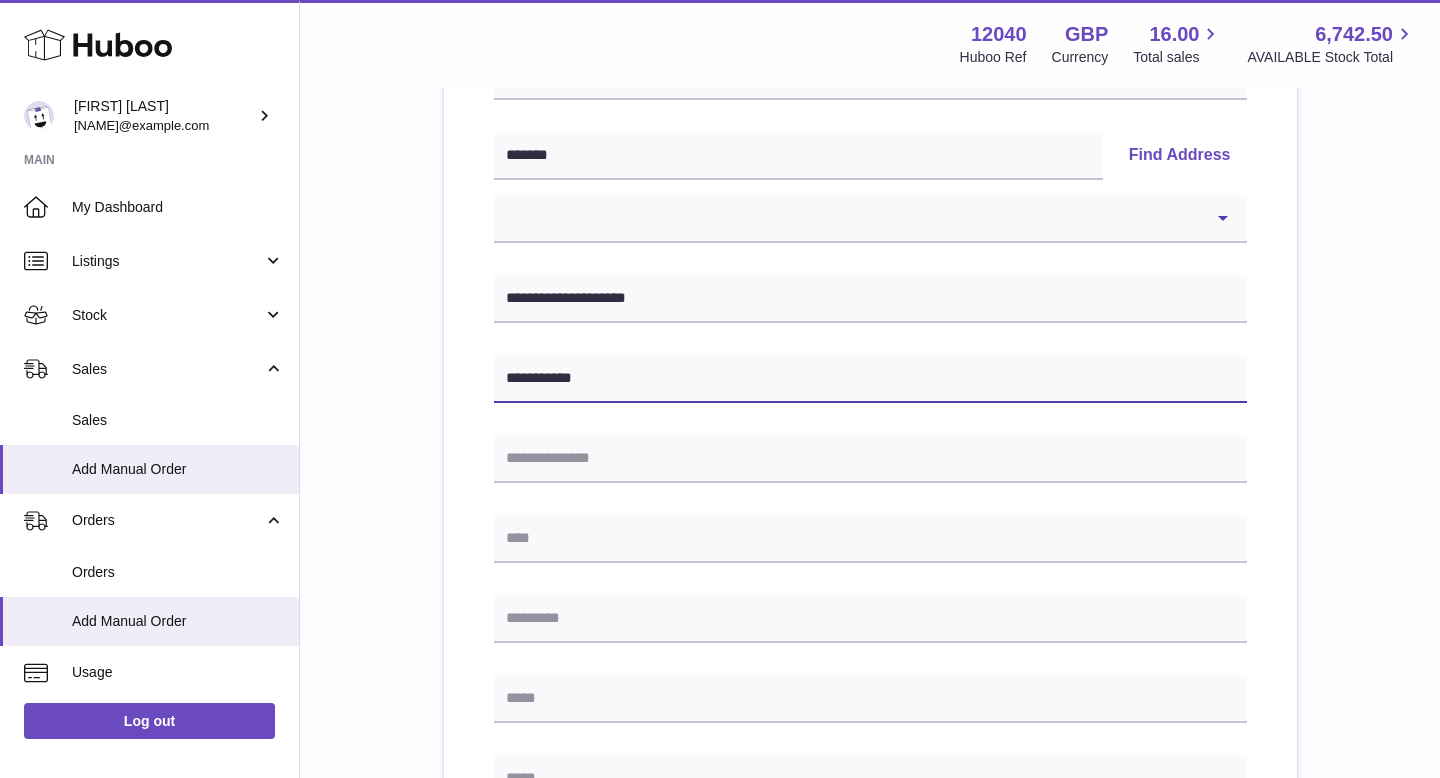 type on "**********" 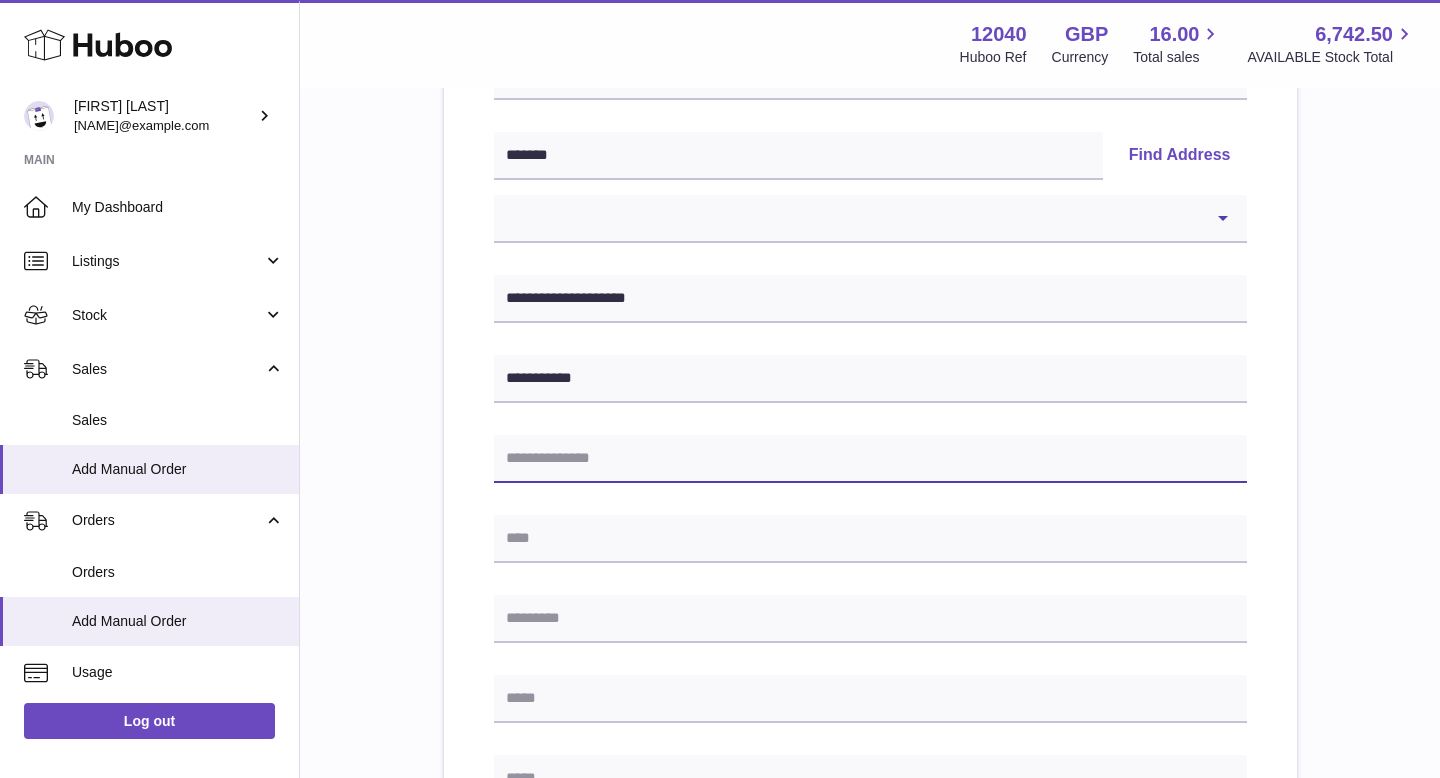 click at bounding box center (870, 459) 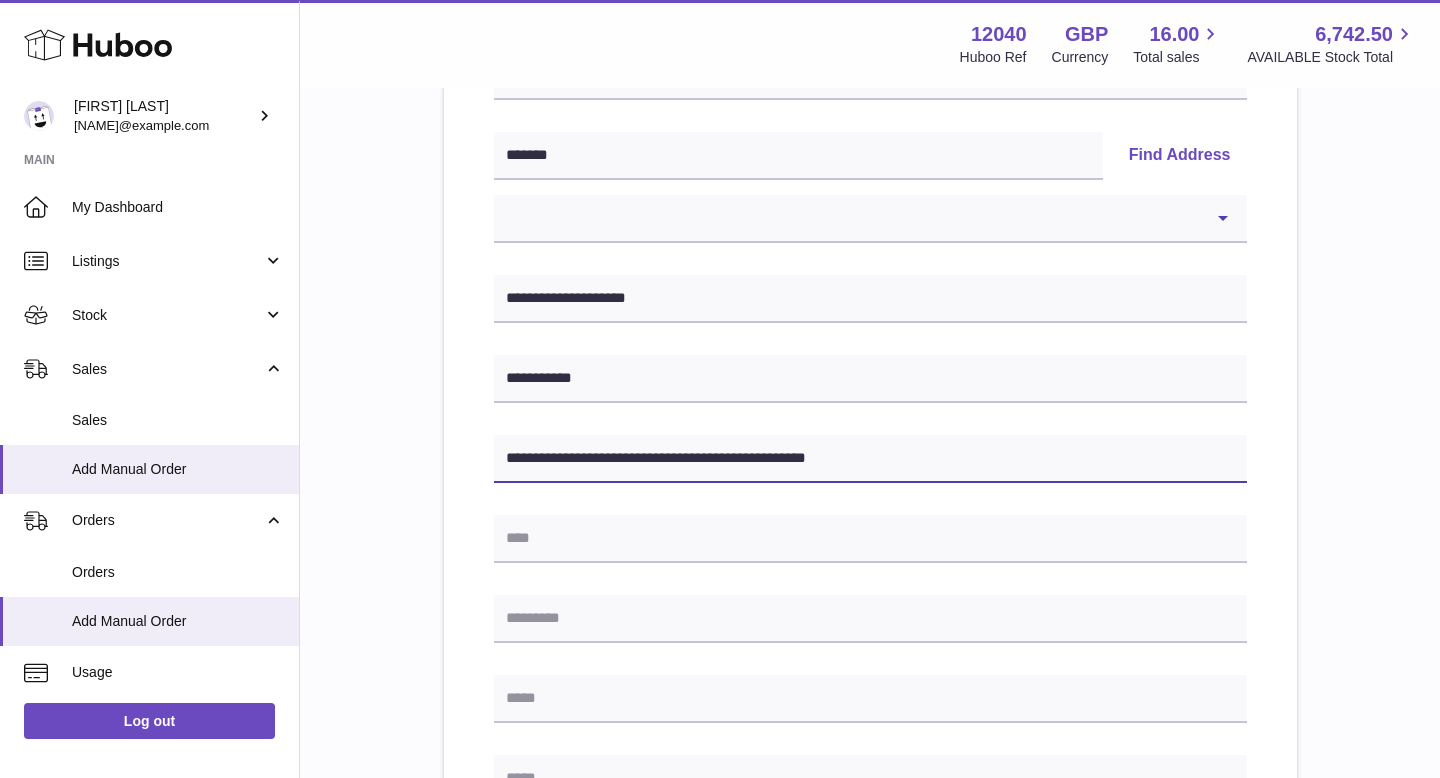 drag, startPoint x: 888, startPoint y: 445, endPoint x: 746, endPoint y: 456, distance: 142.42542 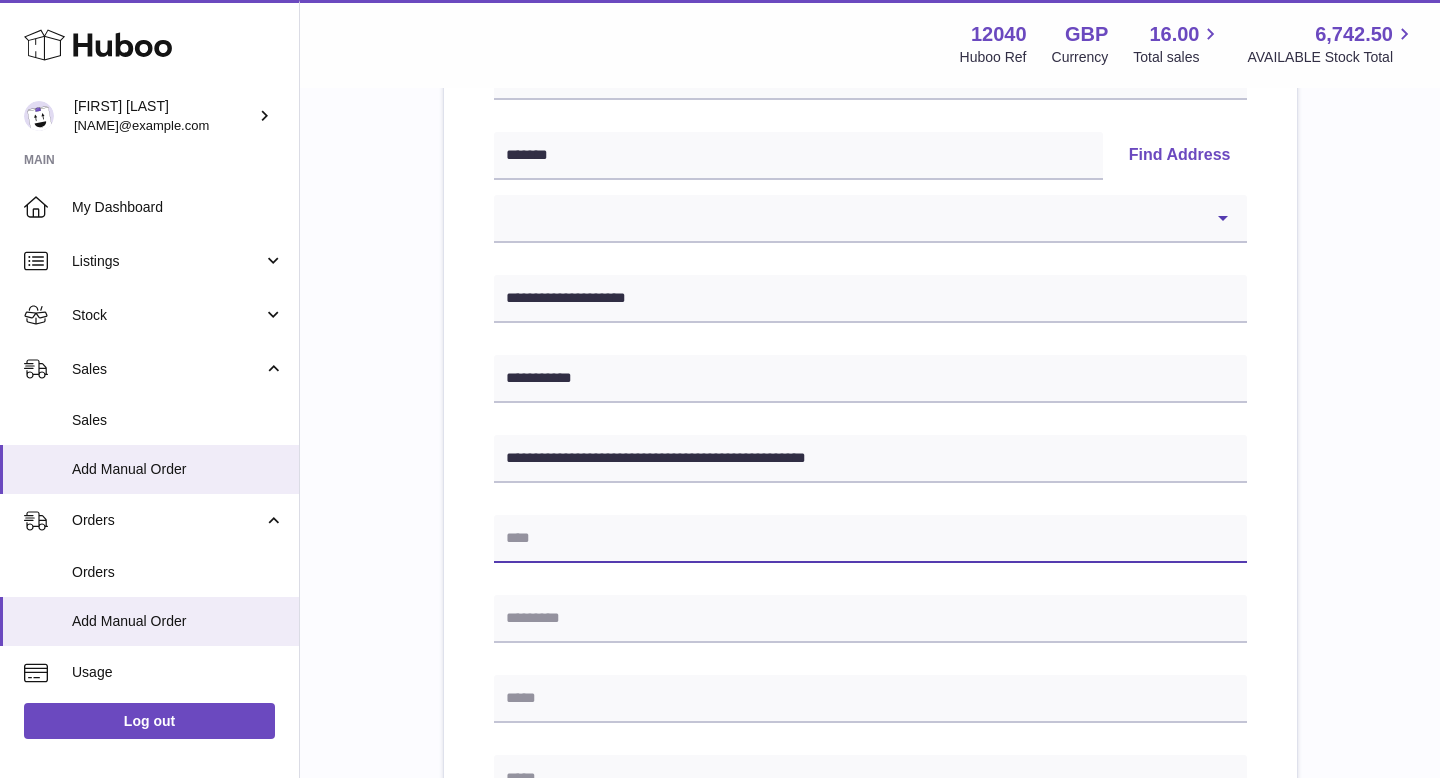 click at bounding box center [870, 539] 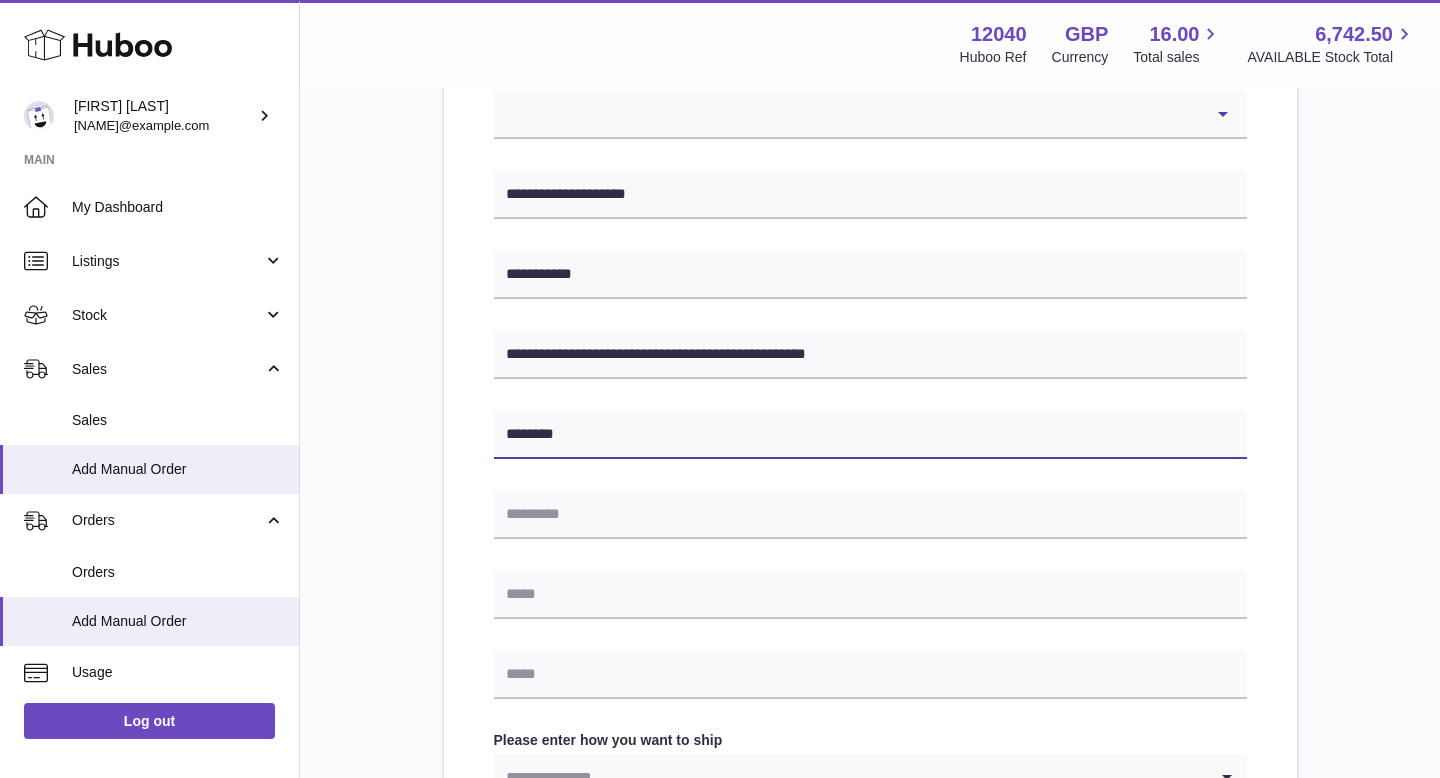 scroll, scrollTop: 522, scrollLeft: 0, axis: vertical 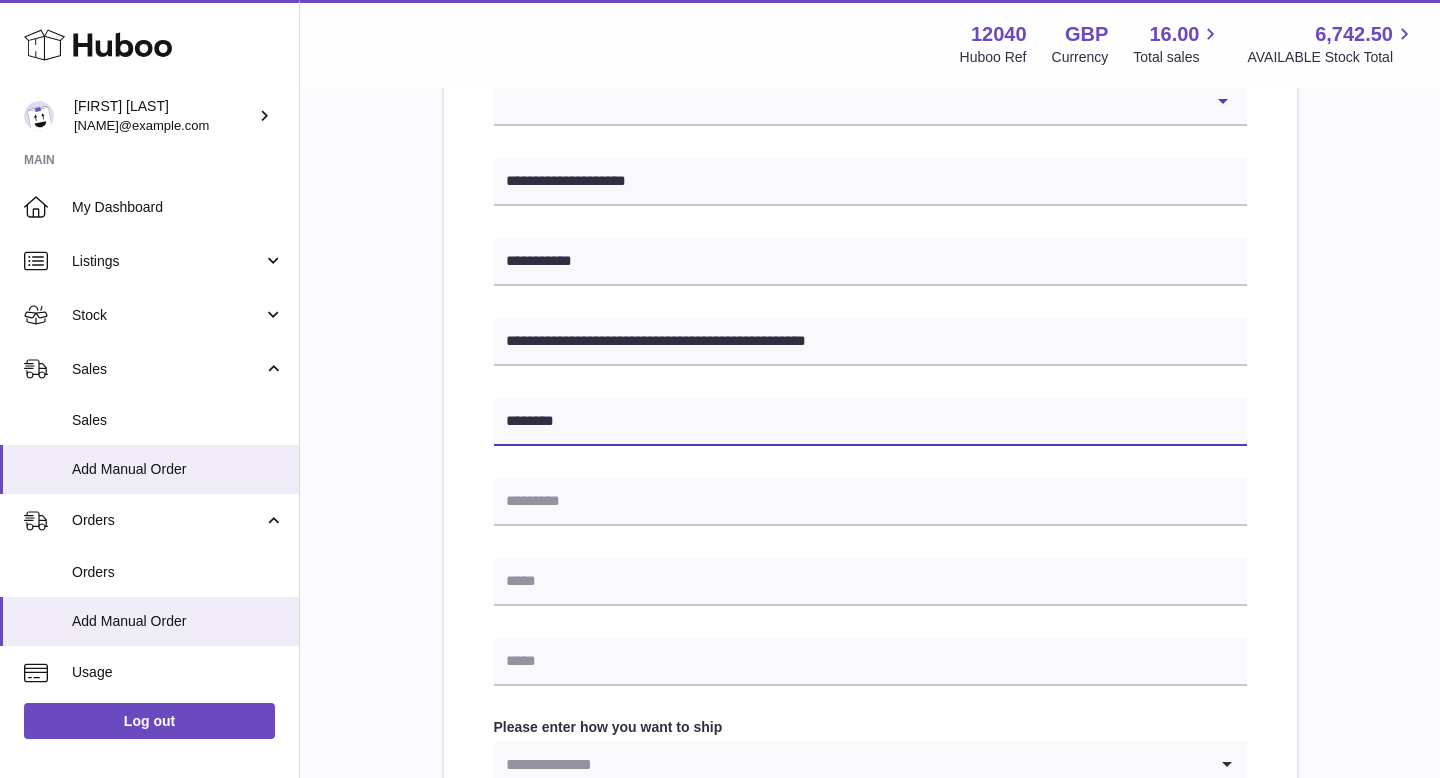 click on "********" at bounding box center (870, 422) 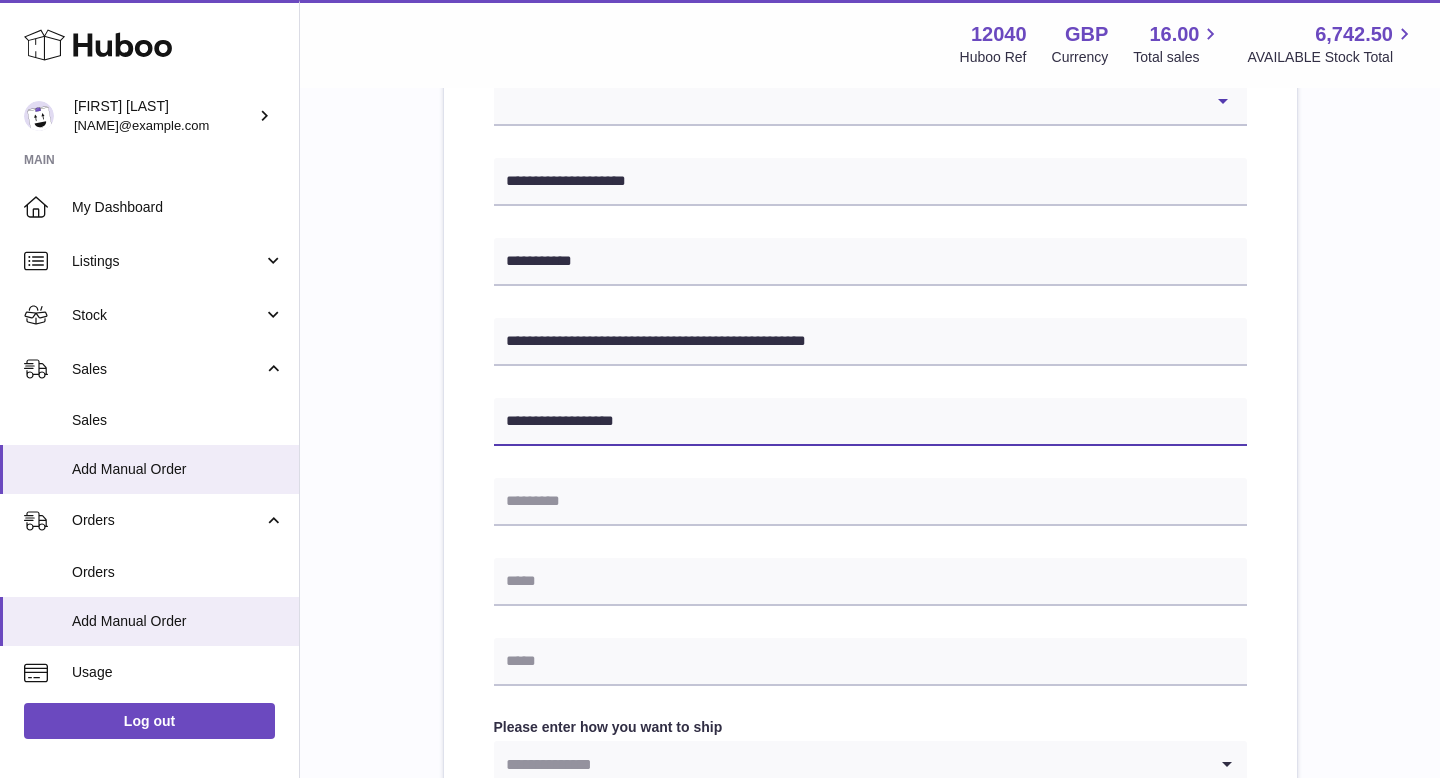 type on "**********" 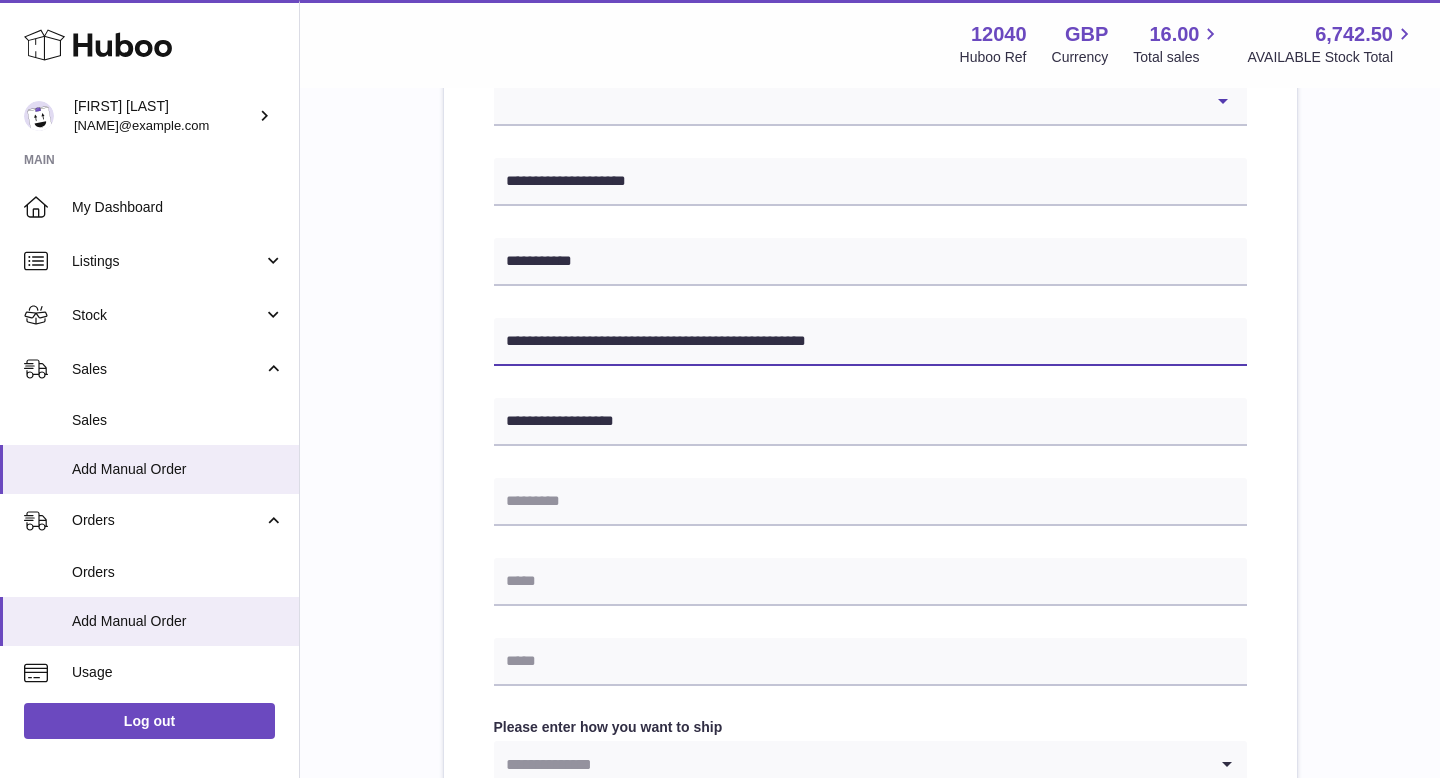 drag, startPoint x: 859, startPoint y: 345, endPoint x: 711, endPoint y: 345, distance: 148 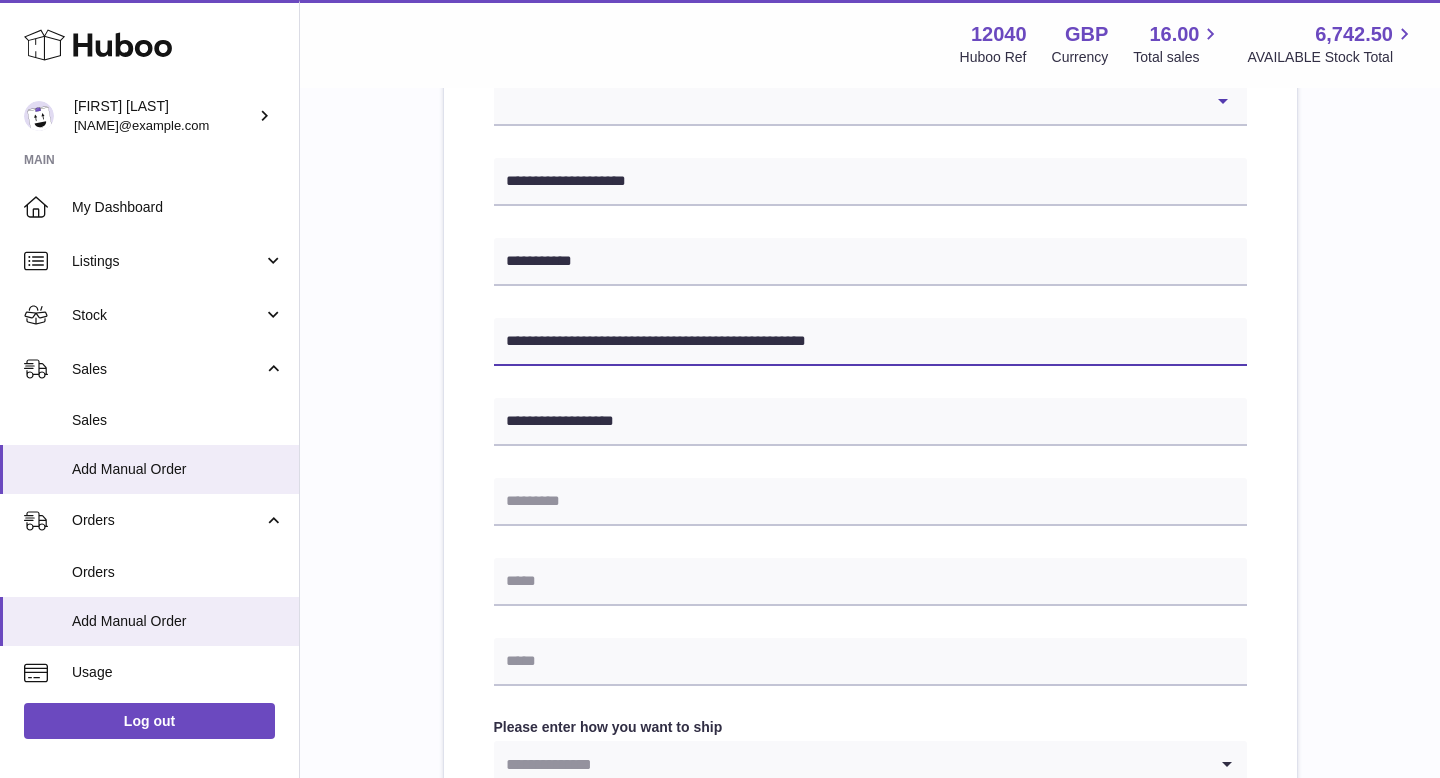 click on "**********" at bounding box center (870, 342) 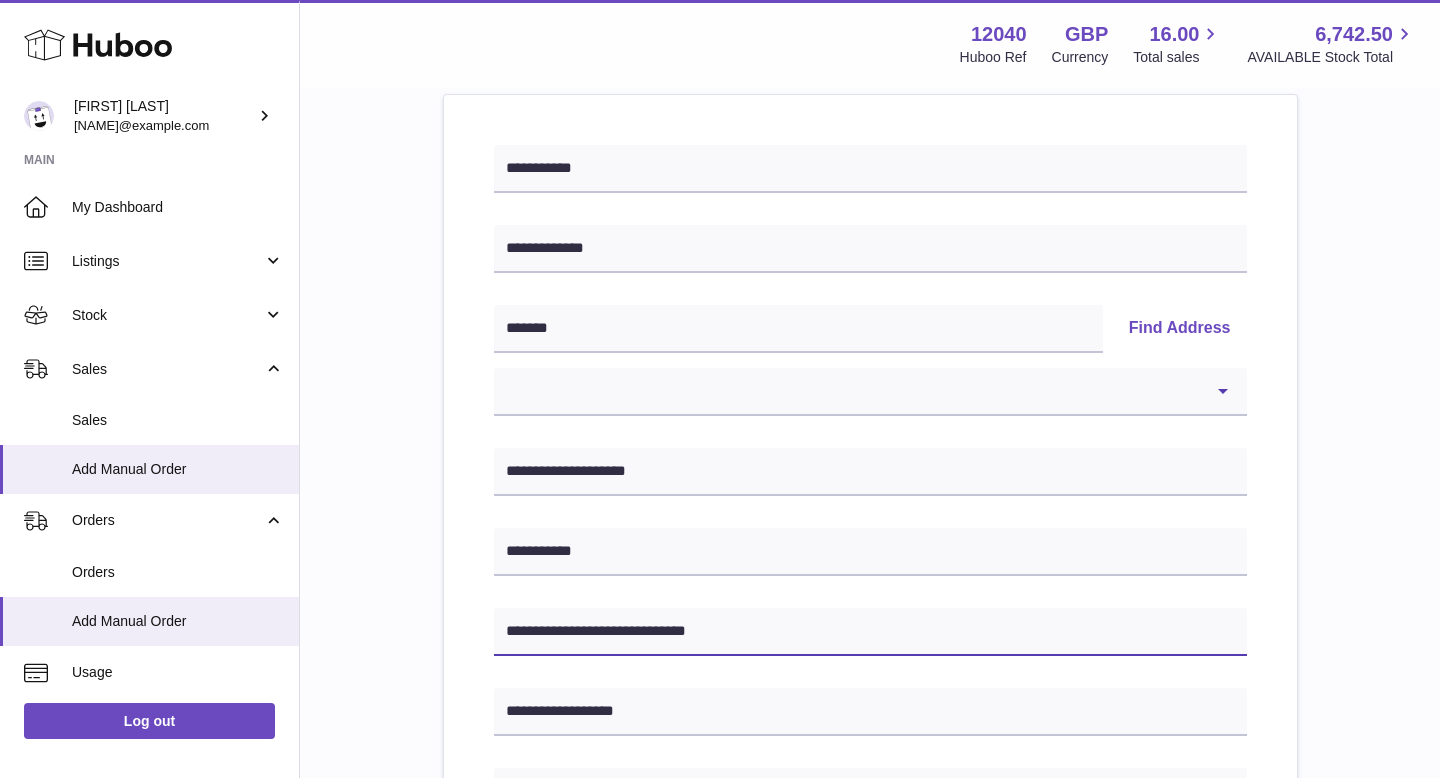 scroll, scrollTop: 224, scrollLeft: 0, axis: vertical 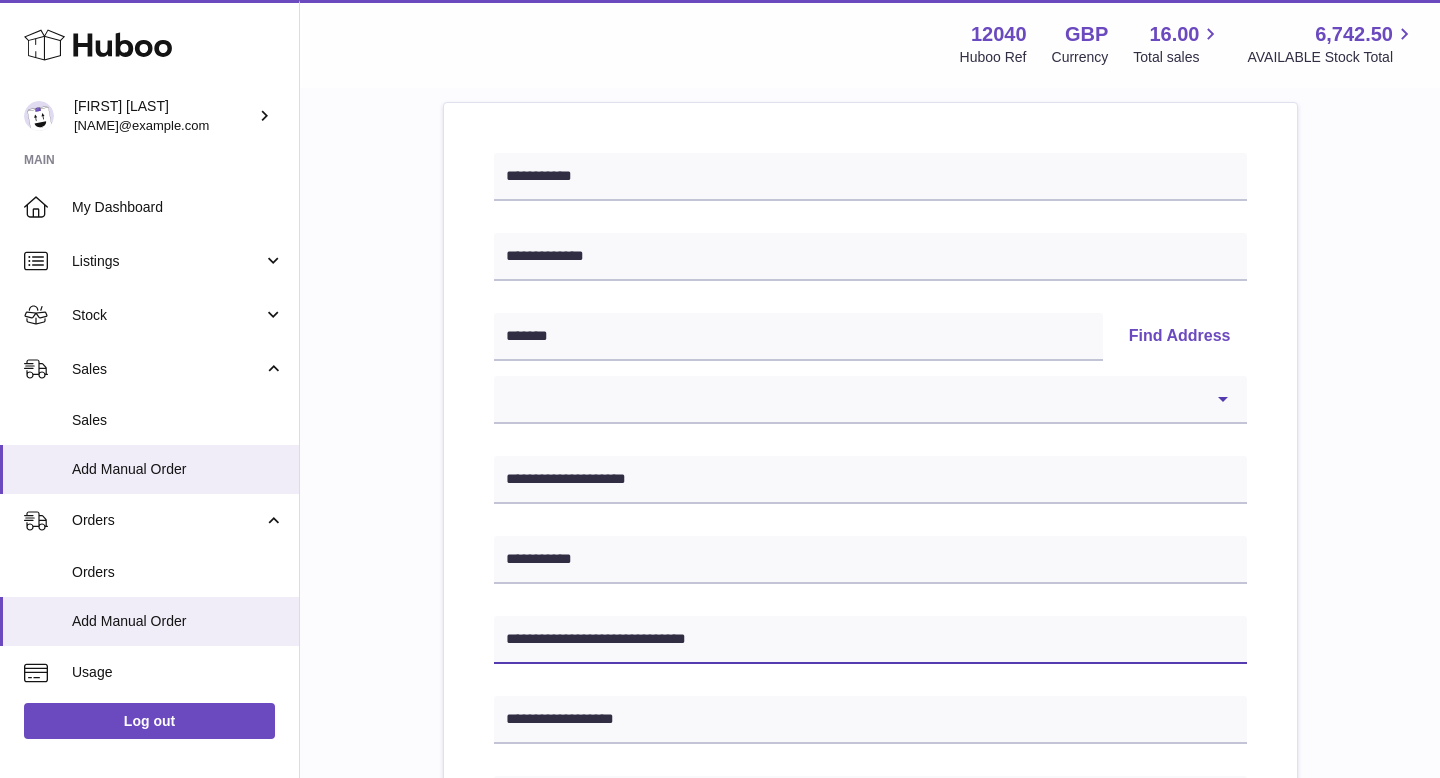 type on "**********" 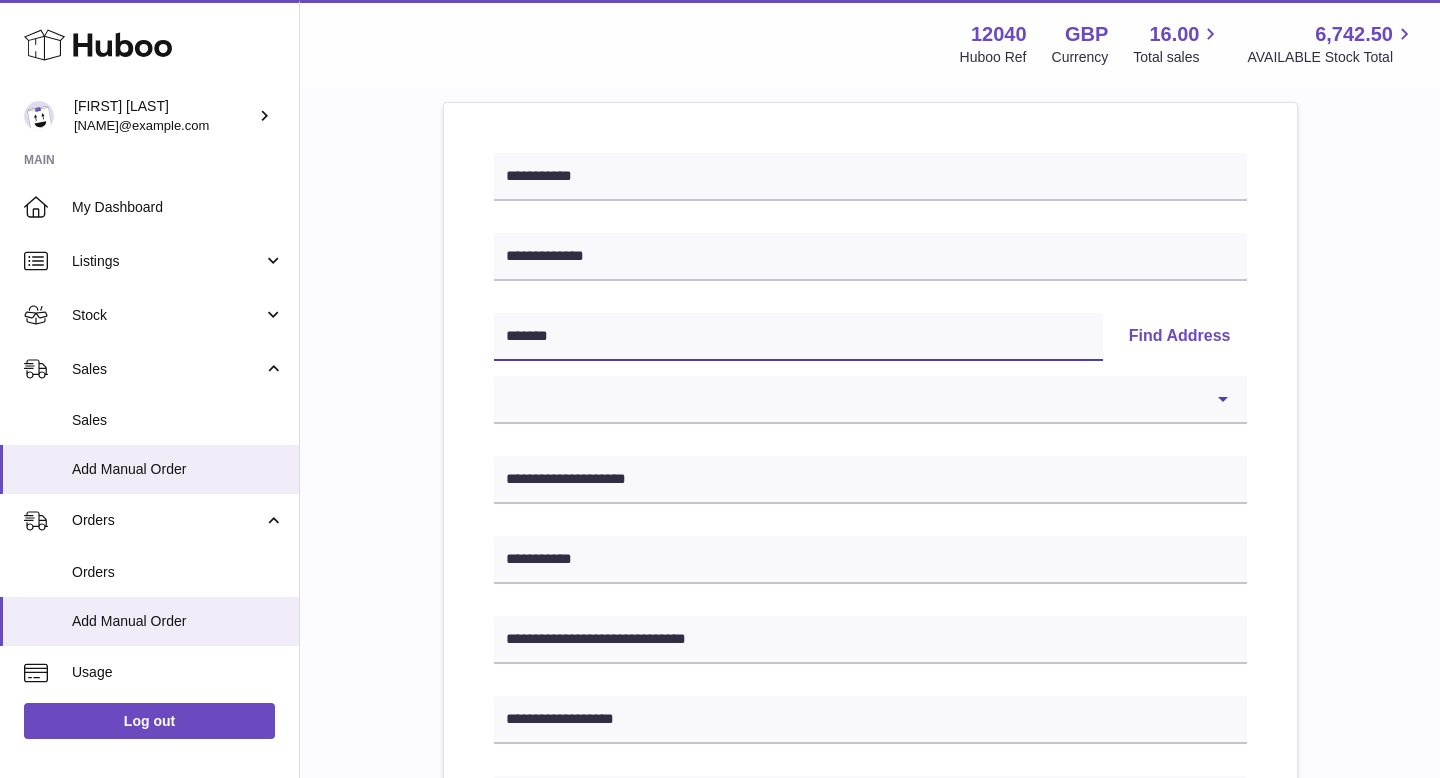 drag, startPoint x: 616, startPoint y: 336, endPoint x: 467, endPoint y: 324, distance: 149.48244 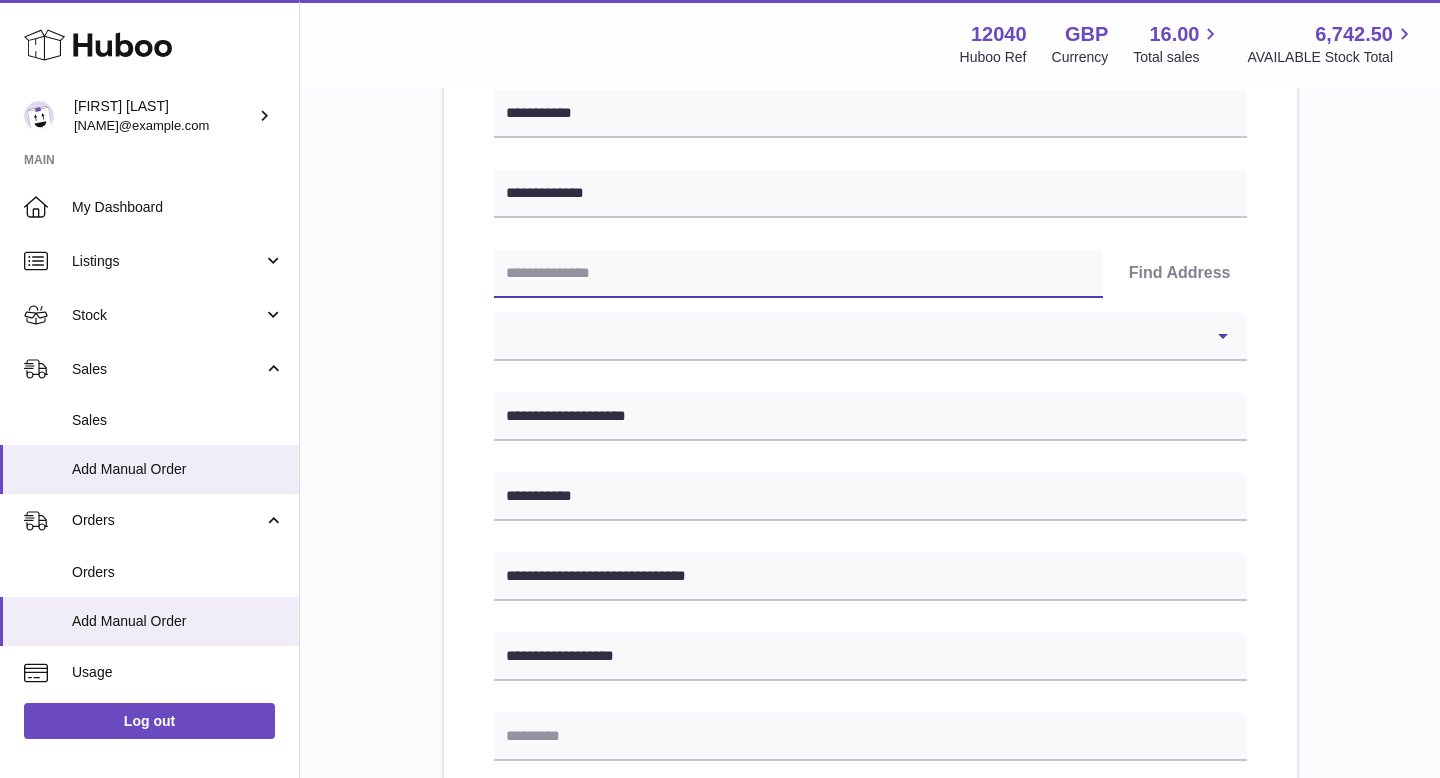 scroll, scrollTop: 251, scrollLeft: 0, axis: vertical 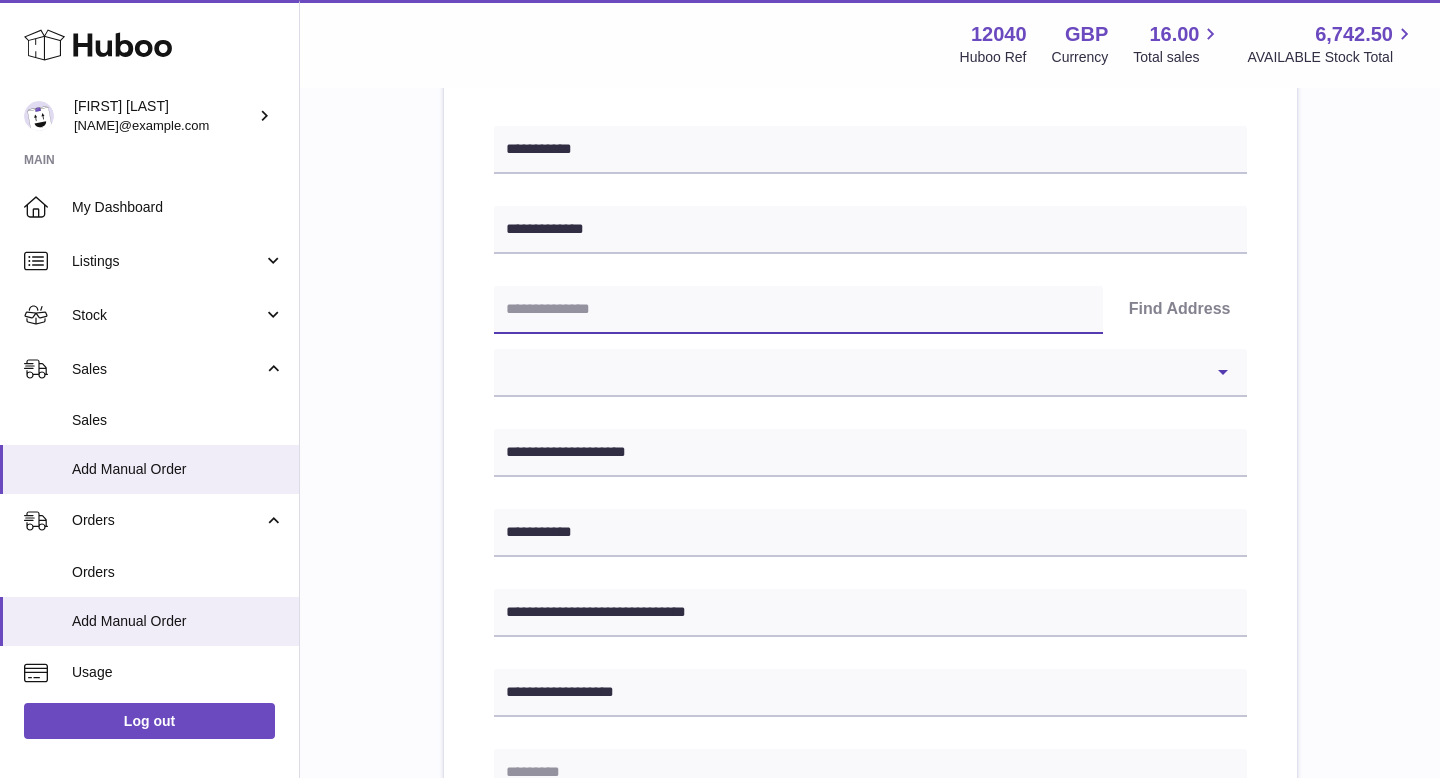 paste on "*******" 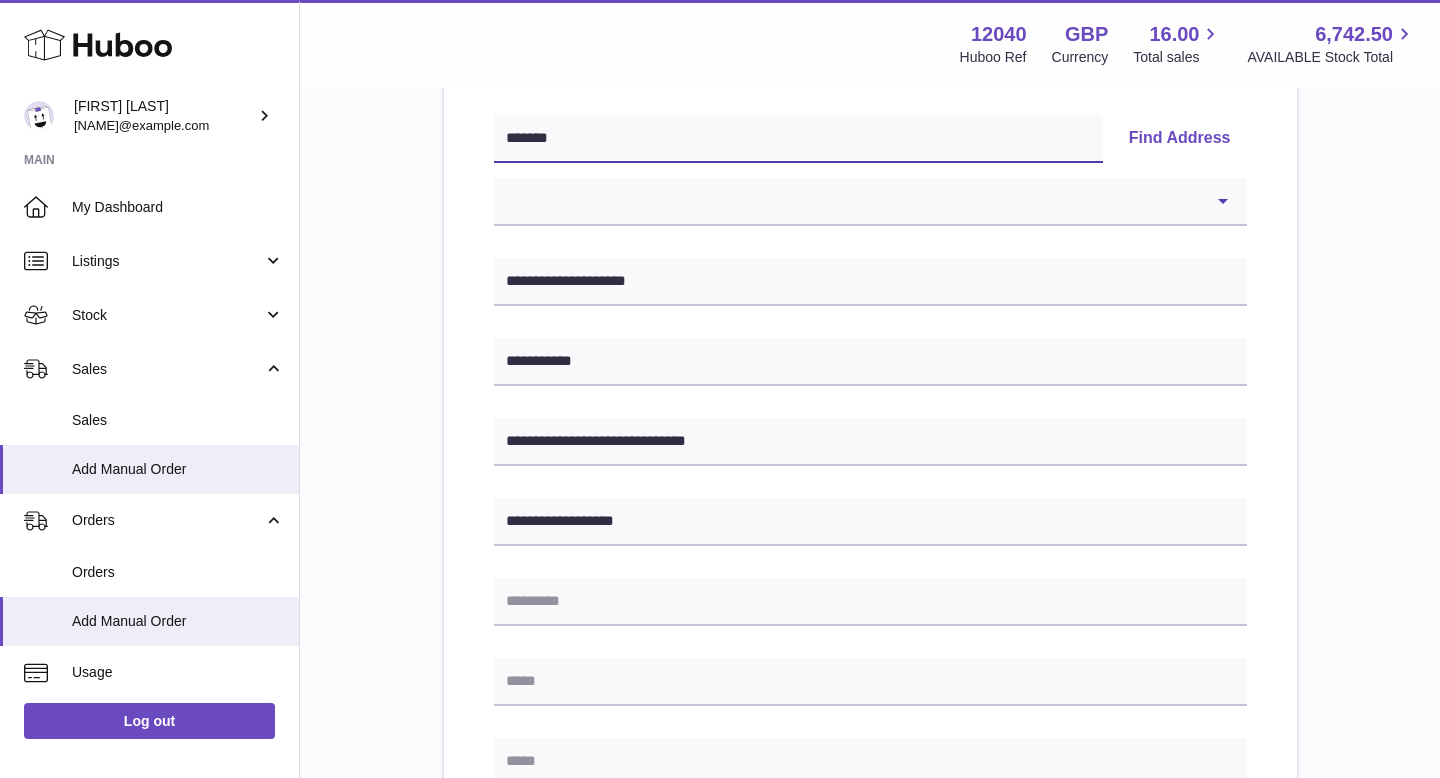 scroll, scrollTop: 423, scrollLeft: 0, axis: vertical 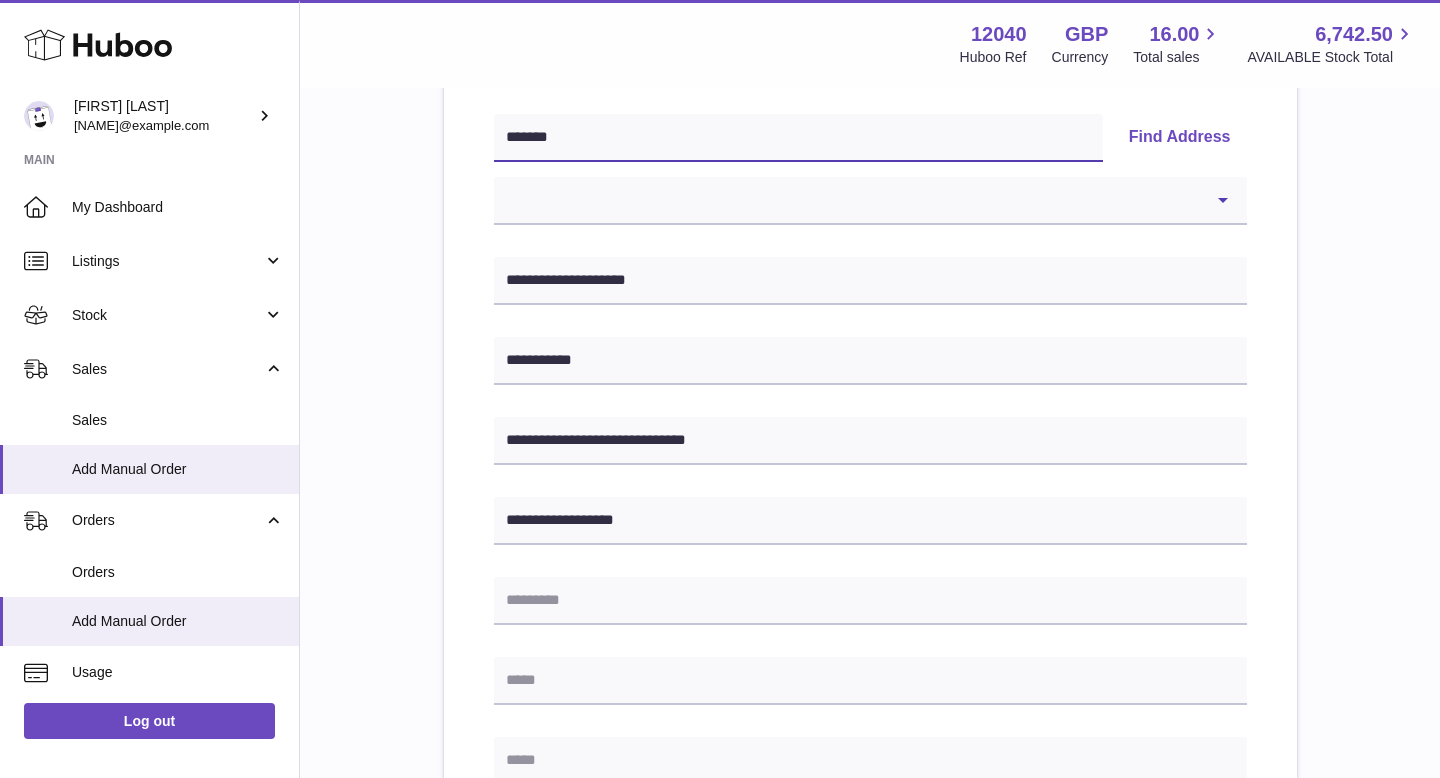 drag, startPoint x: 577, startPoint y: 136, endPoint x: 500, endPoint y: 135, distance: 77.00649 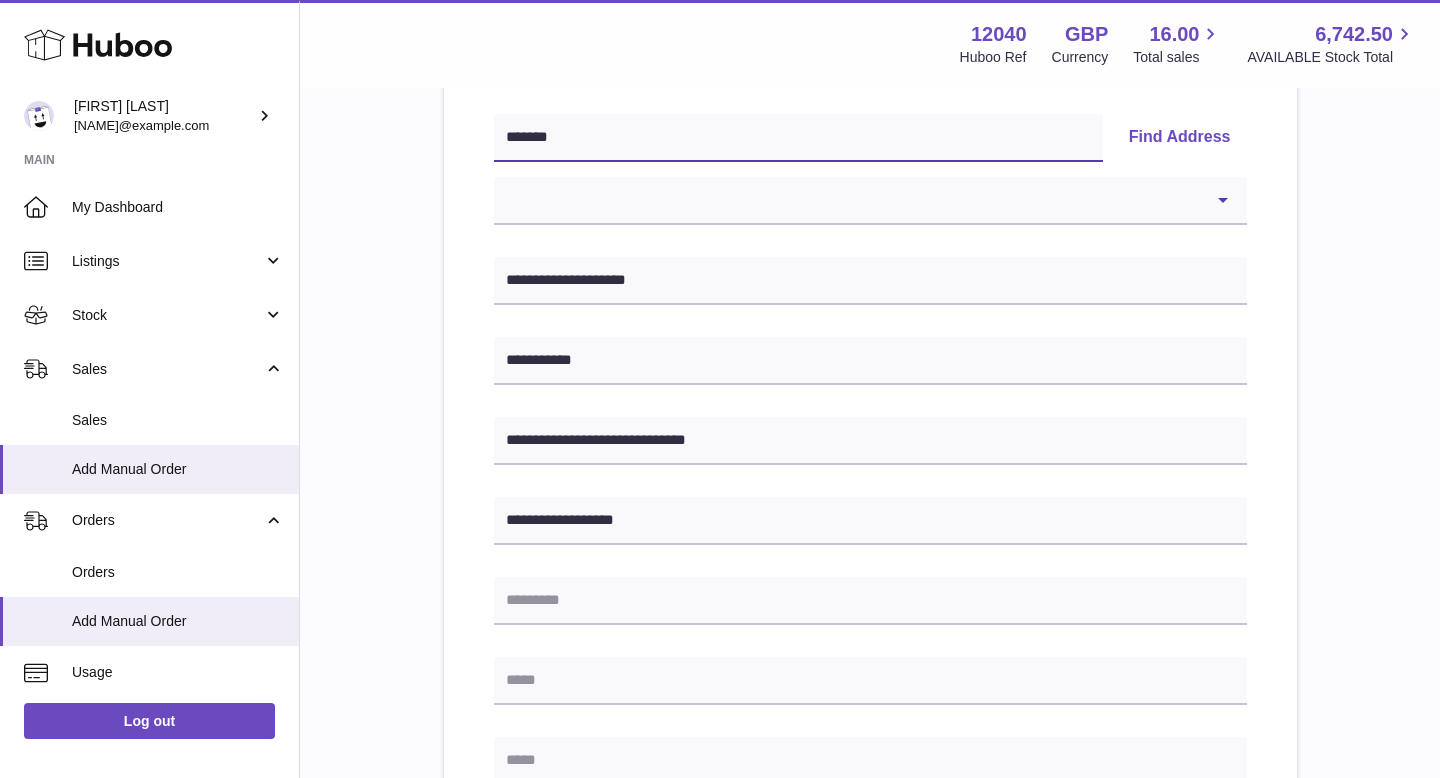 type 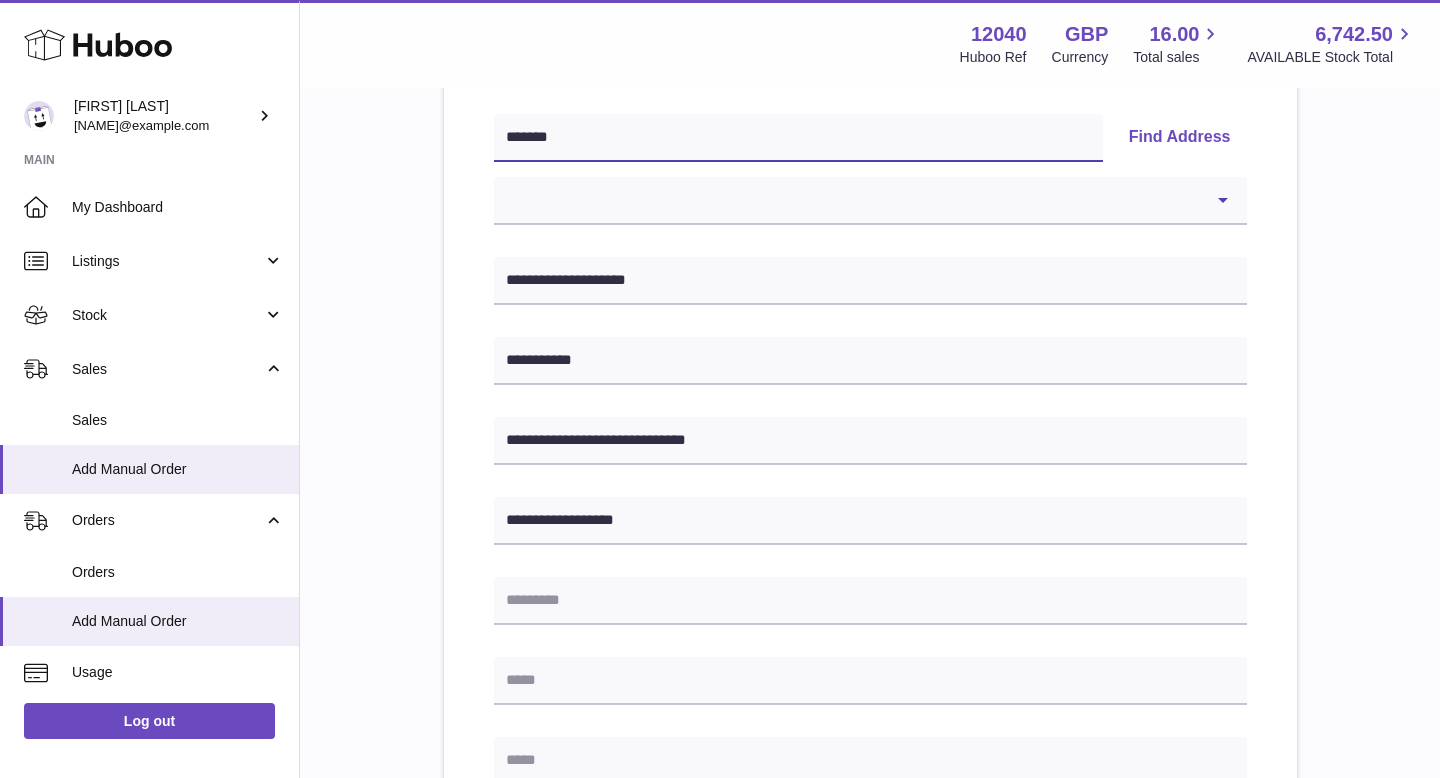 select 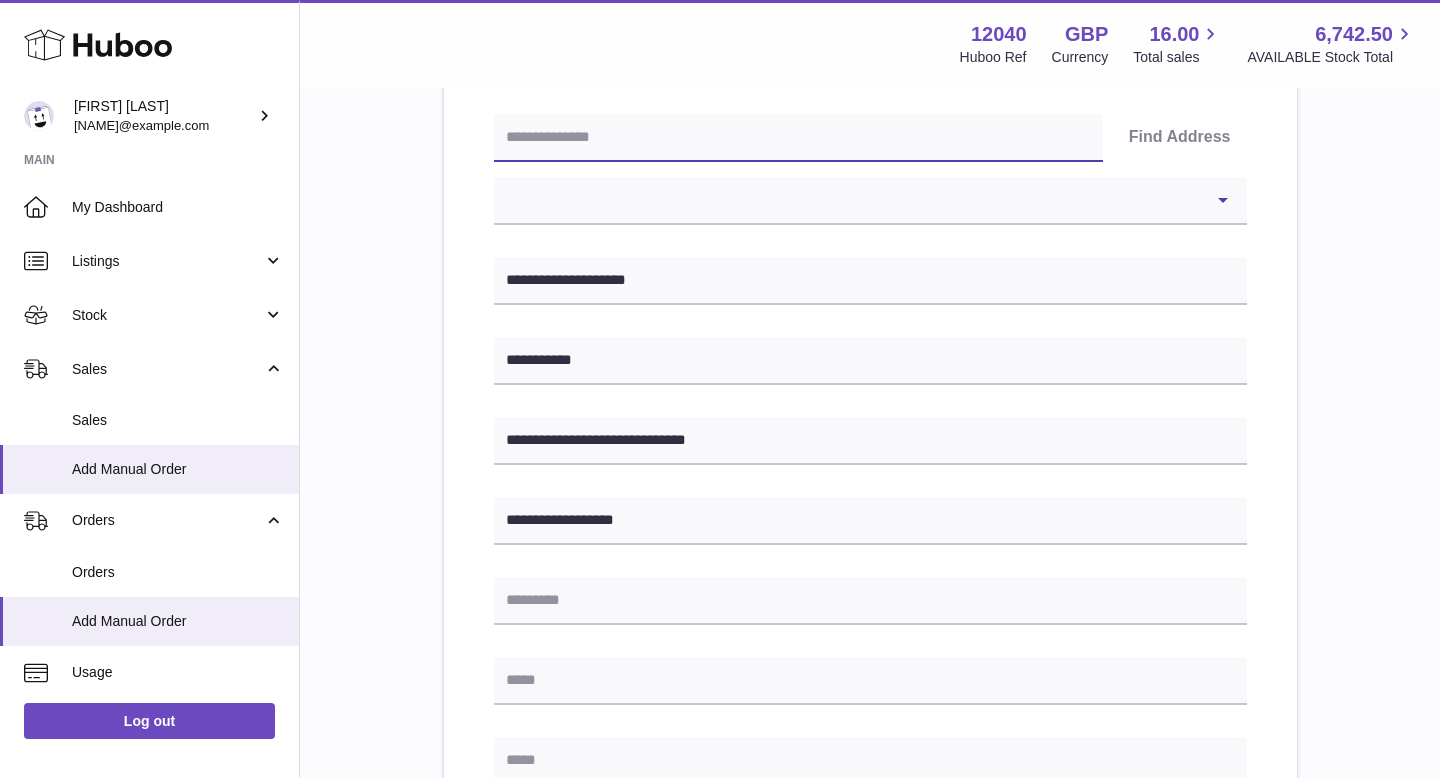 type 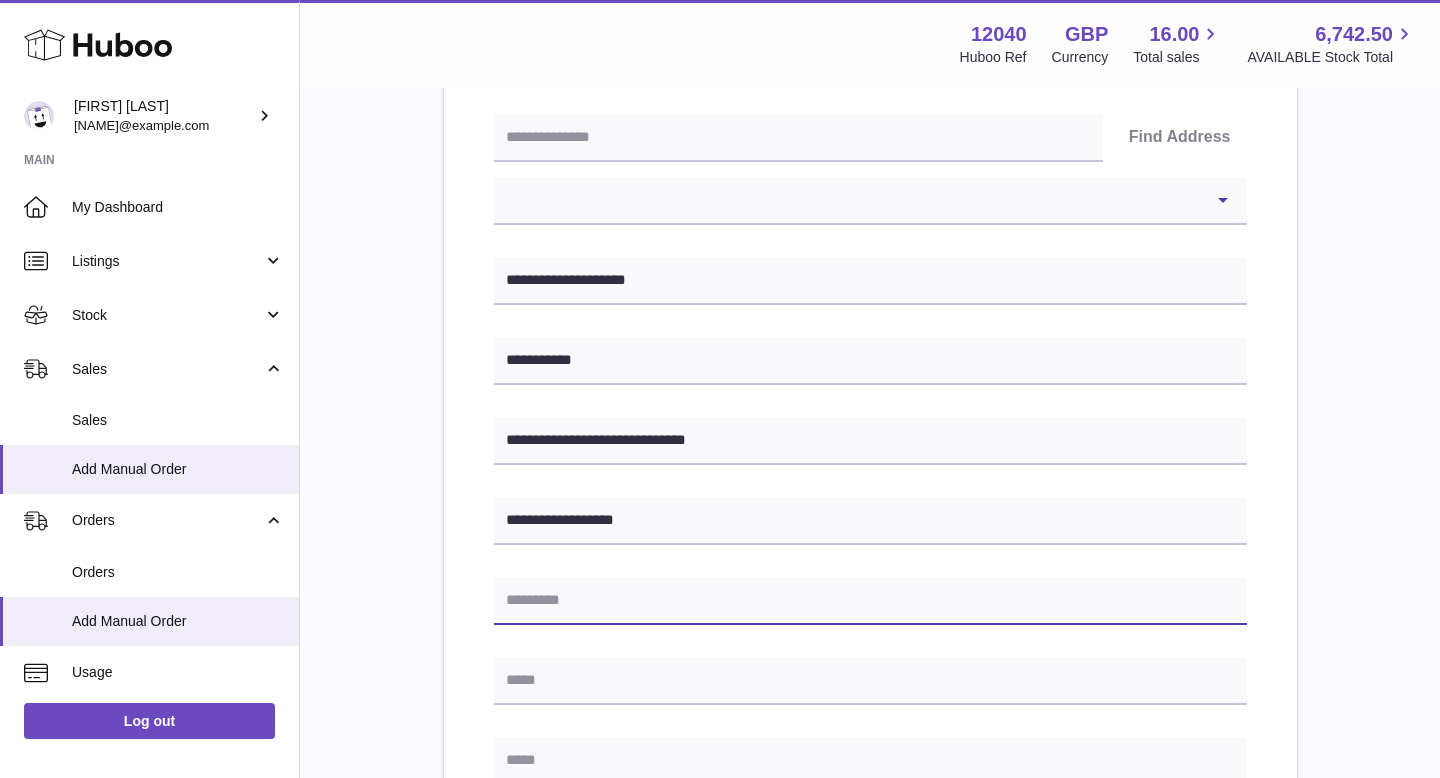click at bounding box center [870, 601] 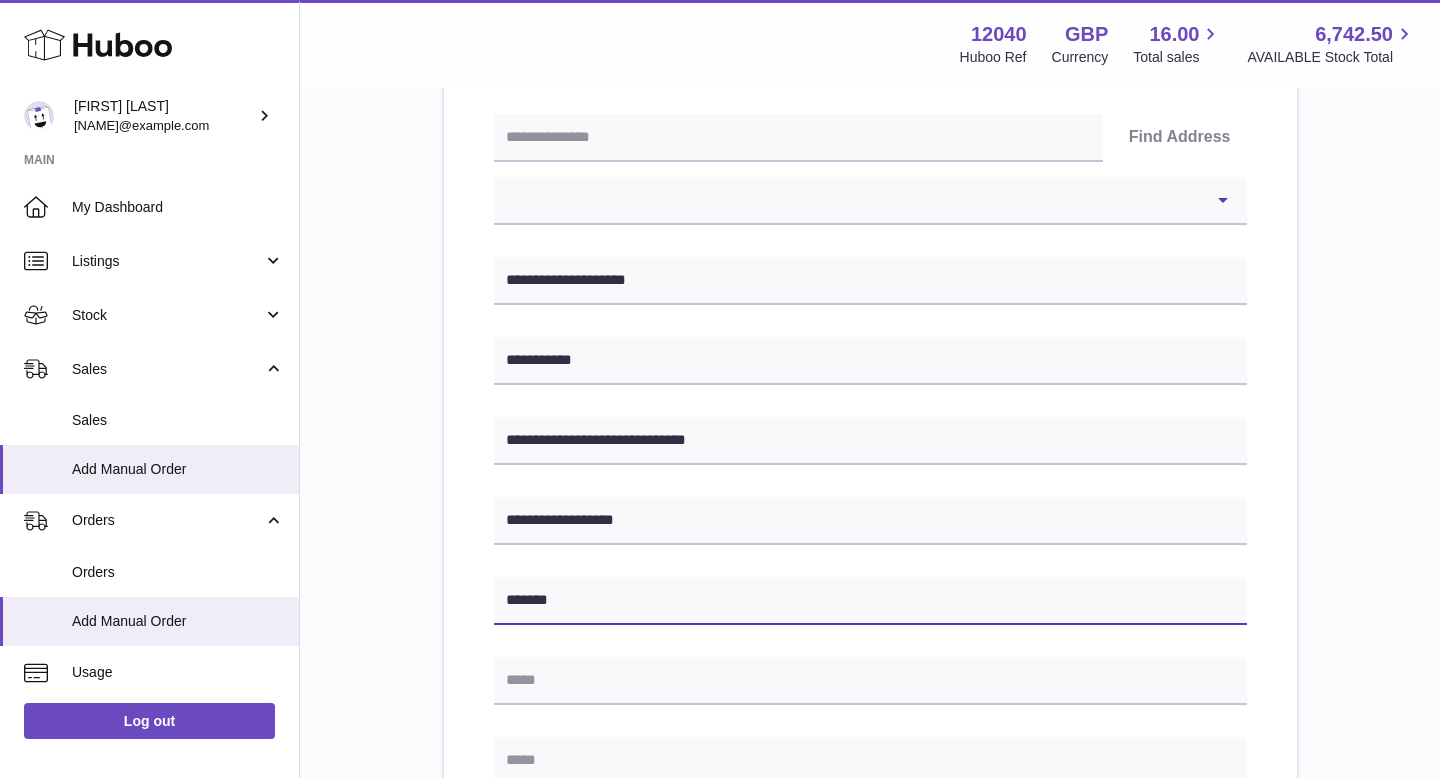 type on "*******" 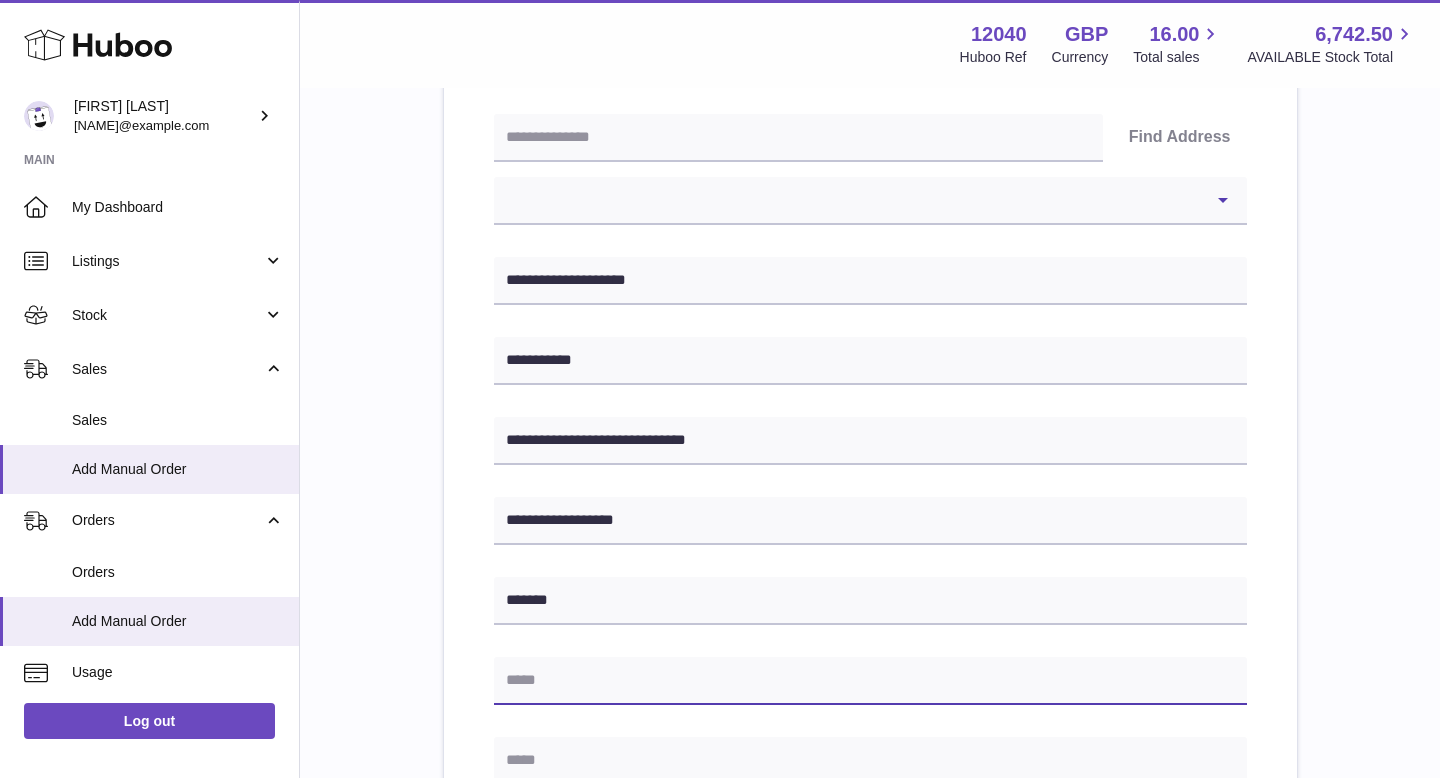 click at bounding box center [870, 681] 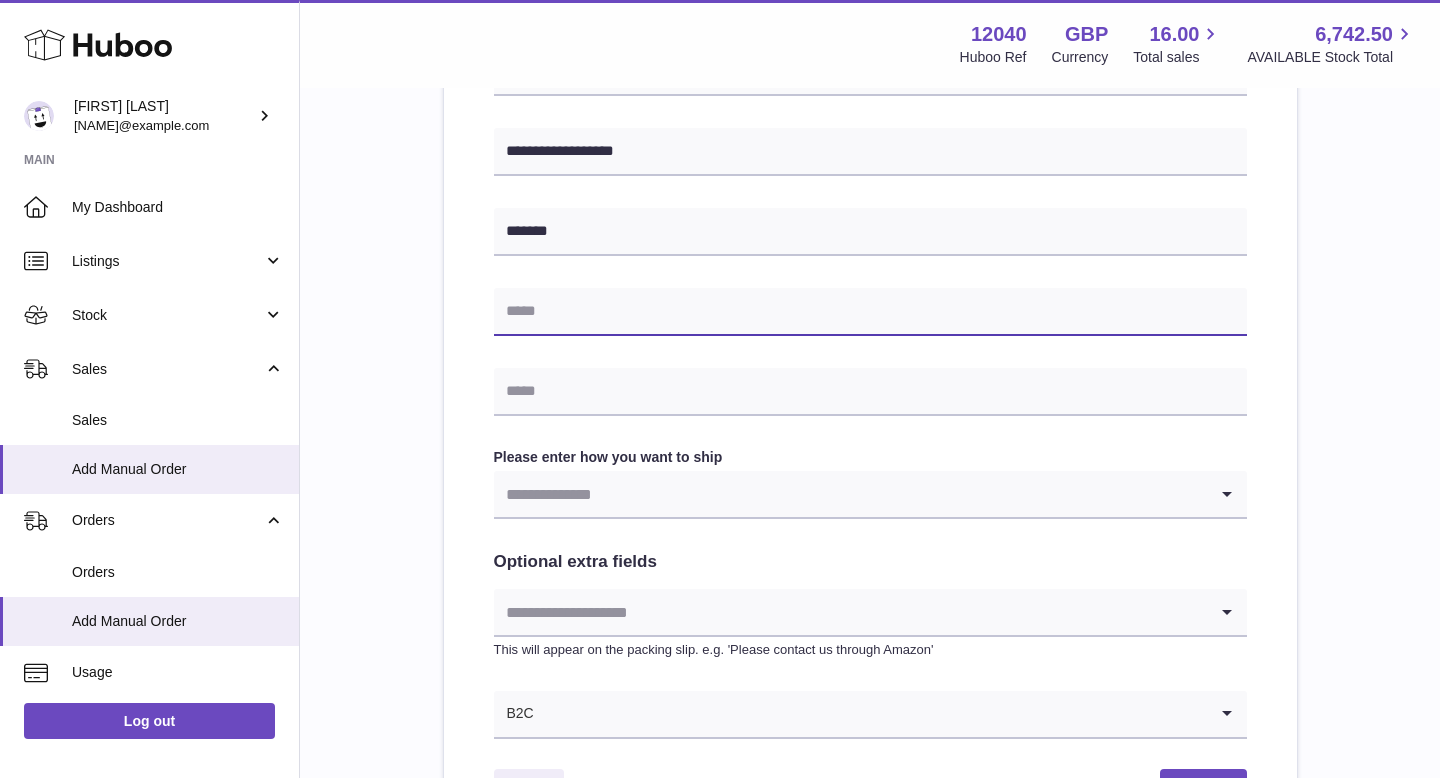 scroll, scrollTop: 804, scrollLeft: 0, axis: vertical 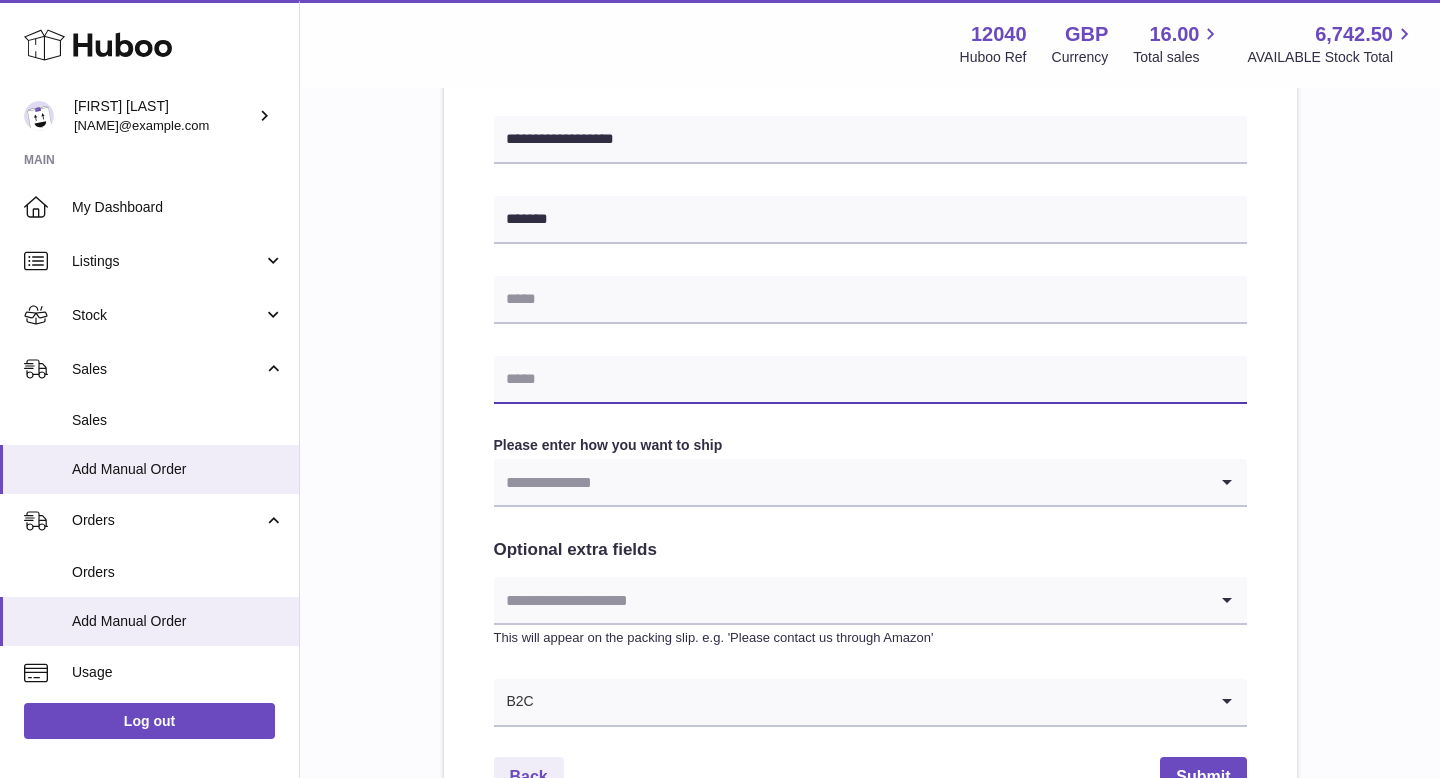click at bounding box center [870, 380] 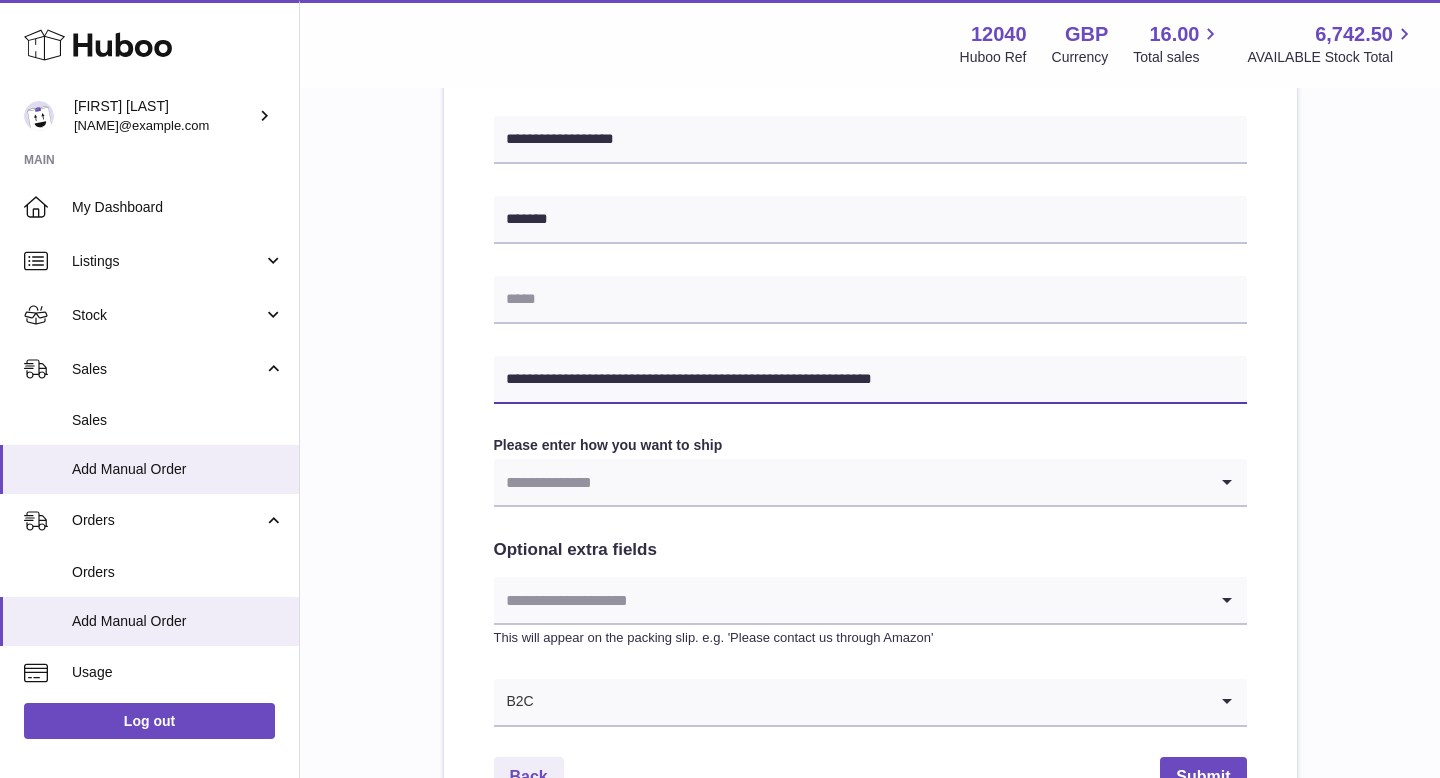 drag, startPoint x: 726, startPoint y: 379, endPoint x: 439, endPoint y: 365, distance: 287.34125 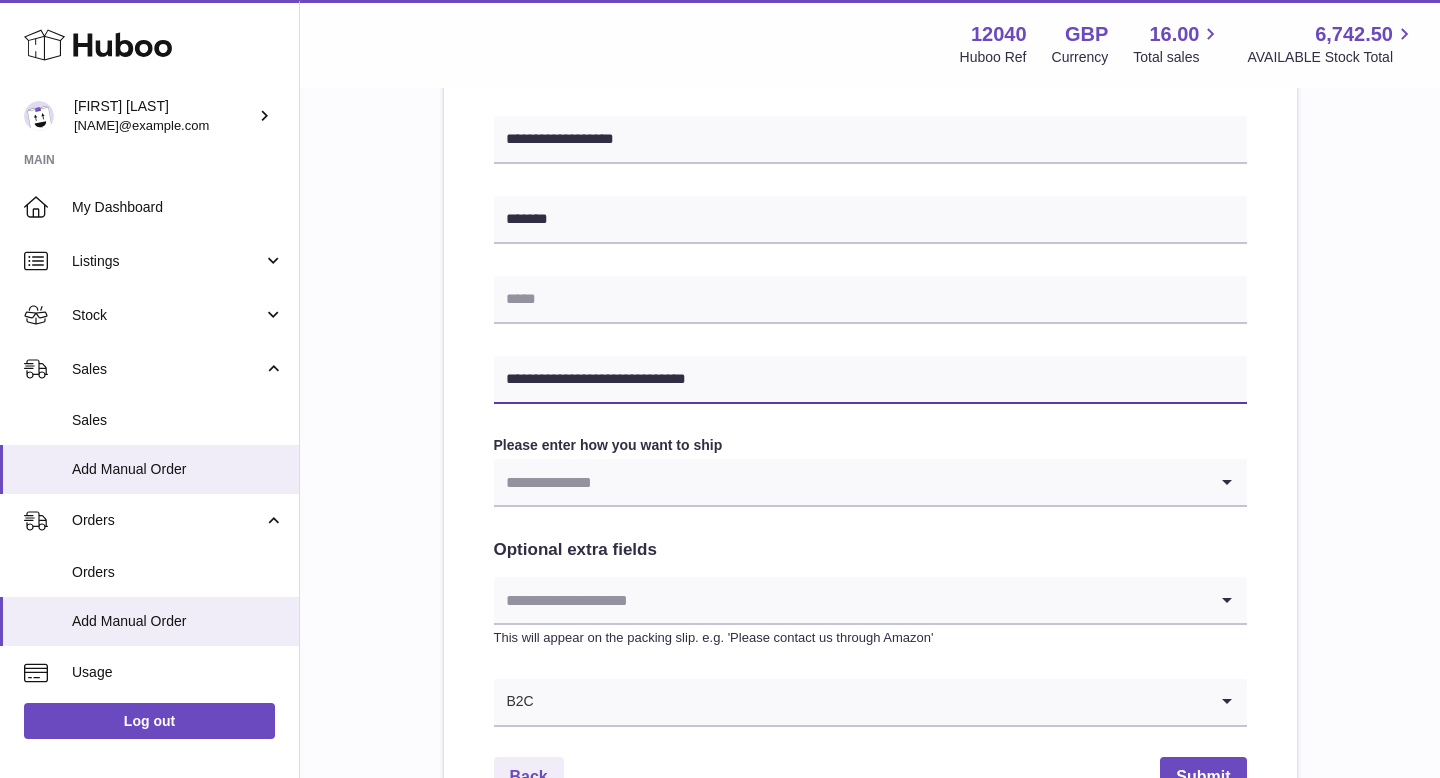 click on "**********" at bounding box center (870, 380) 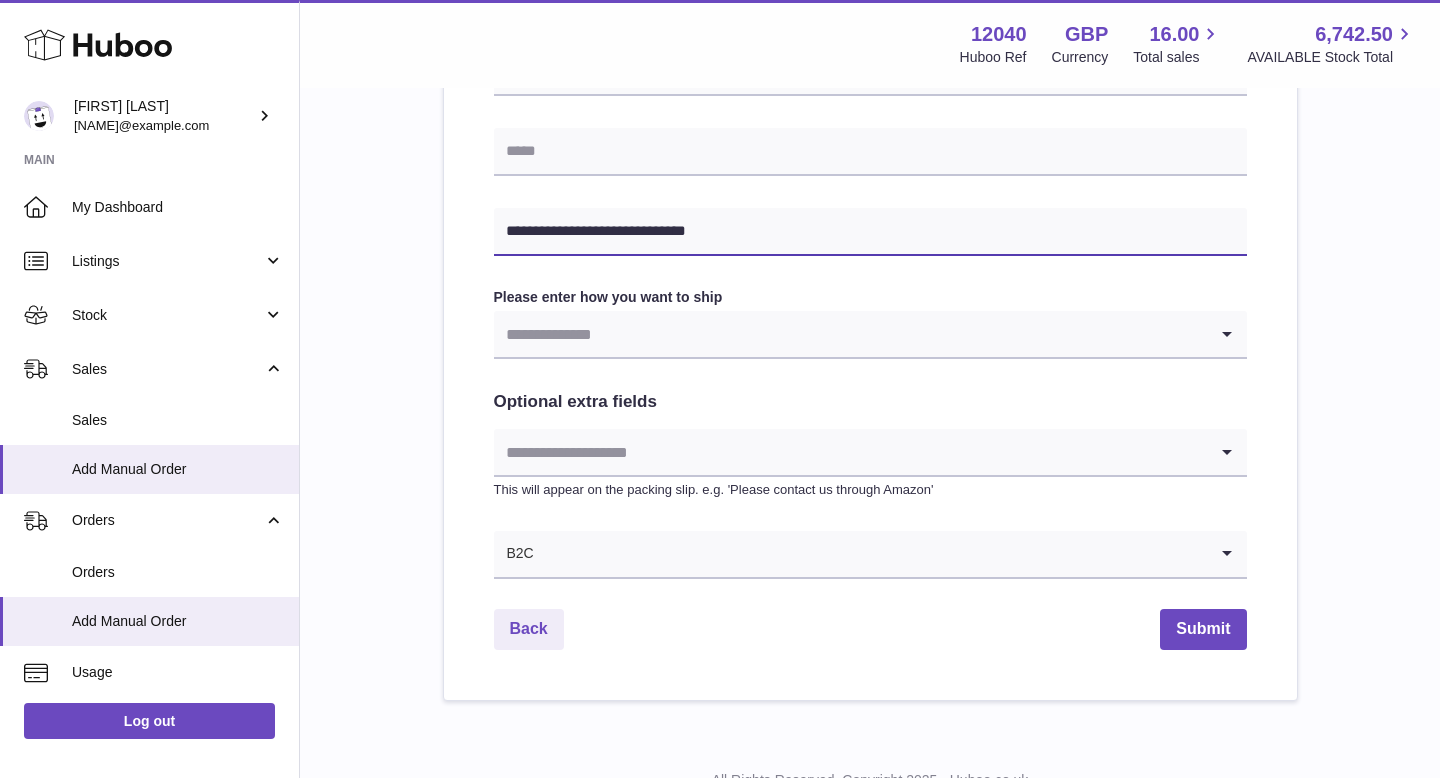 scroll, scrollTop: 1021, scrollLeft: 0, axis: vertical 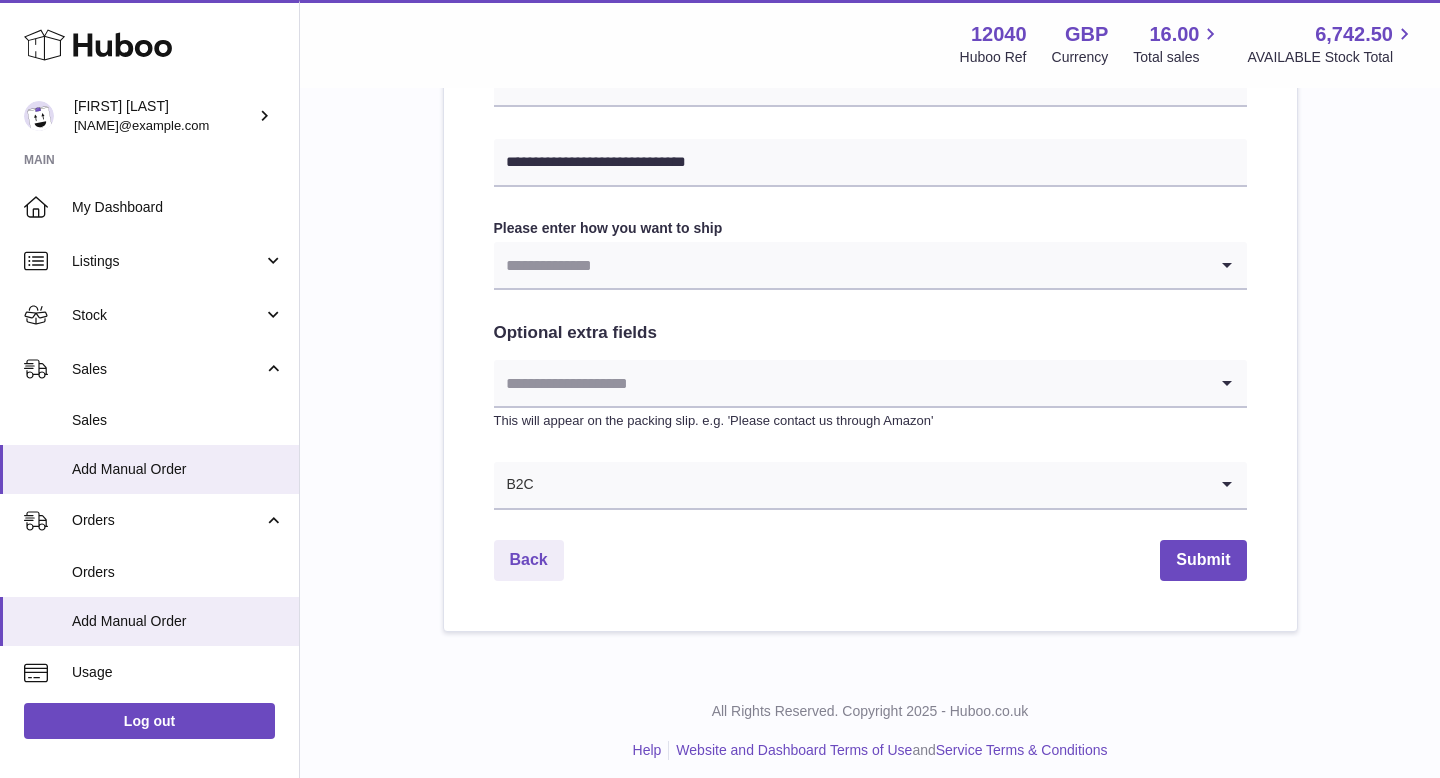 click at bounding box center [850, 265] 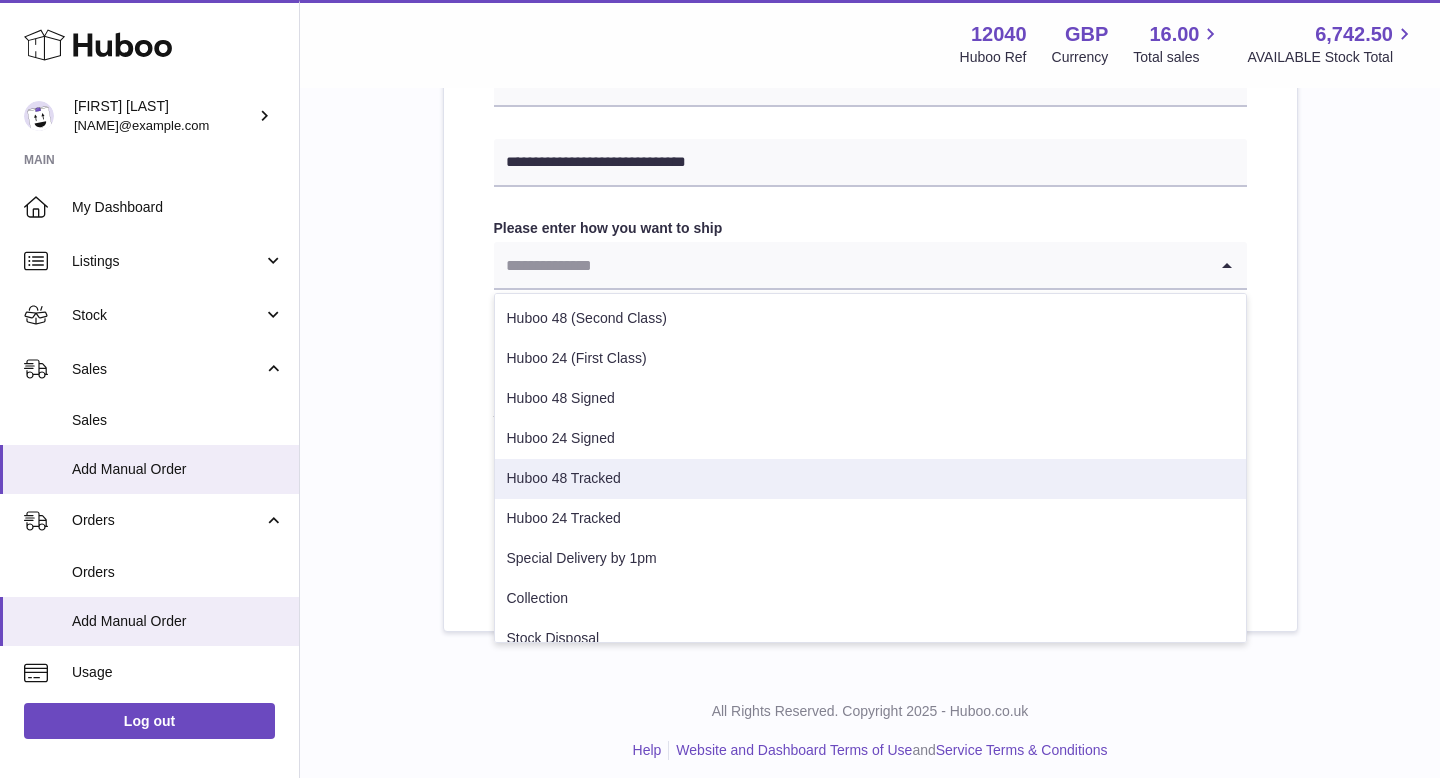 click on "Huboo 48 Tracked" at bounding box center (870, 479) 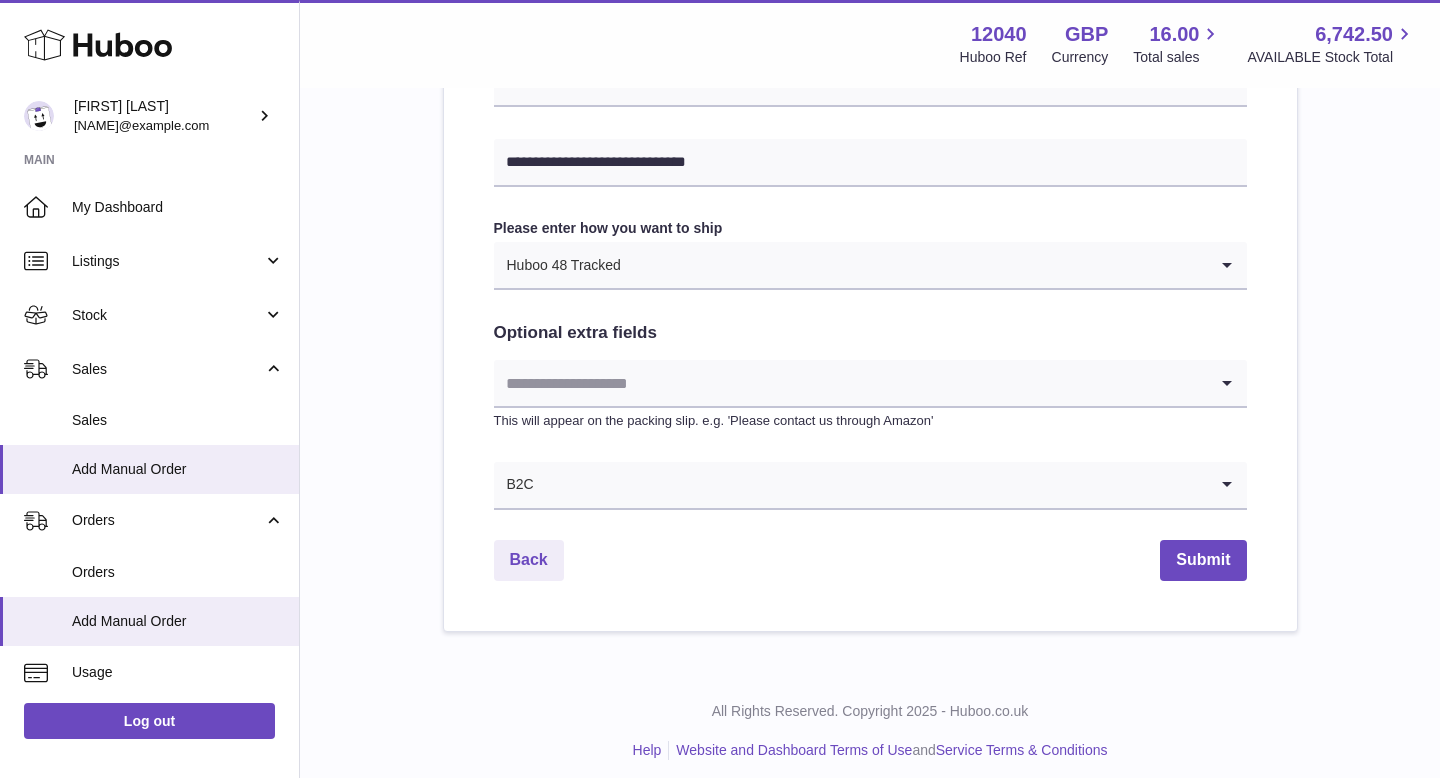 scroll, scrollTop: 1032, scrollLeft: 0, axis: vertical 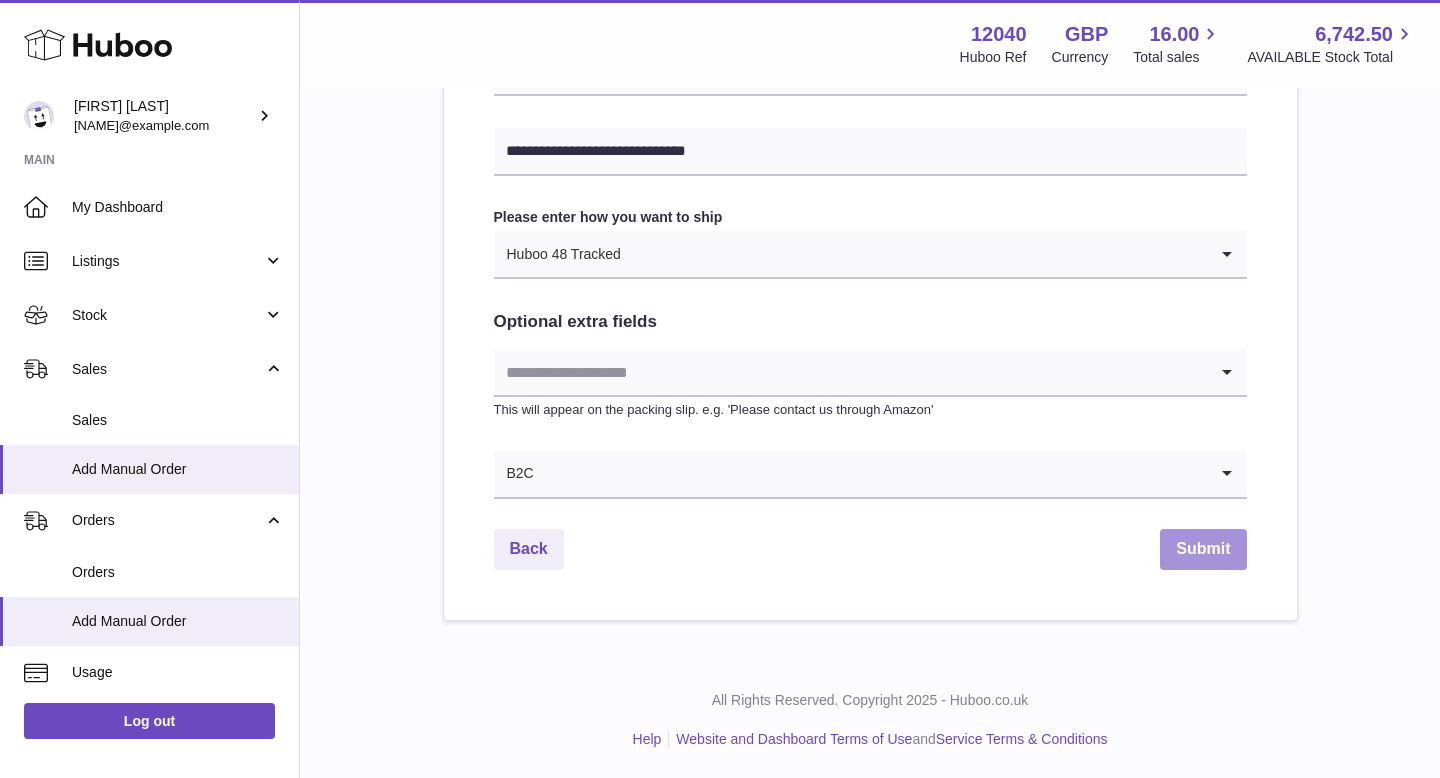 click on "Submit" at bounding box center [1203, 549] 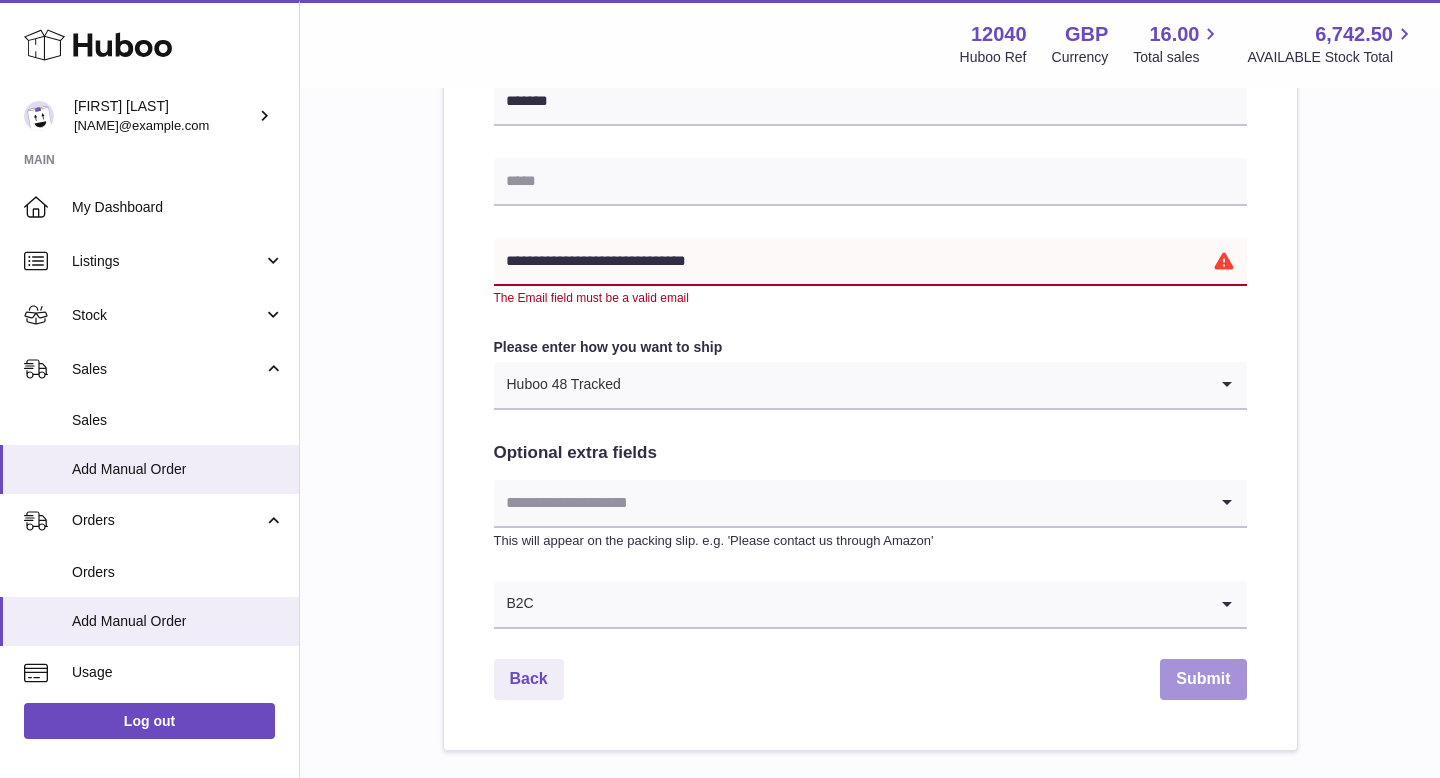 scroll, scrollTop: 898, scrollLeft: 0, axis: vertical 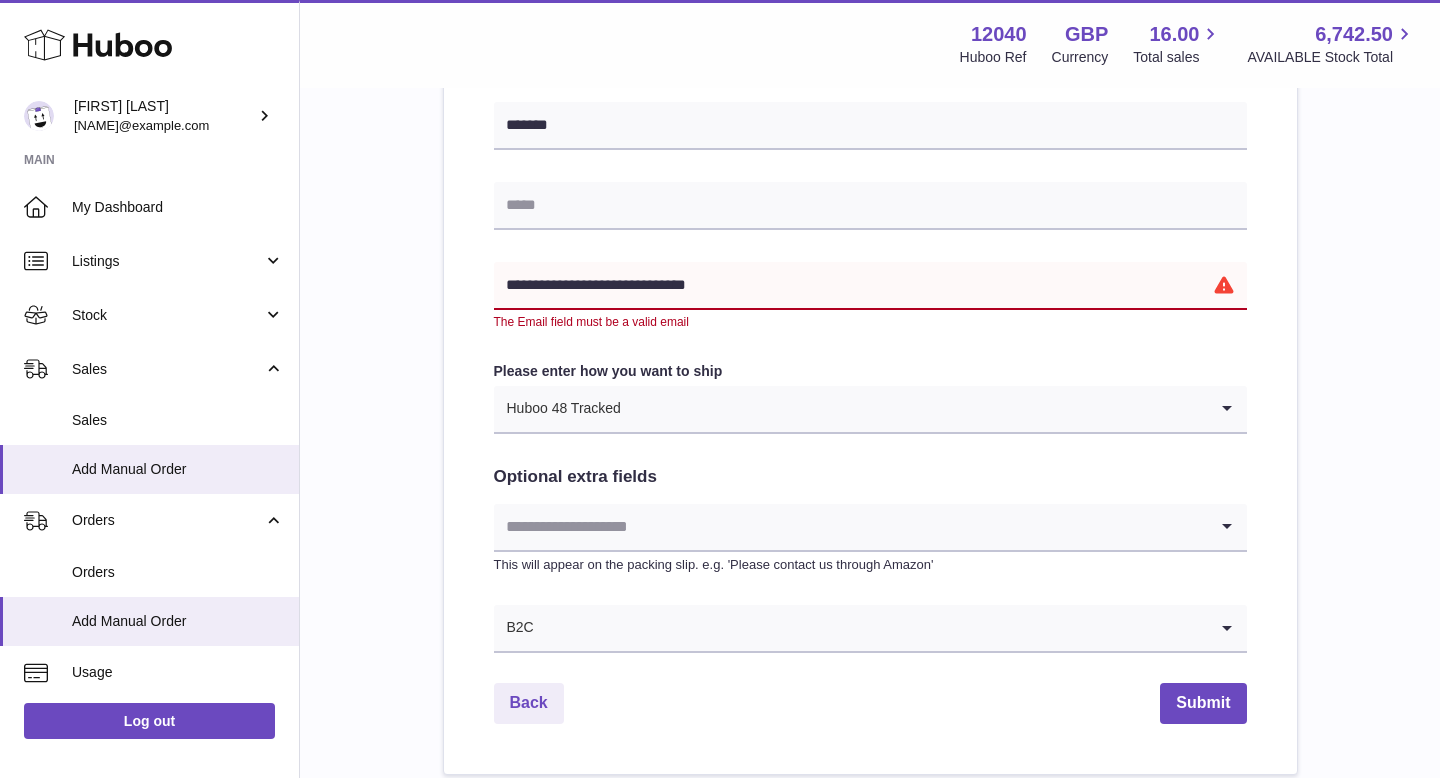 click on "**********" at bounding box center (870, 286) 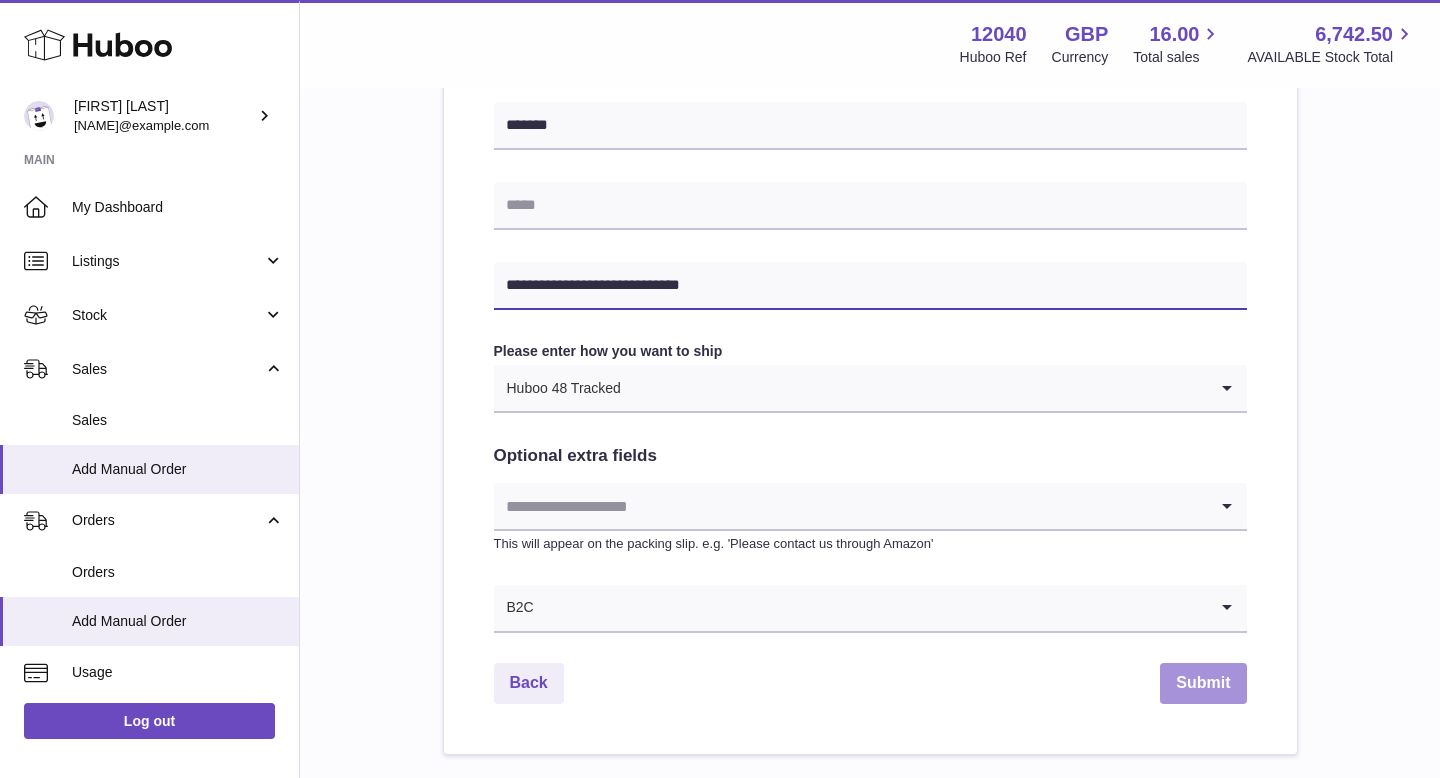 type on "**********" 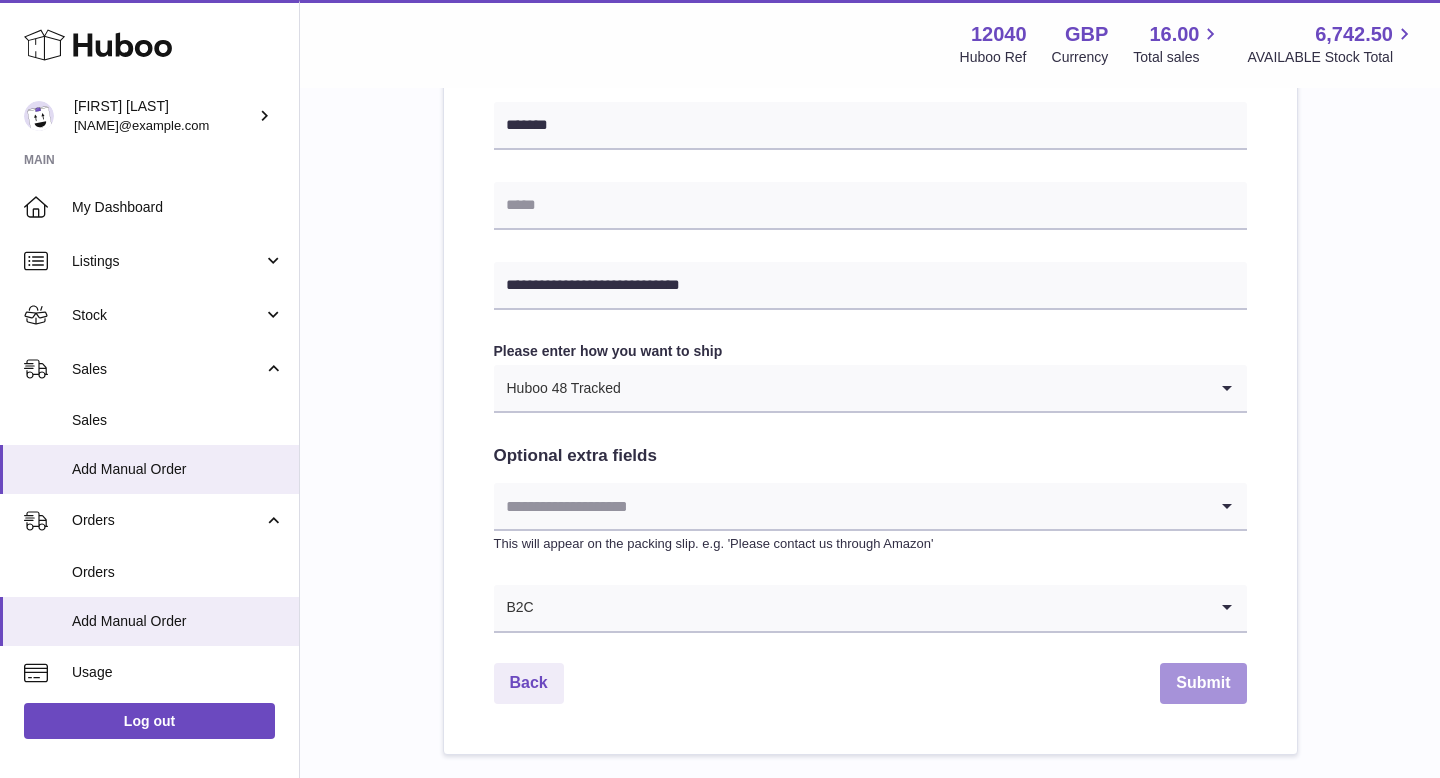click on "Submit" at bounding box center (1203, 683) 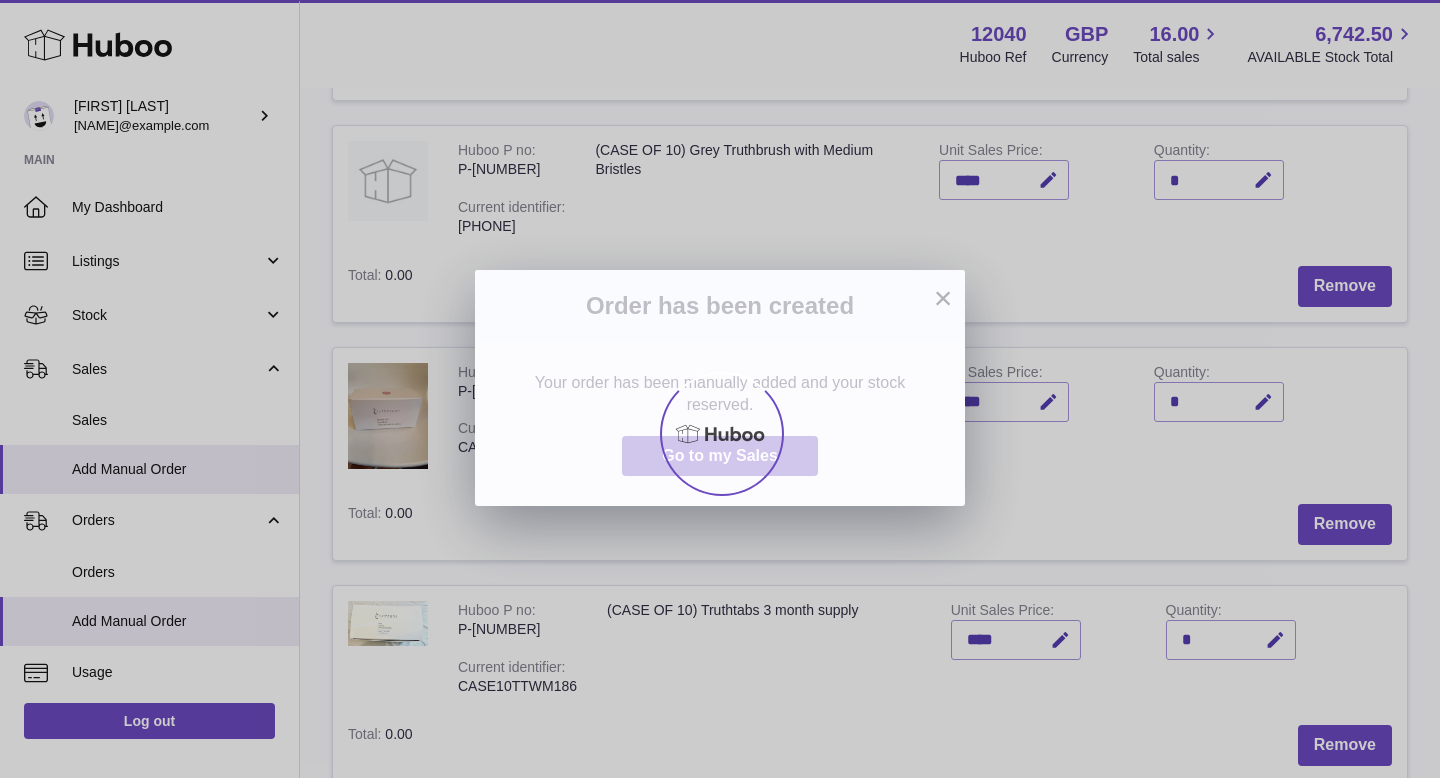 scroll, scrollTop: 0, scrollLeft: 0, axis: both 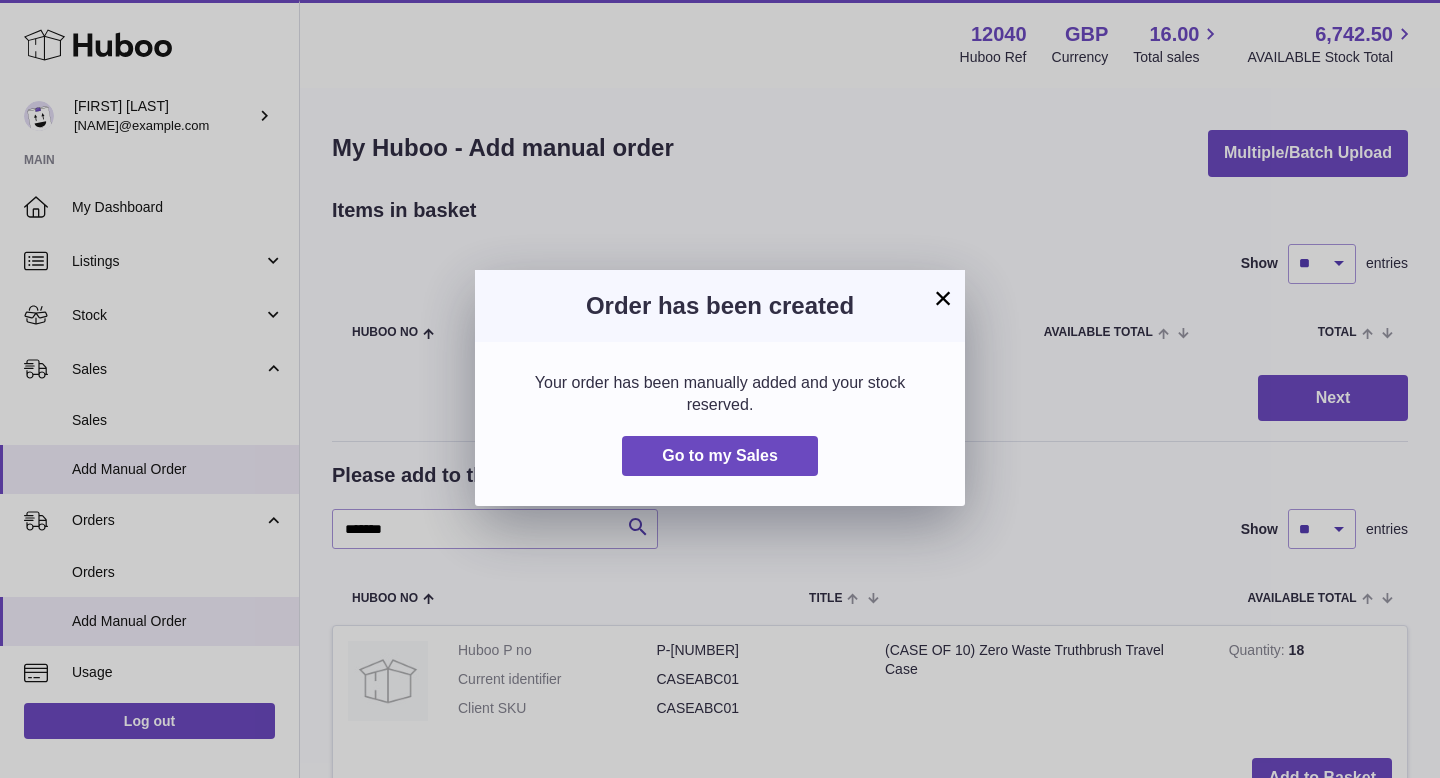 click on "×" at bounding box center (943, 298) 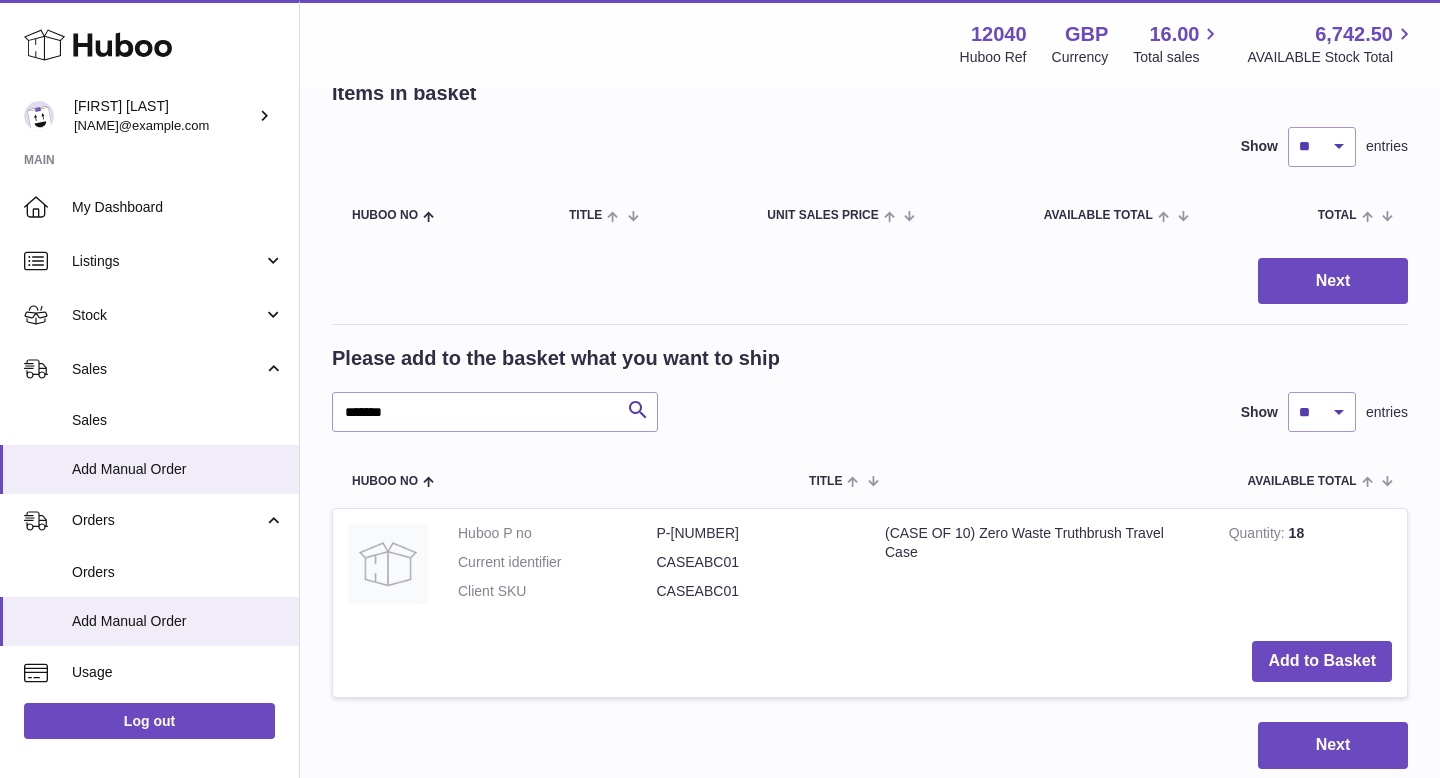 scroll, scrollTop: 0, scrollLeft: 0, axis: both 